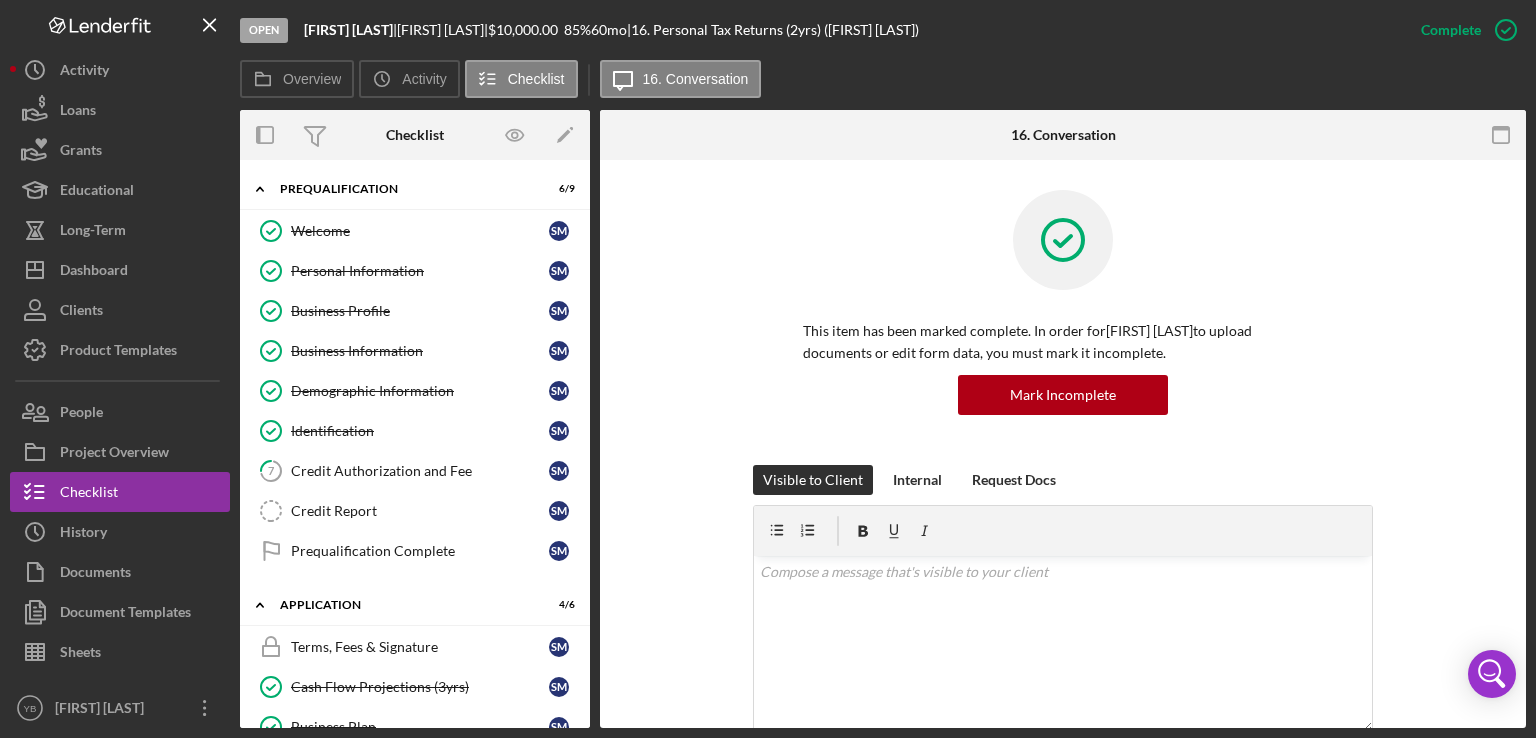 scroll, scrollTop: 0, scrollLeft: 0, axis: both 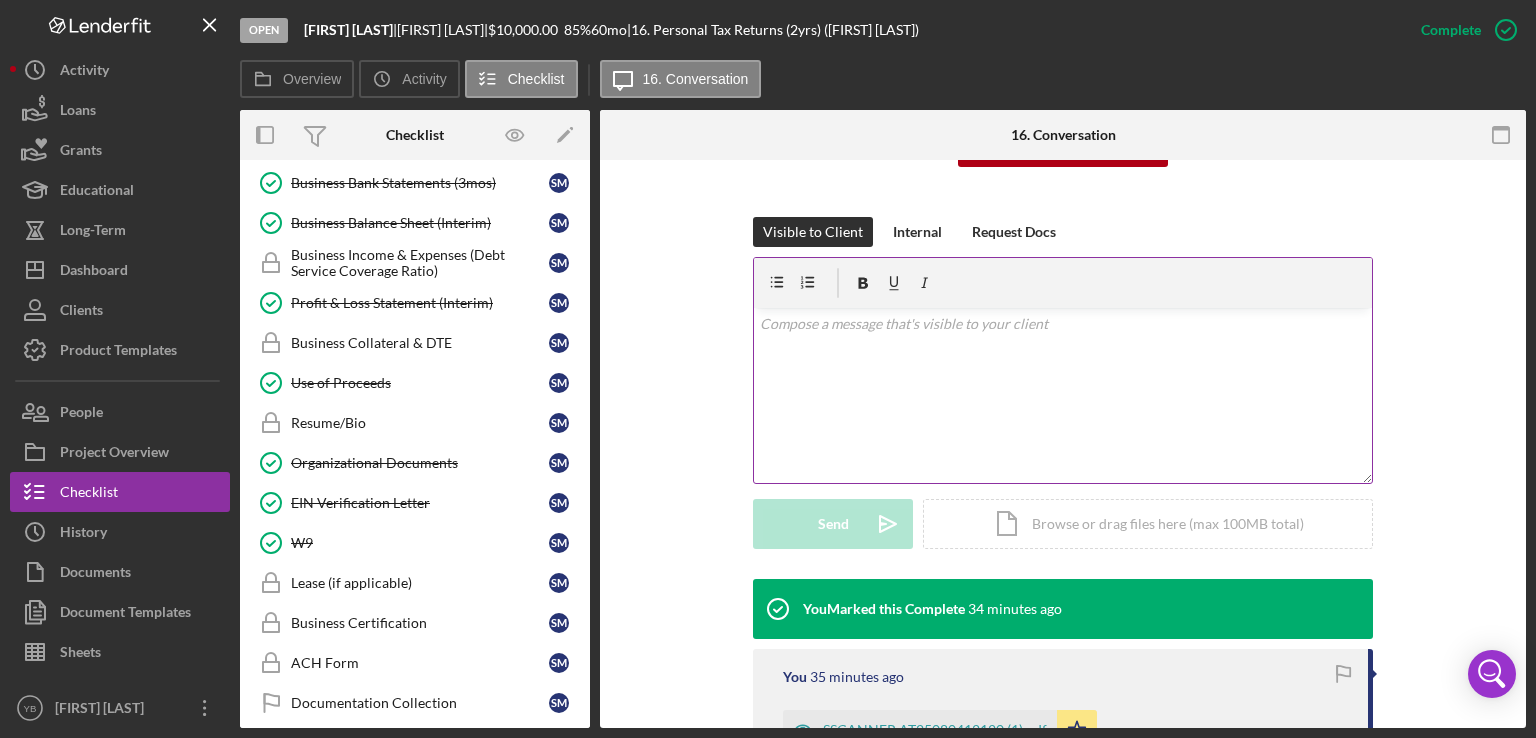 drag, startPoint x: 1530, startPoint y: 545, endPoint x: 1171, endPoint y: 340, distance: 413.40778 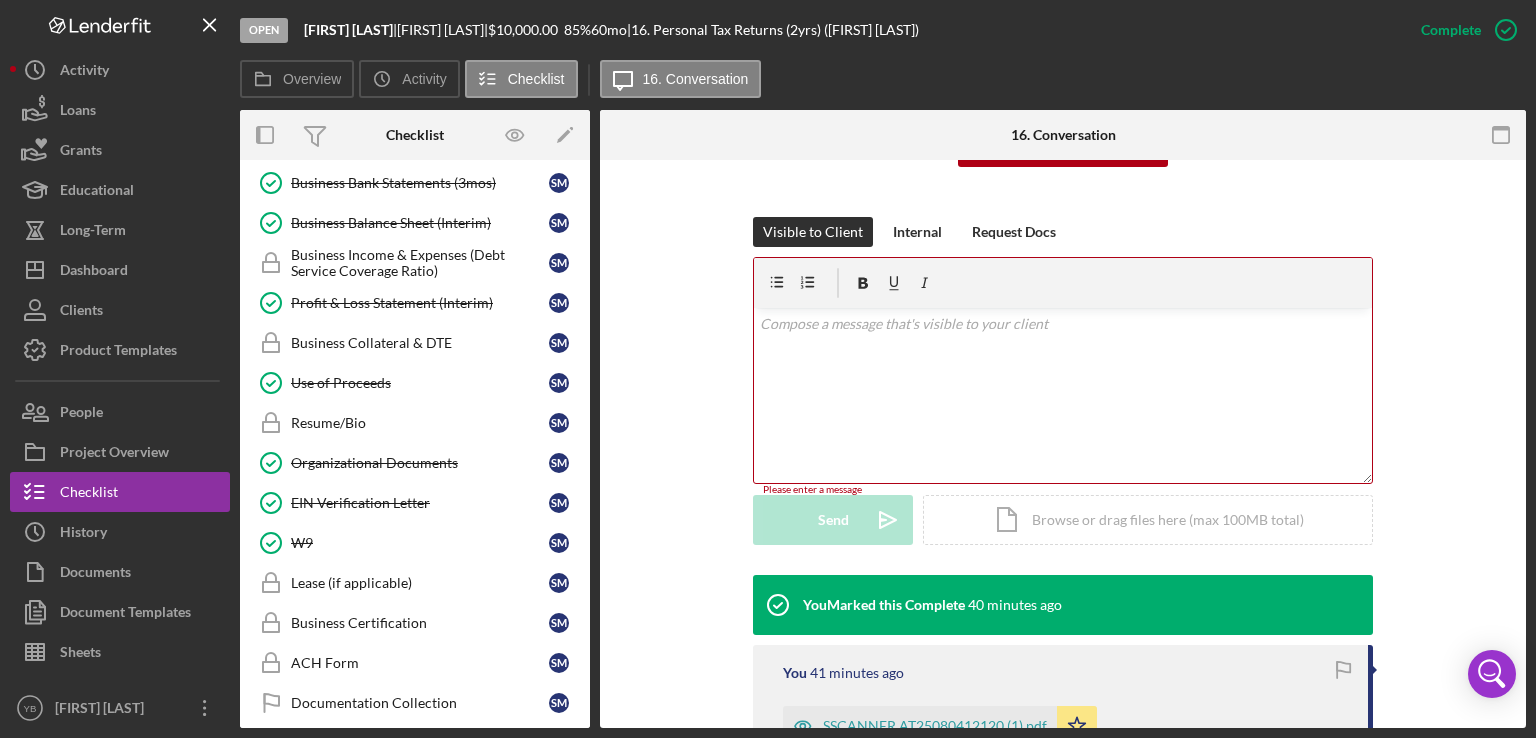 drag, startPoint x: 584, startPoint y: 489, endPoint x: 586, endPoint y: 518, distance: 29.068884 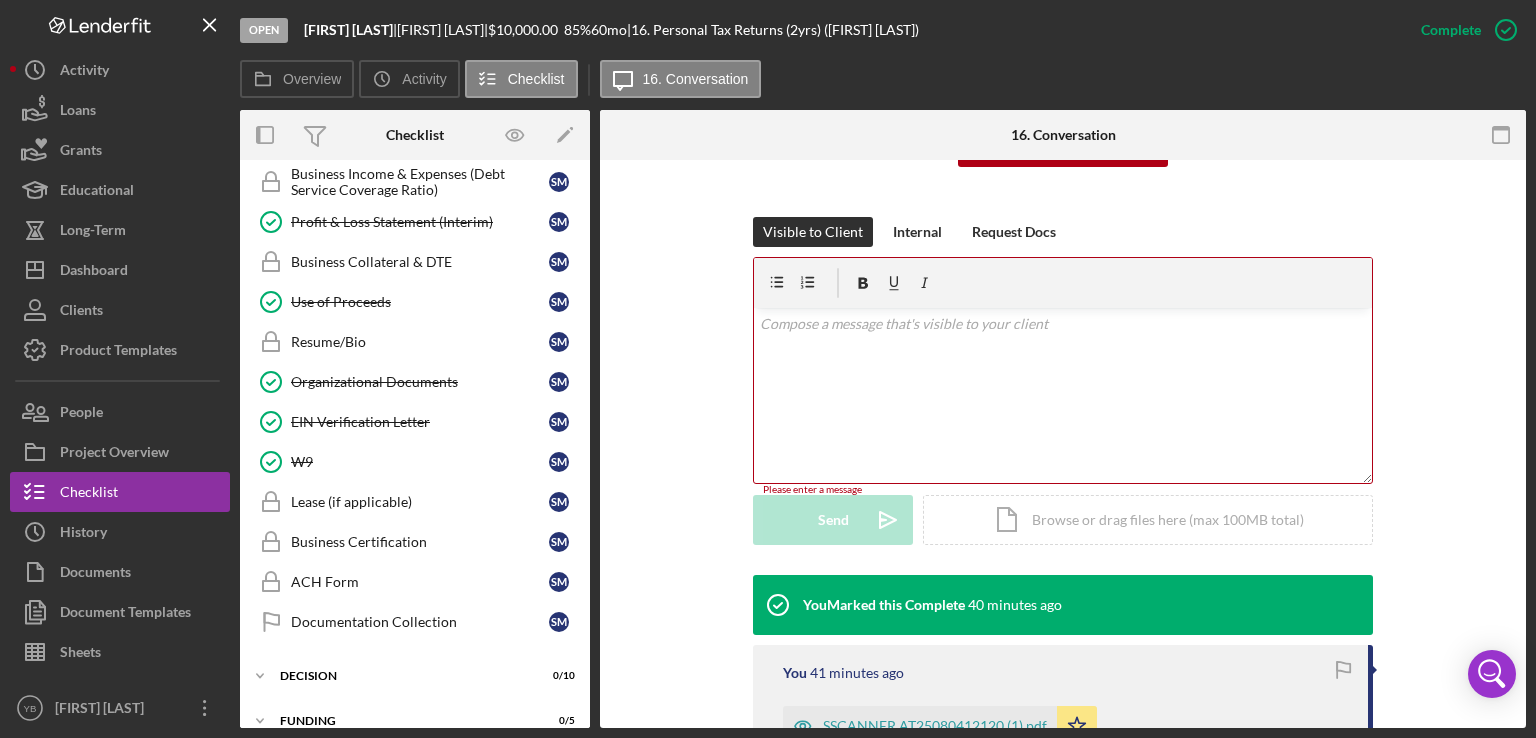 scroll, scrollTop: 1089, scrollLeft: 0, axis: vertical 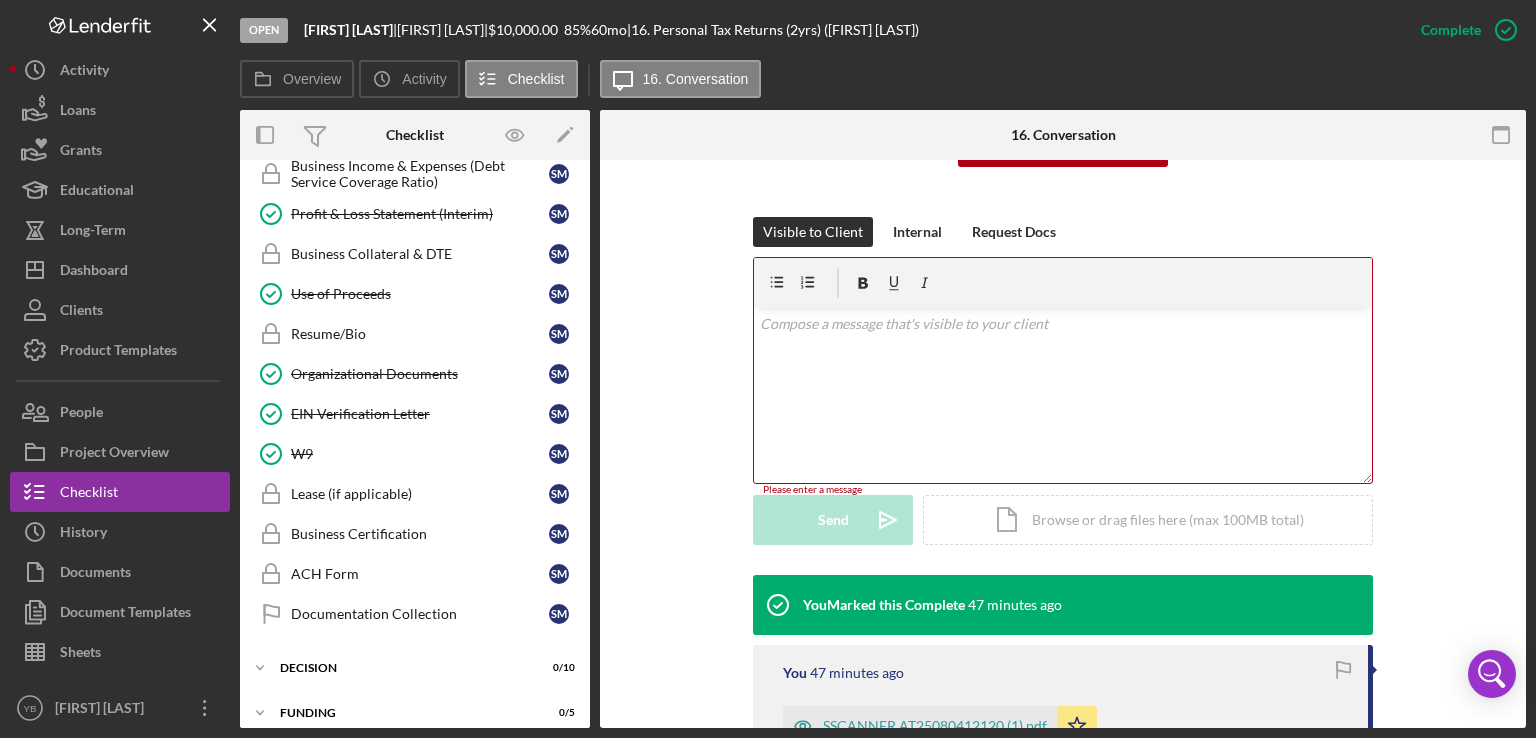 drag, startPoint x: 1528, startPoint y: 546, endPoint x: 1467, endPoint y: 522, distance: 65.551506 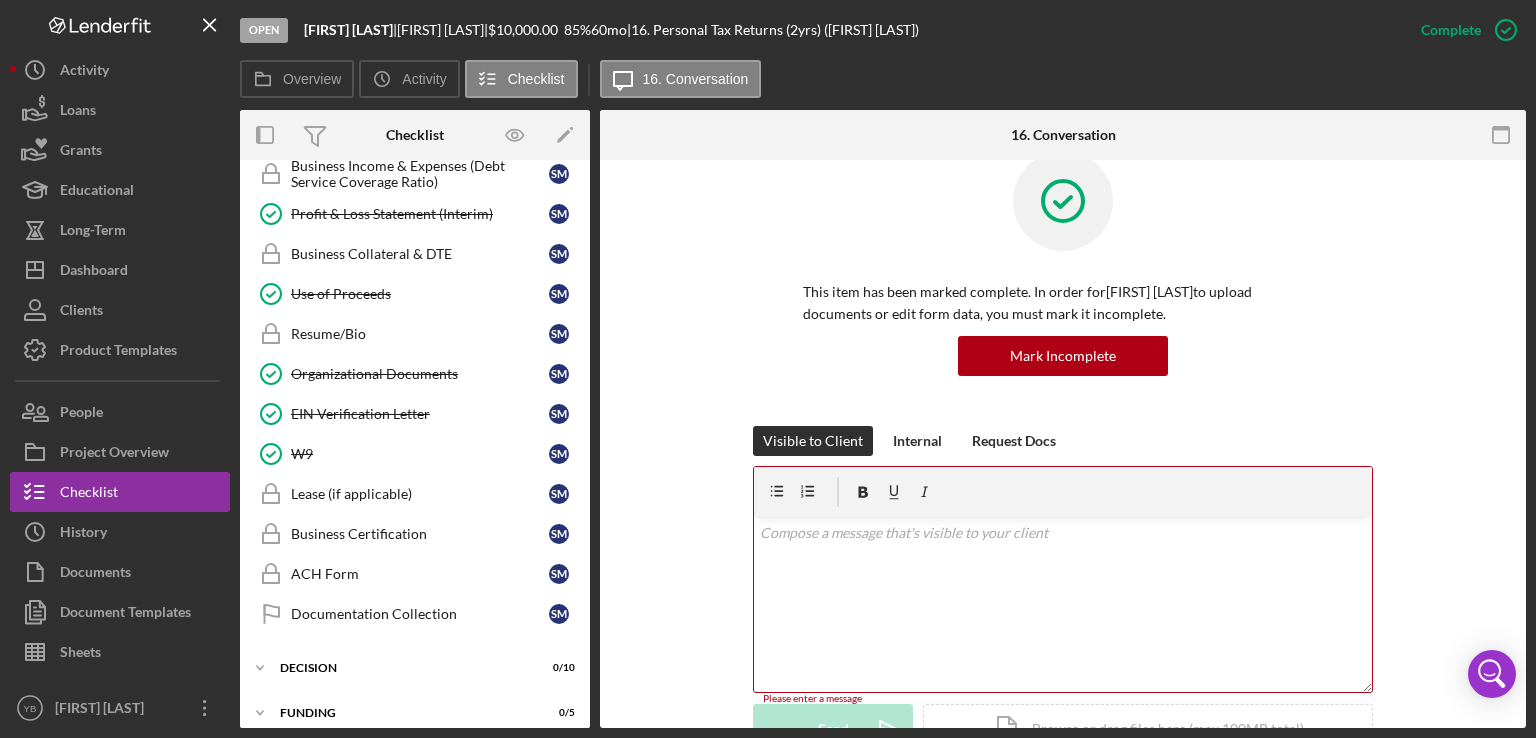 scroll, scrollTop: 0, scrollLeft: 0, axis: both 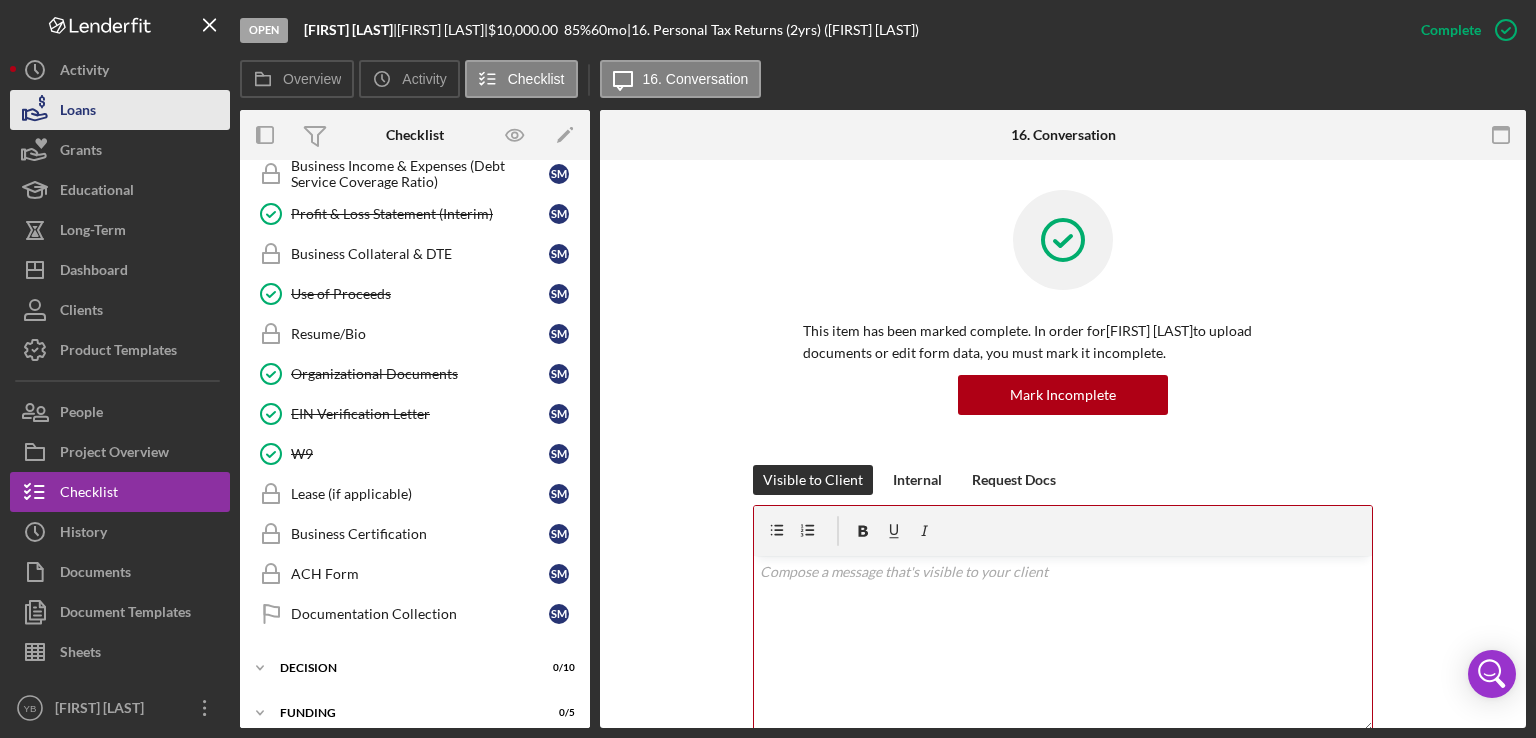 click on "Loans" at bounding box center [120, 110] 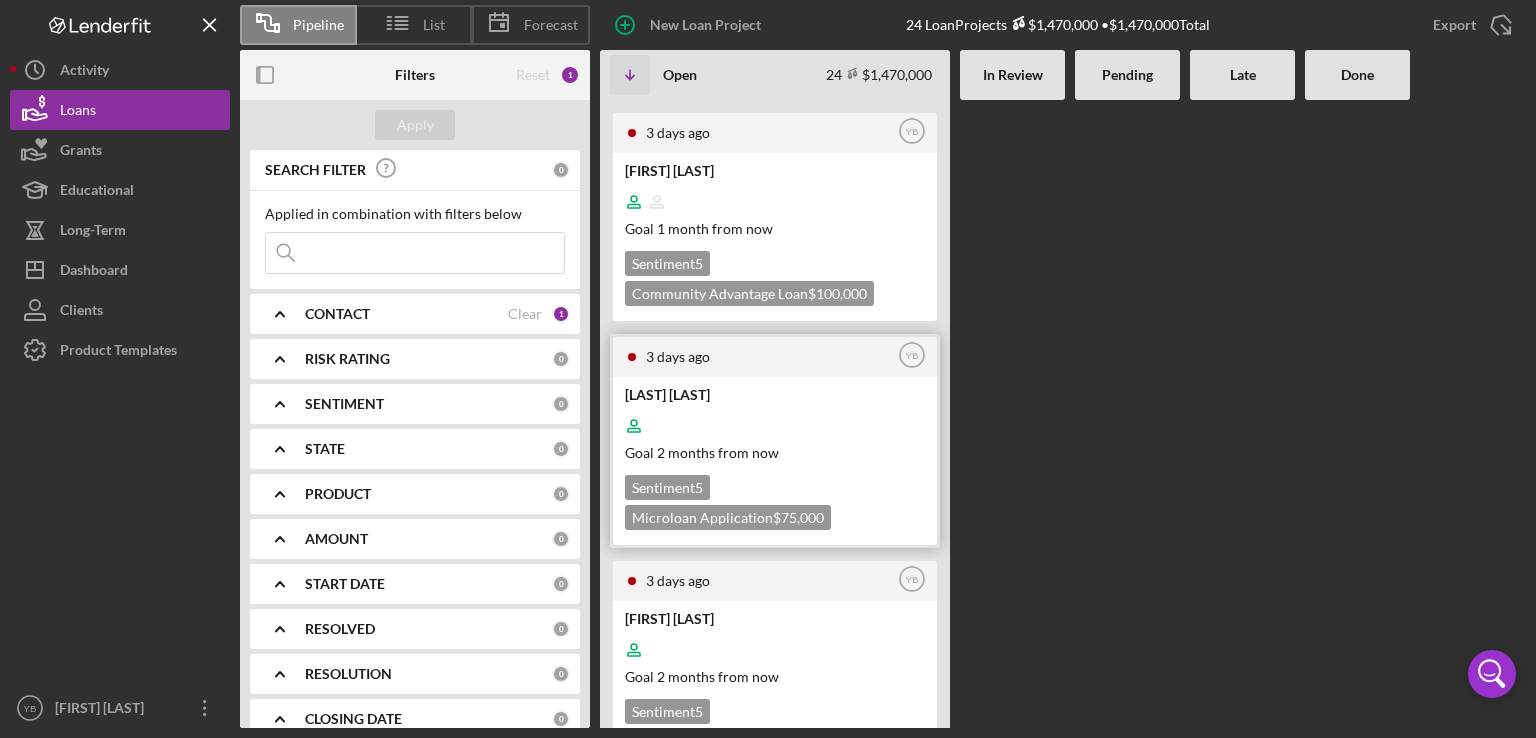 click on "Goal   2 months from now" at bounding box center (773, 452) 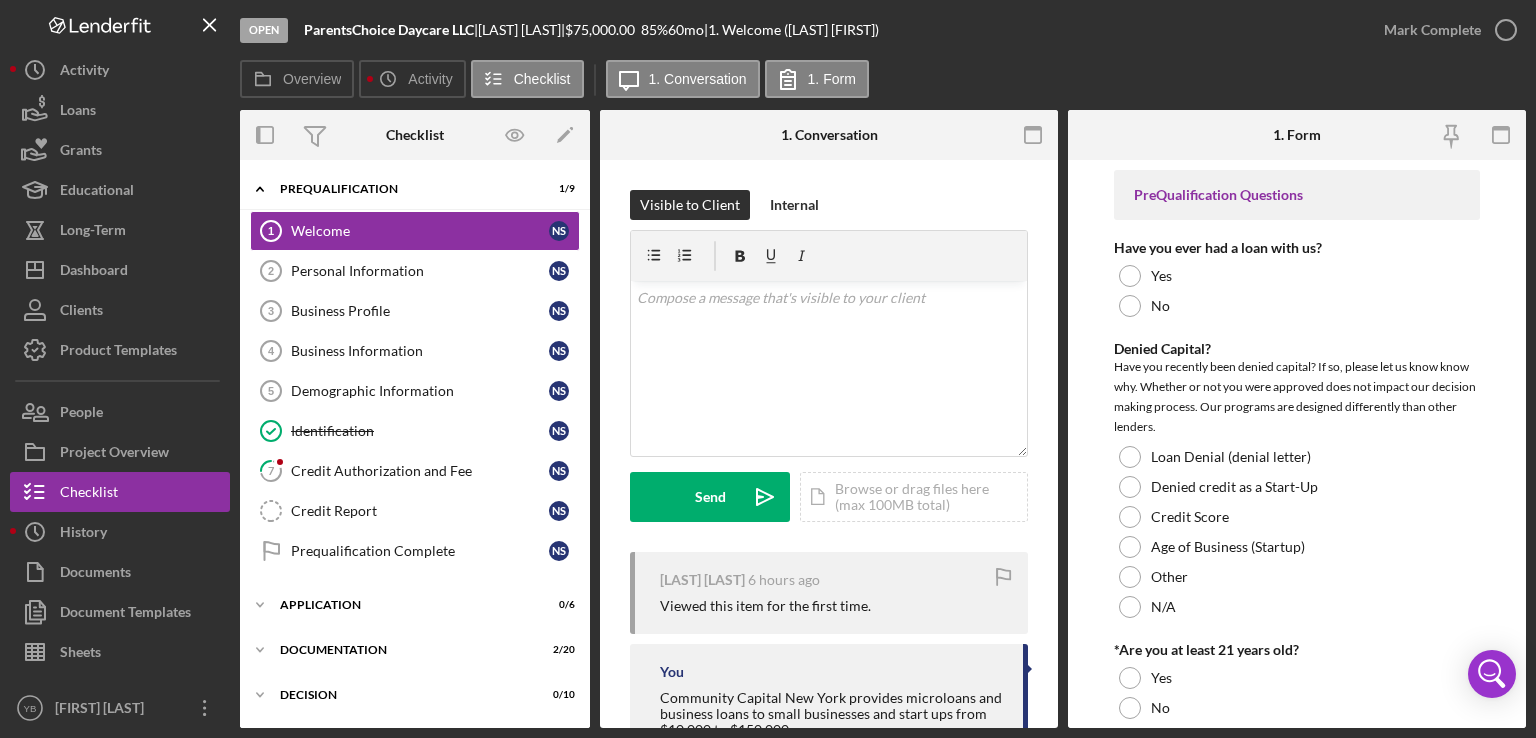 drag, startPoint x: 591, startPoint y: 415, endPoint x: 585, endPoint y: 542, distance: 127.141655 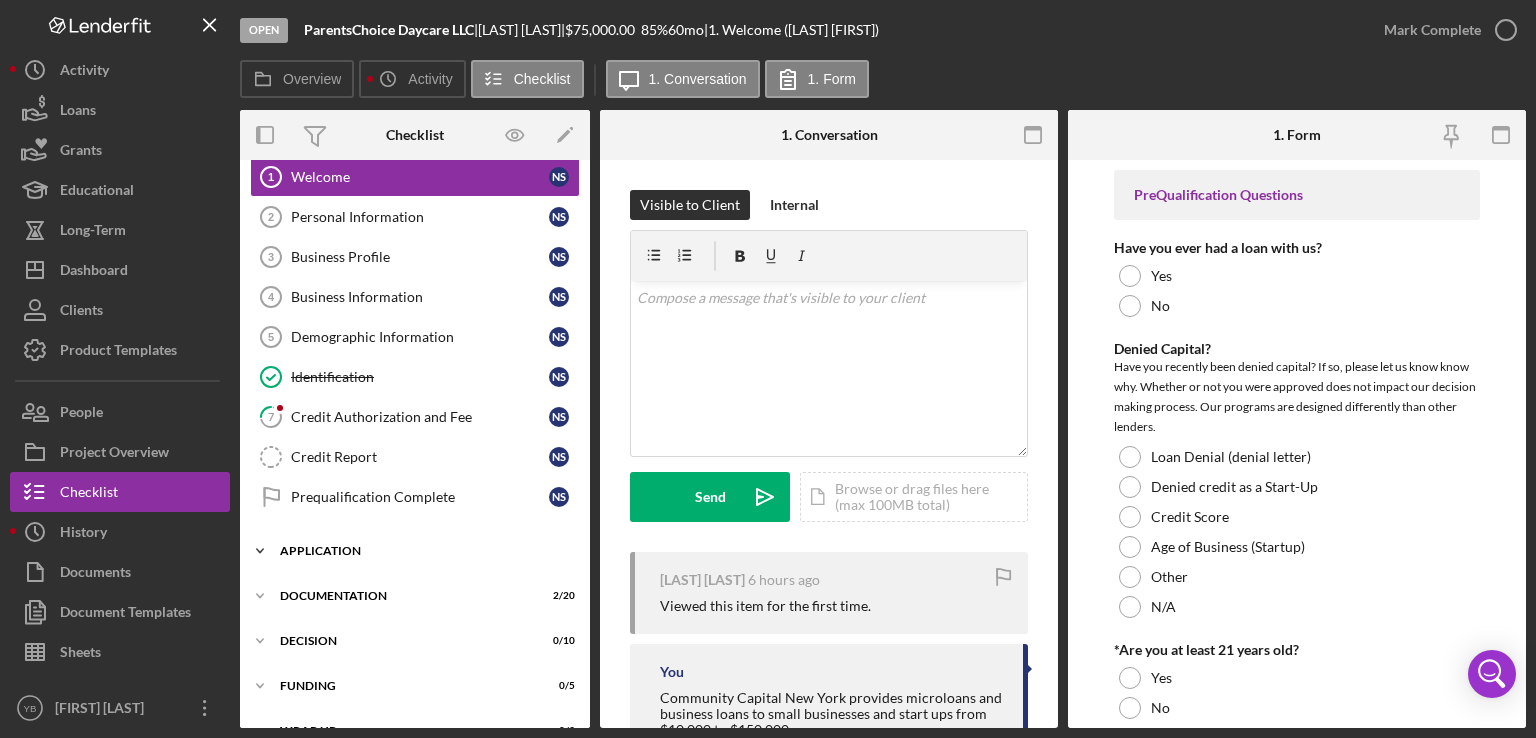 click on "Icon/Expander Application 0 / 6" at bounding box center (415, 551) 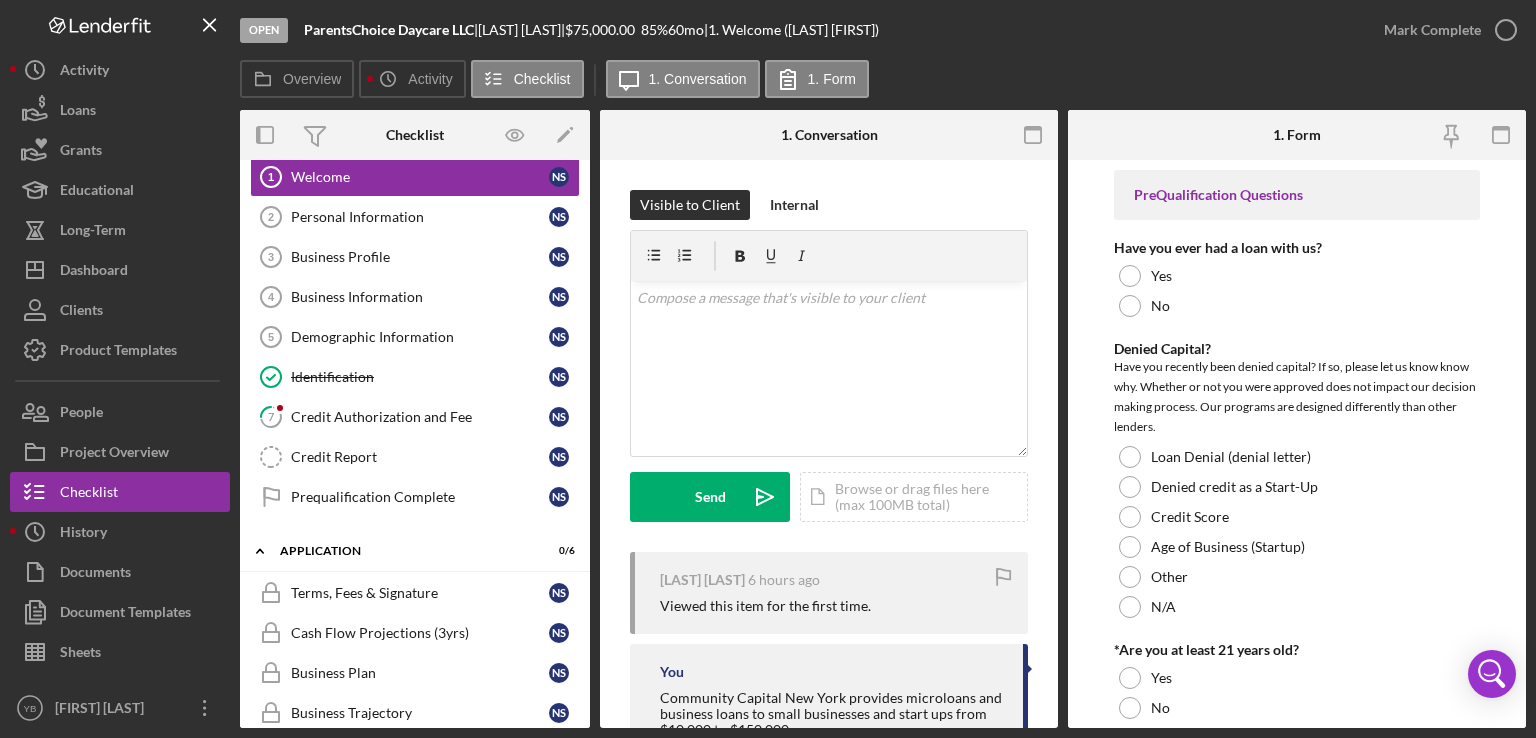 drag, startPoint x: 584, startPoint y: 505, endPoint x: 584, endPoint y: 522, distance: 17 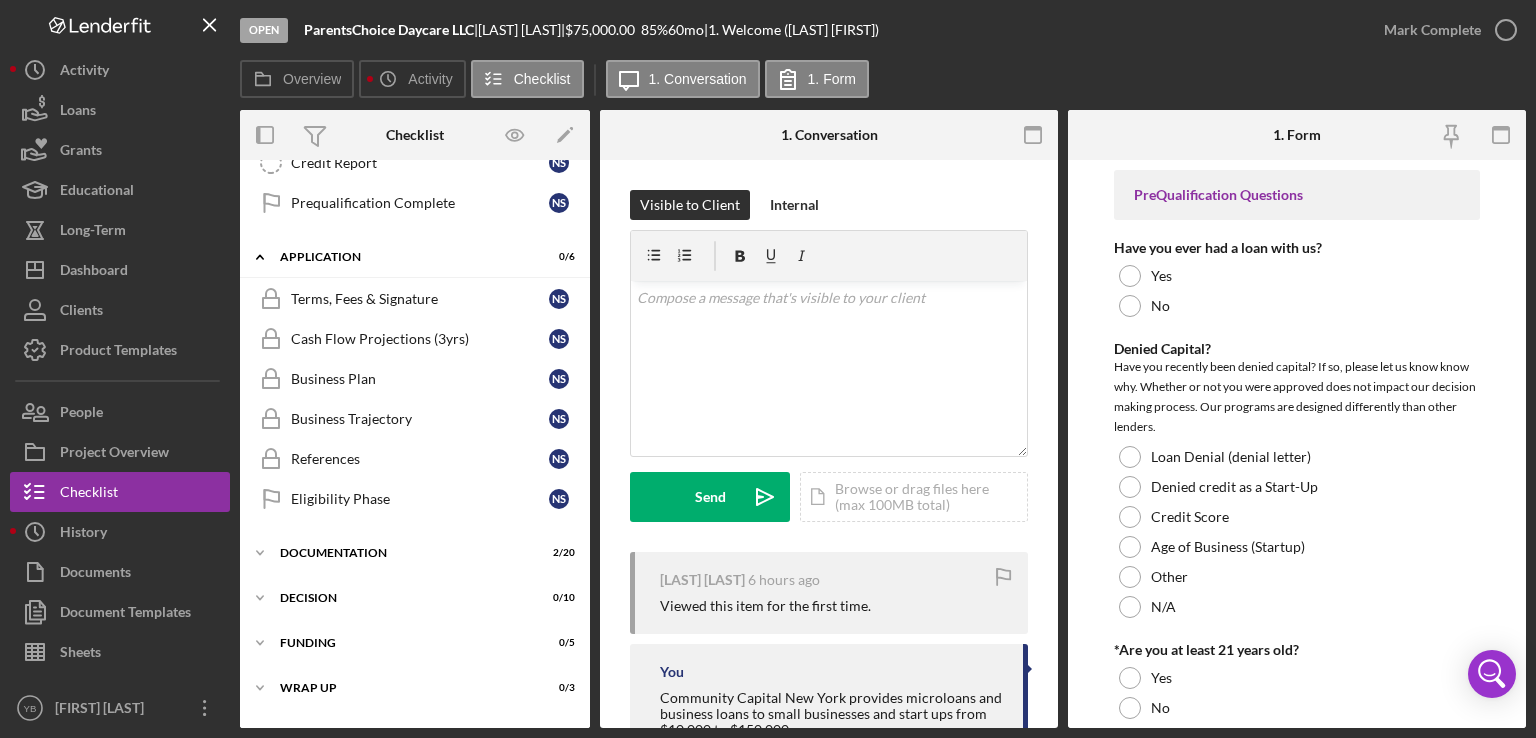 scroll, scrollTop: 377, scrollLeft: 0, axis: vertical 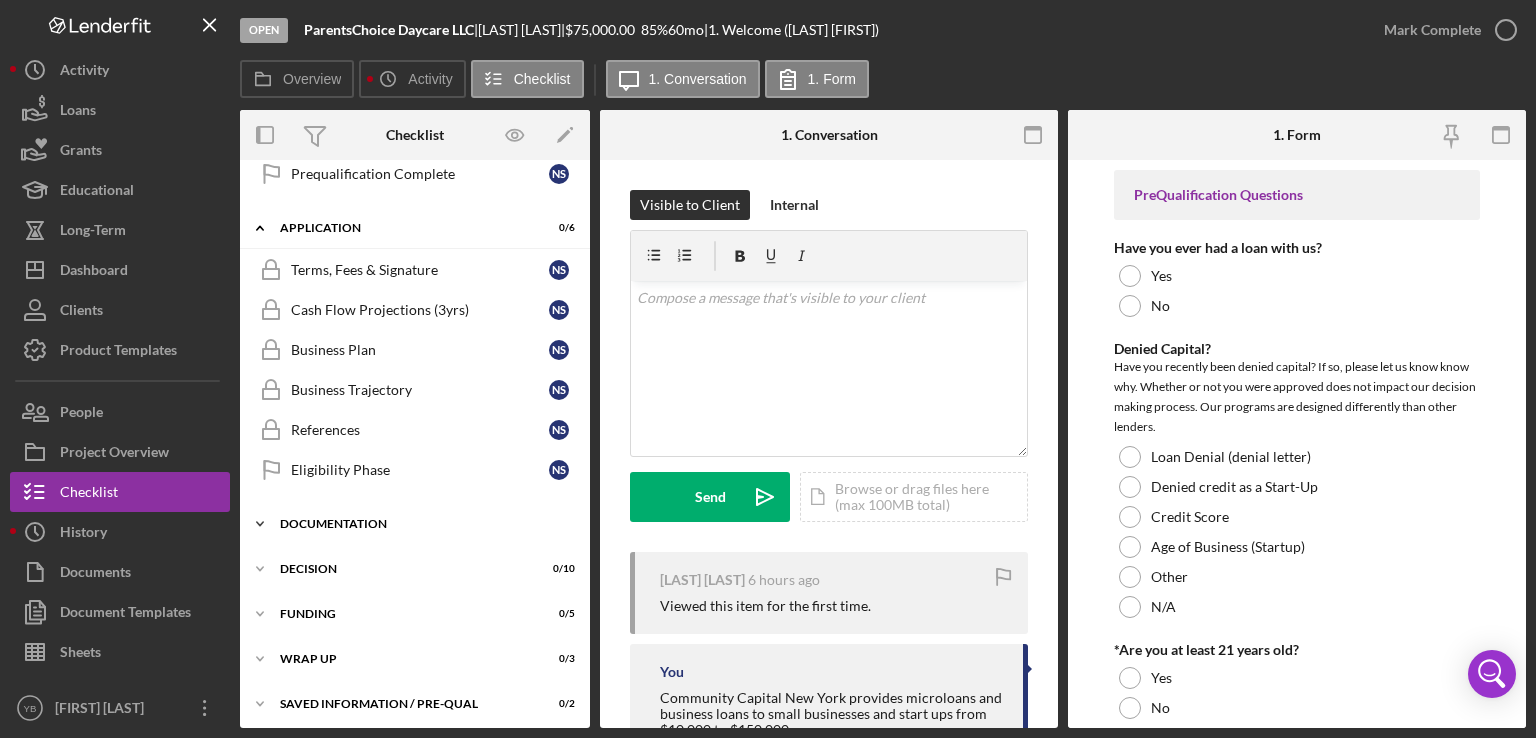 click on "Documentation" at bounding box center [422, 524] 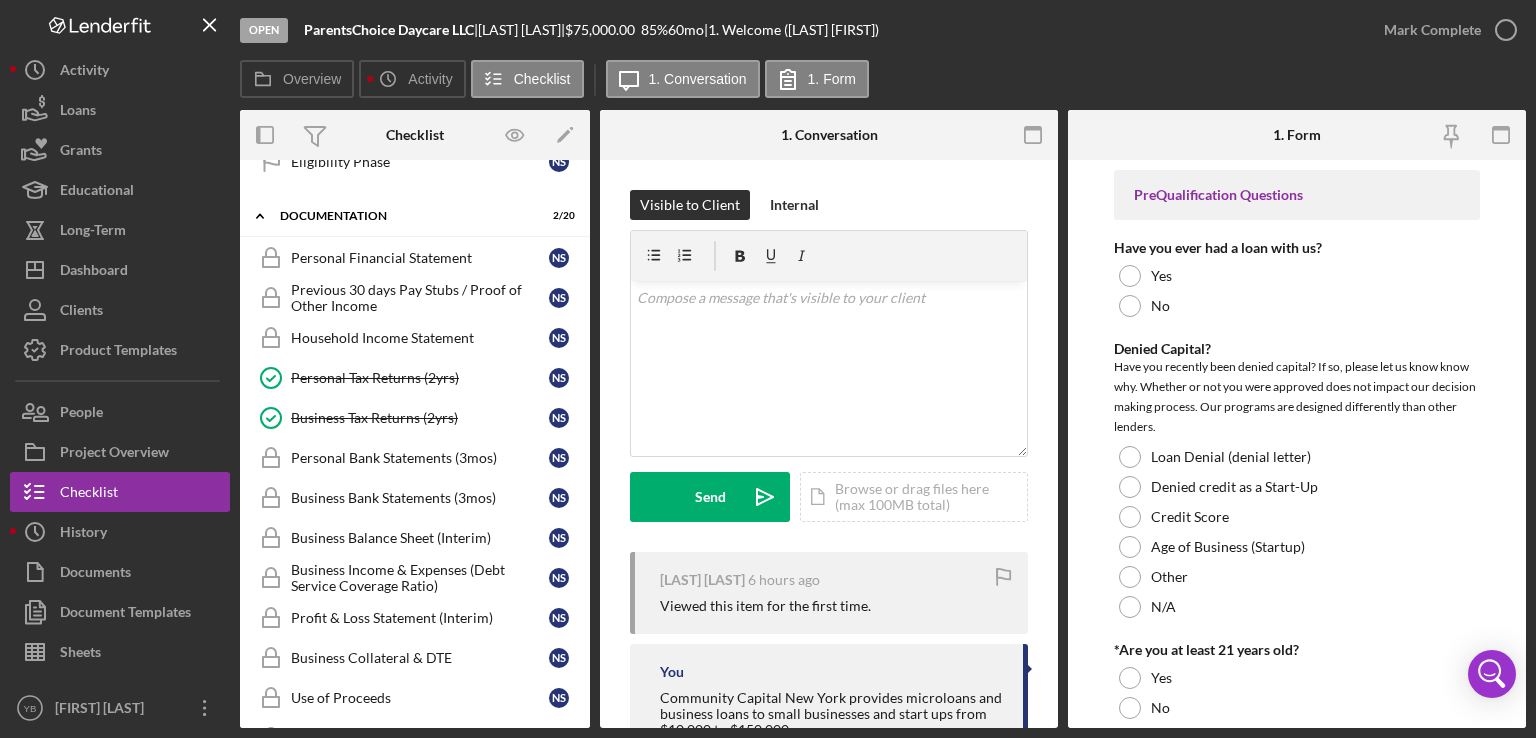scroll, scrollTop: 690, scrollLeft: 0, axis: vertical 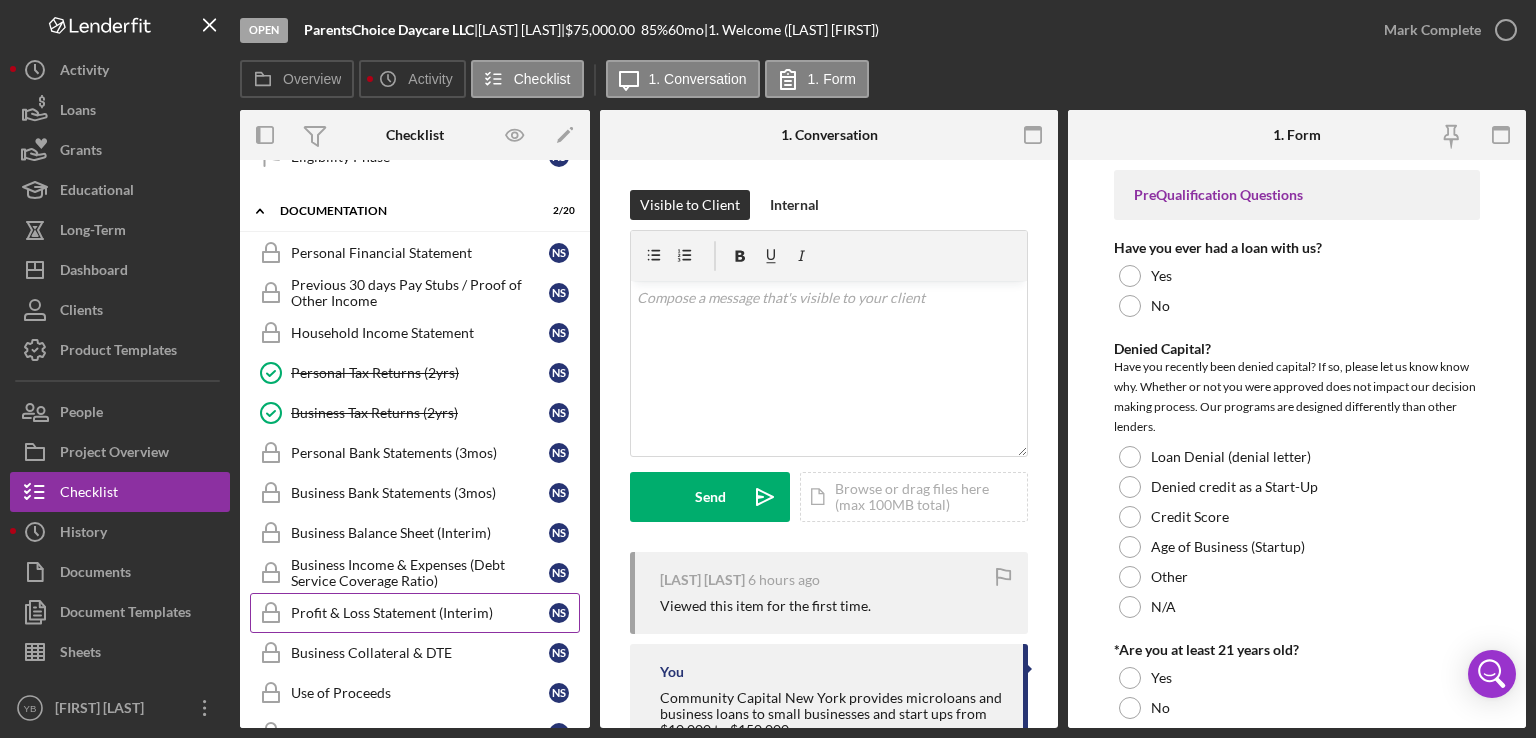 click on "Profit & Loss Statement (Interim)" at bounding box center (420, 613) 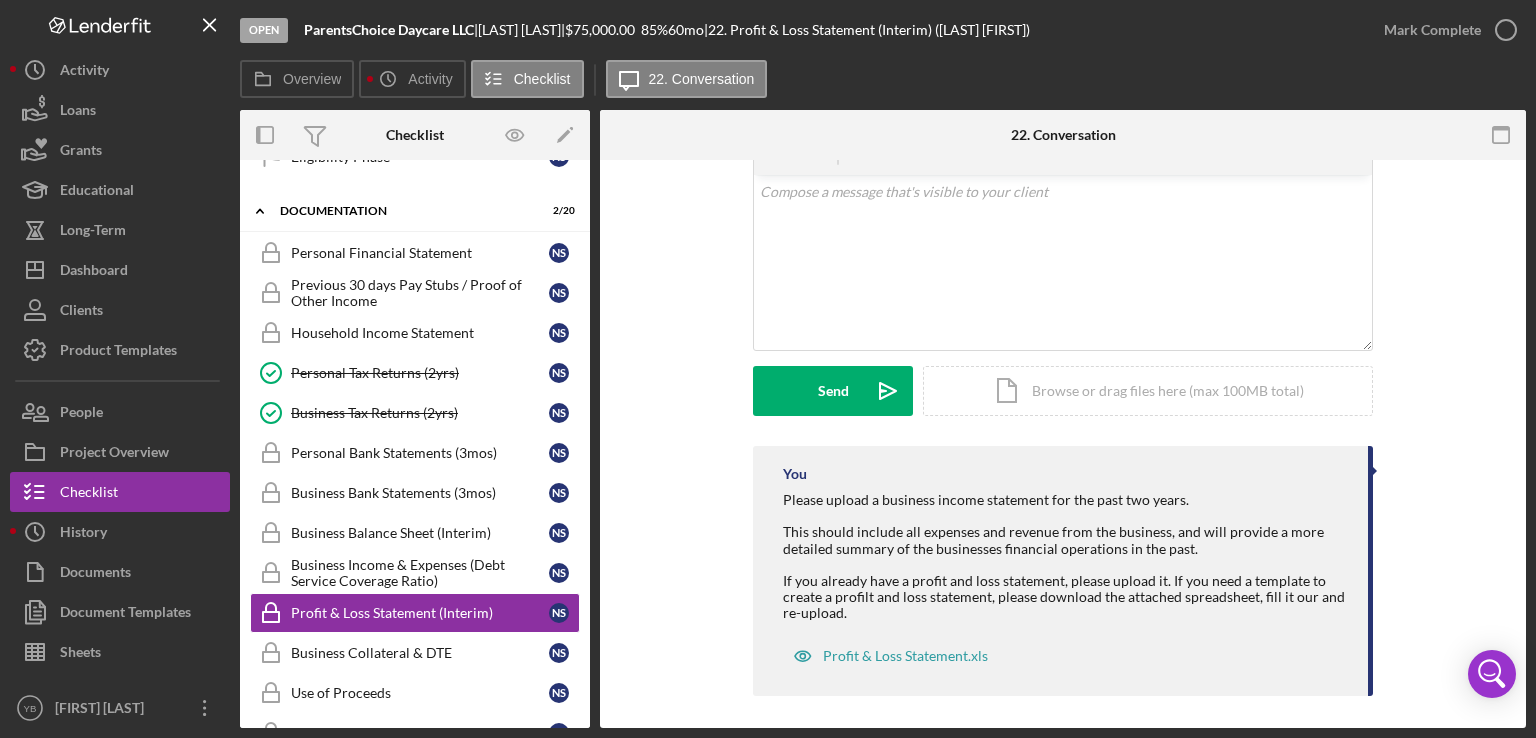 scroll, scrollTop: 370, scrollLeft: 0, axis: vertical 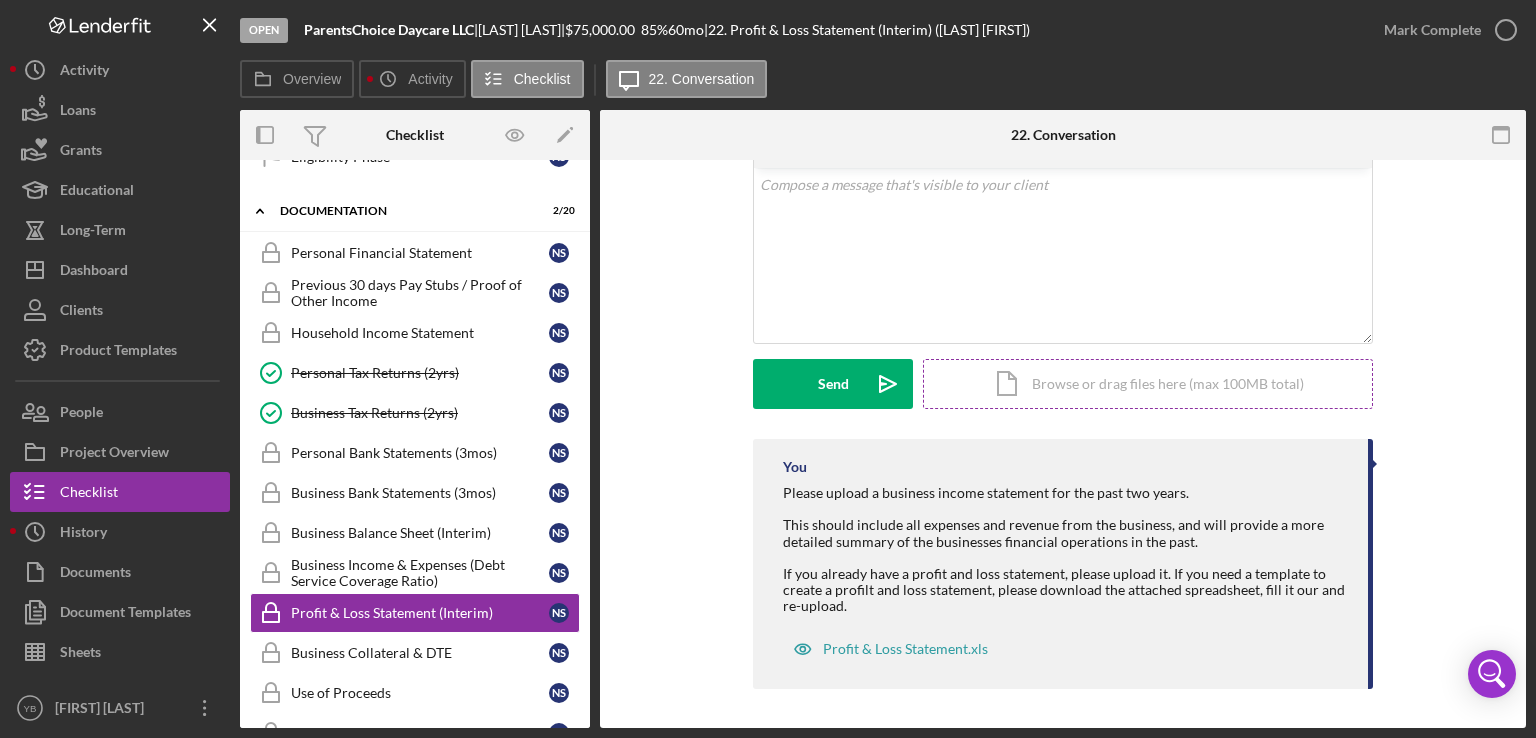 click on "Icon/Document Browse or drag files here (max 100MB total) Tap to choose files or take a photo" at bounding box center [1148, 384] 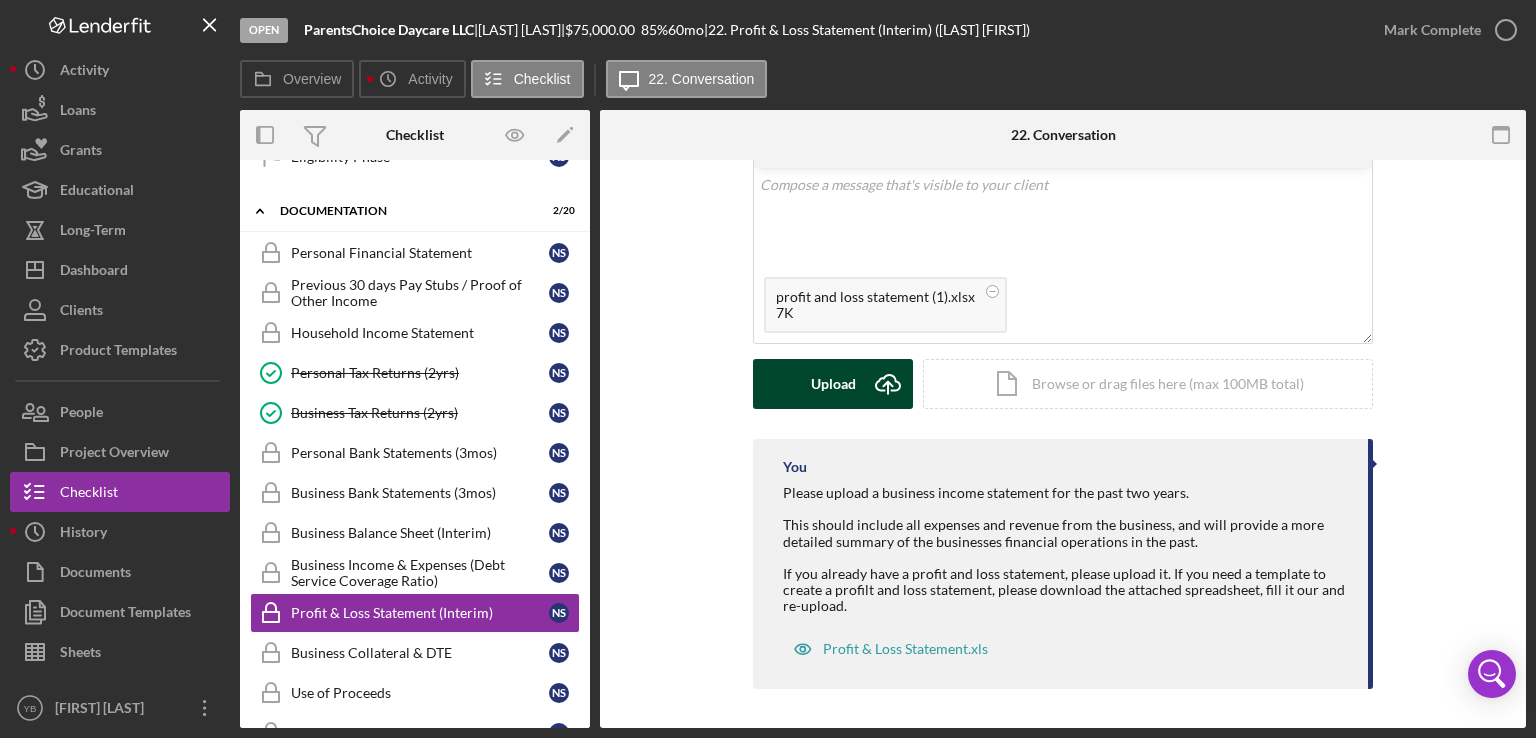 click on "Upload" at bounding box center [833, 384] 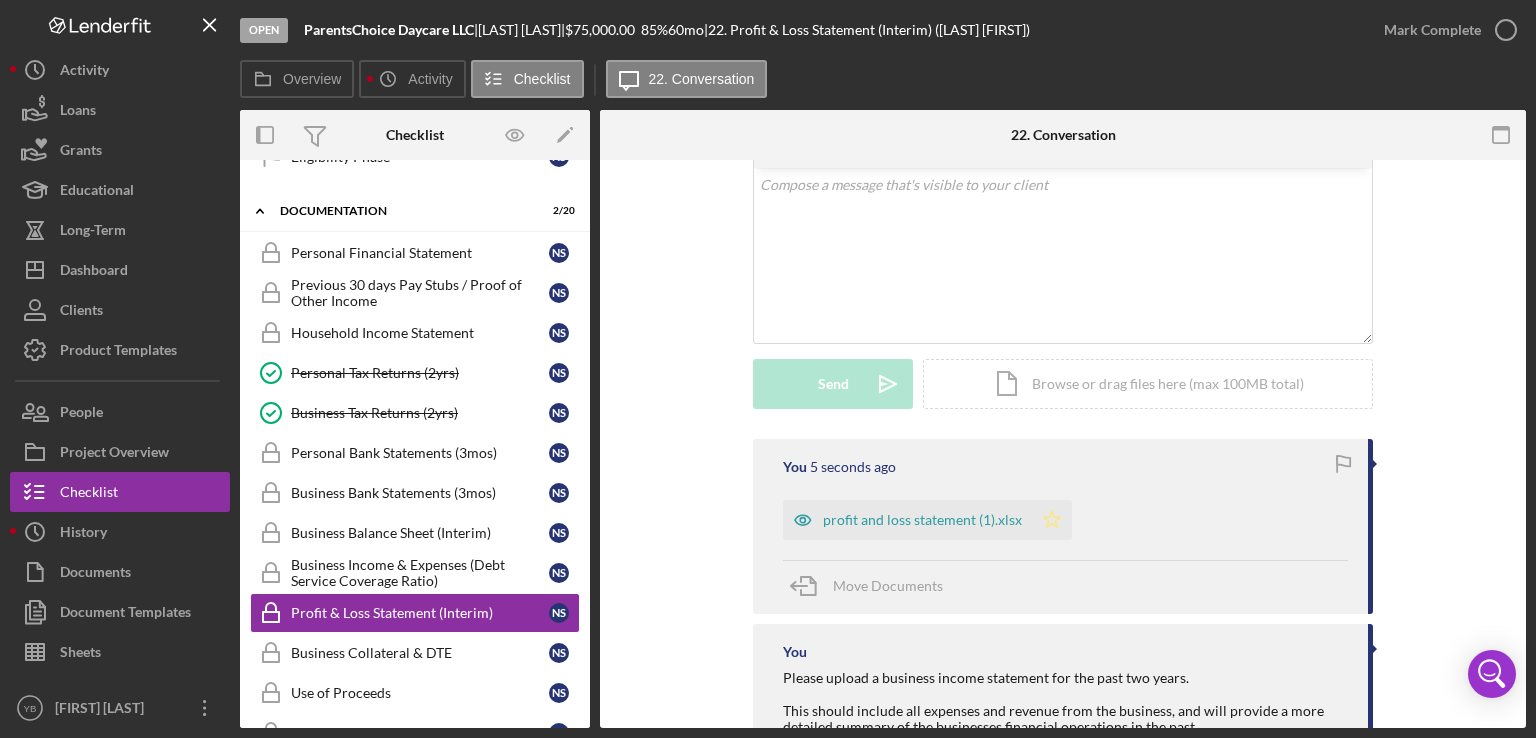 click on "Icon/Star" 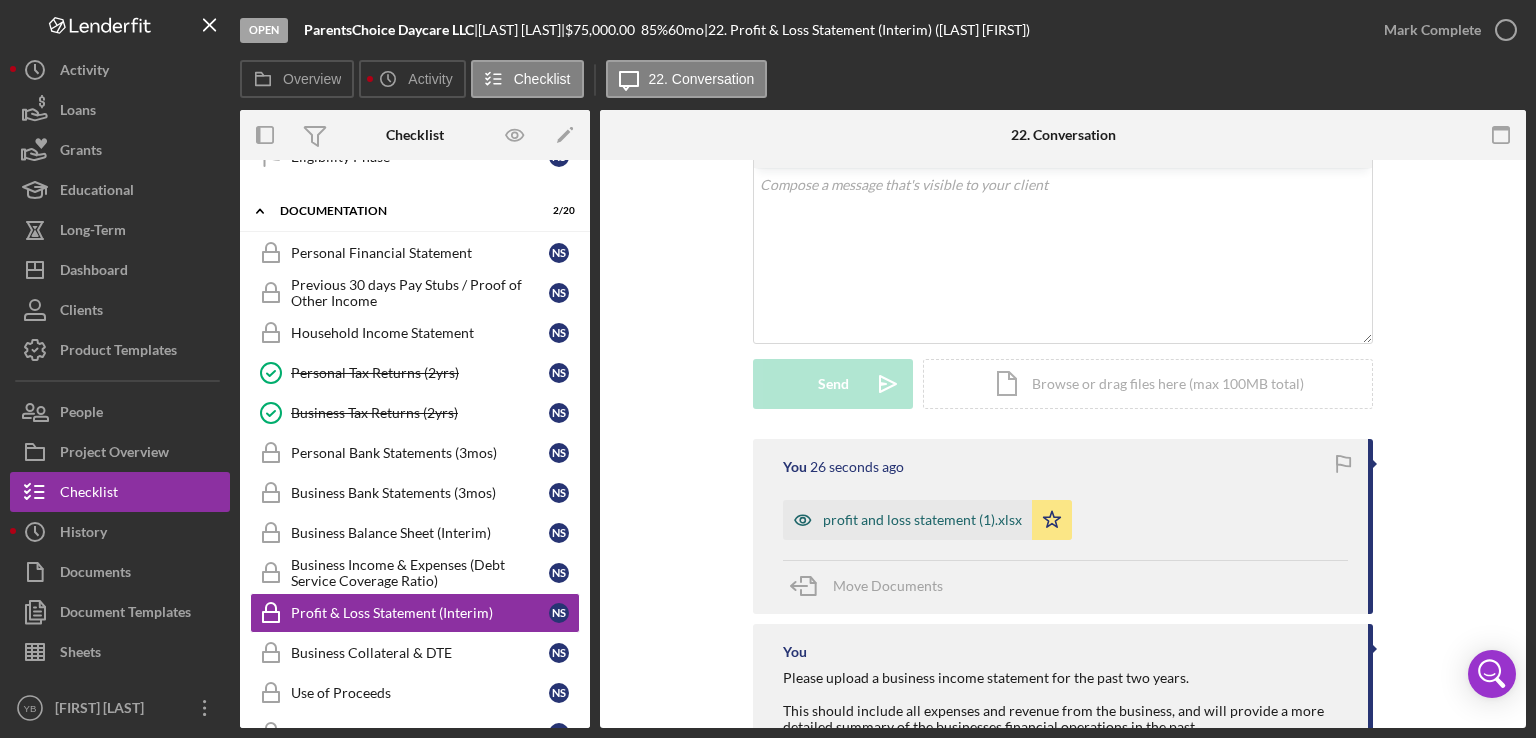 click on "profit and loss statement  (1).xlsx" at bounding box center [922, 520] 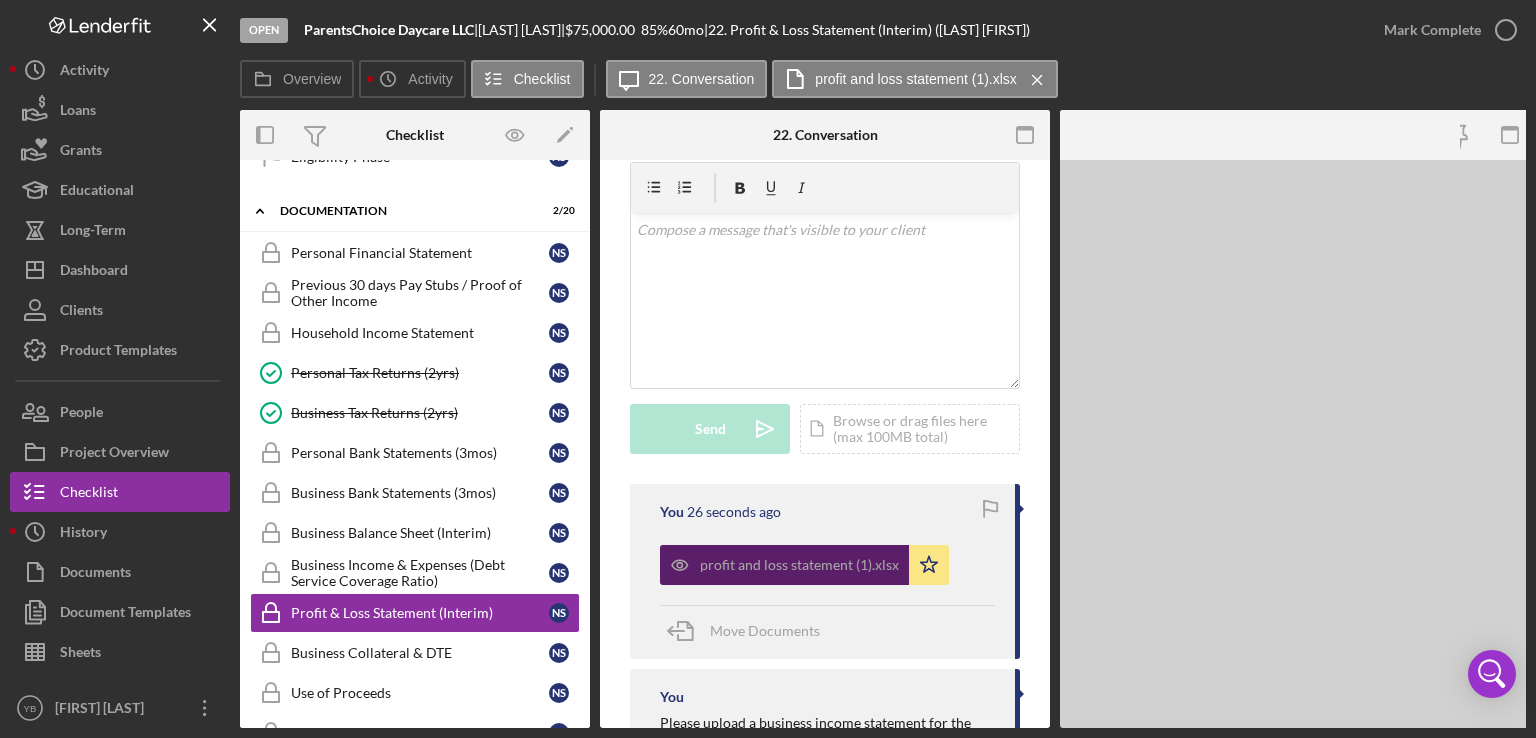 scroll, scrollTop: 415, scrollLeft: 0, axis: vertical 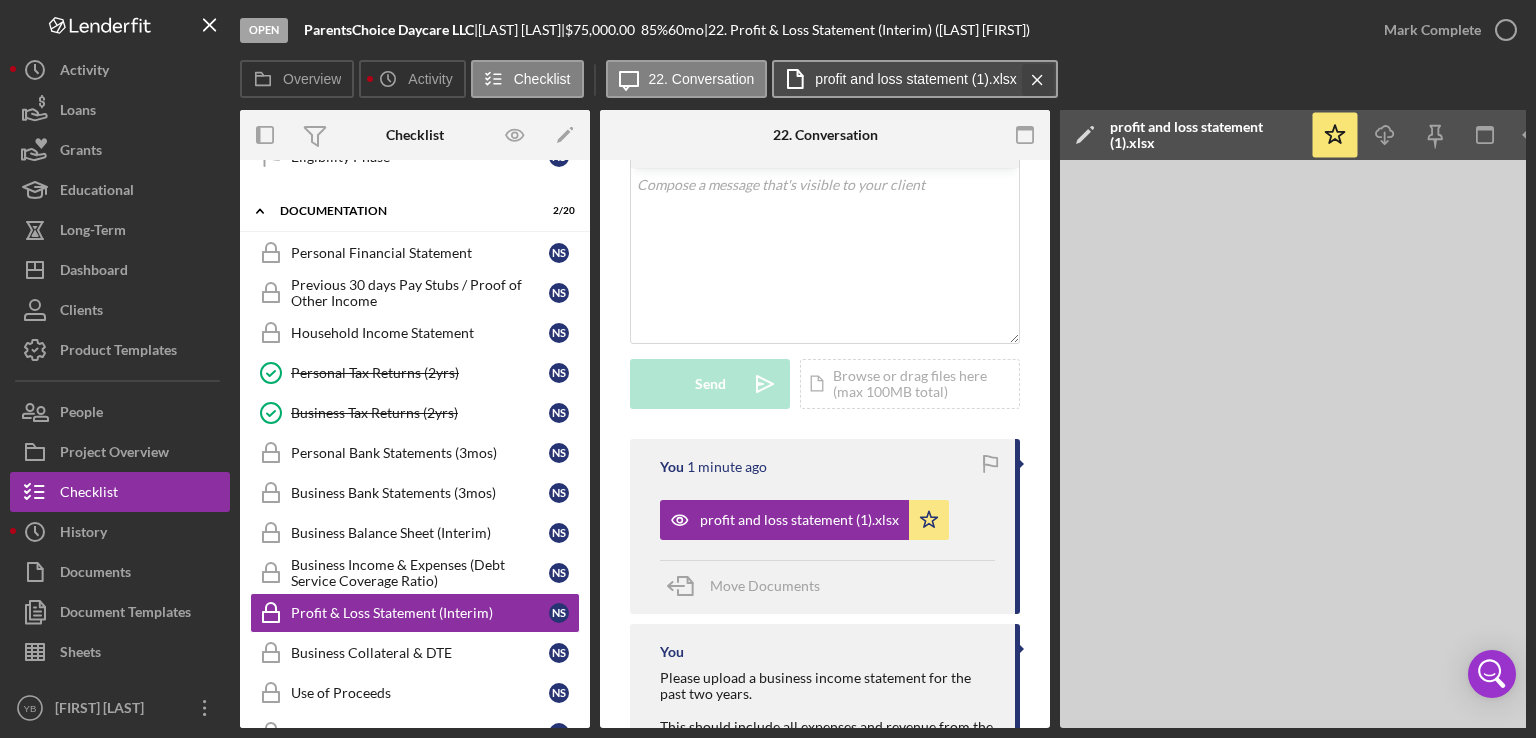 click on "Icon/Menu Close" 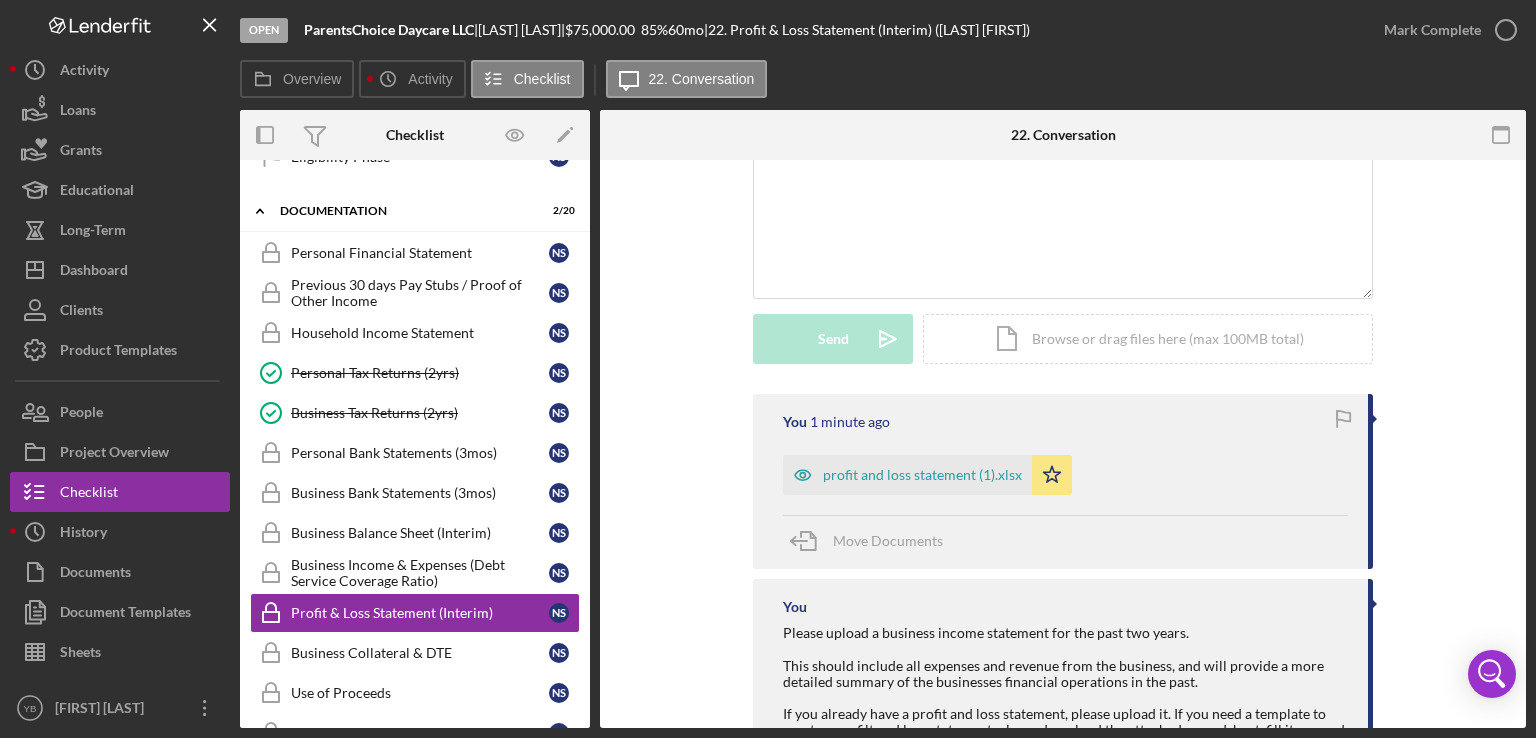 scroll, scrollTop: 370, scrollLeft: 0, axis: vertical 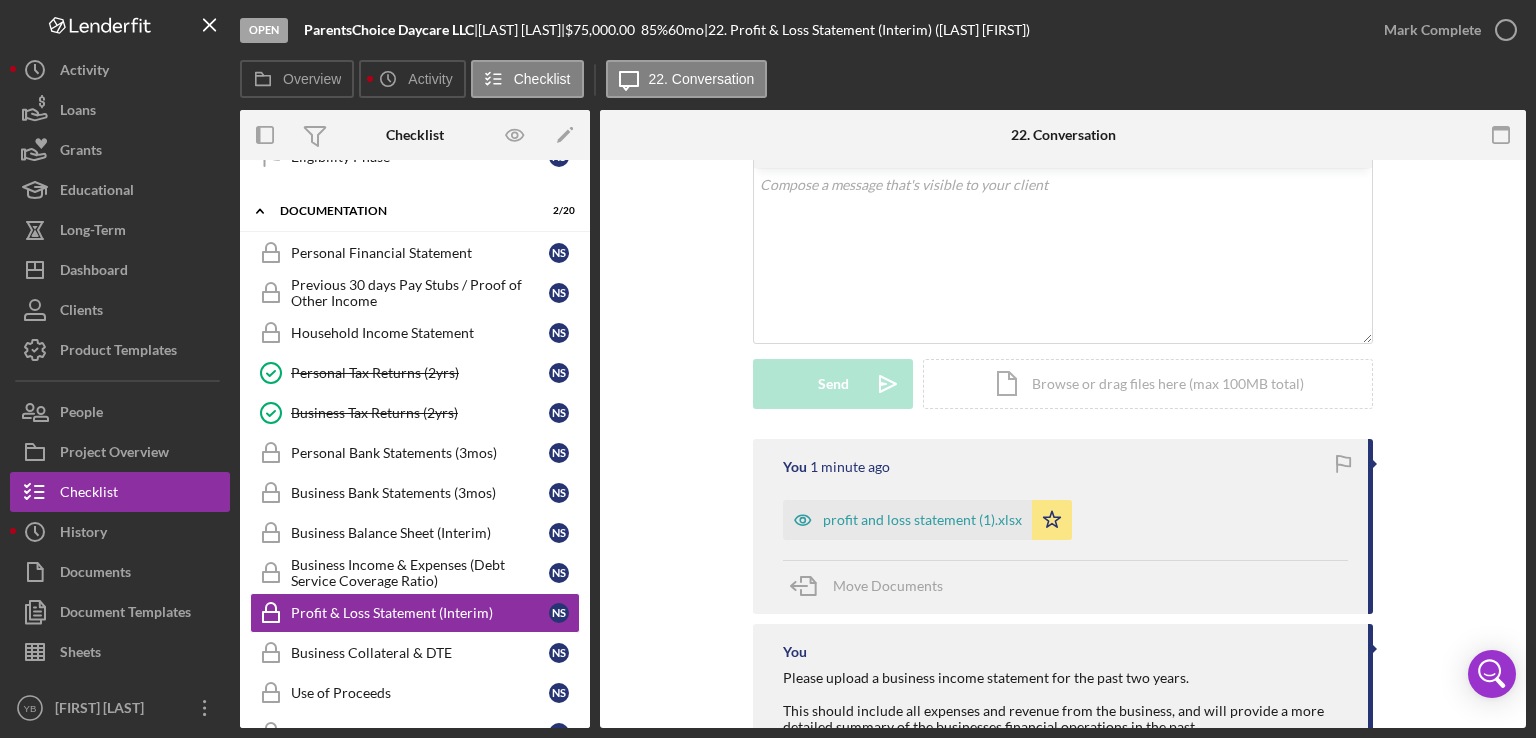 click on "Mark Complete" at bounding box center [1445, 30] 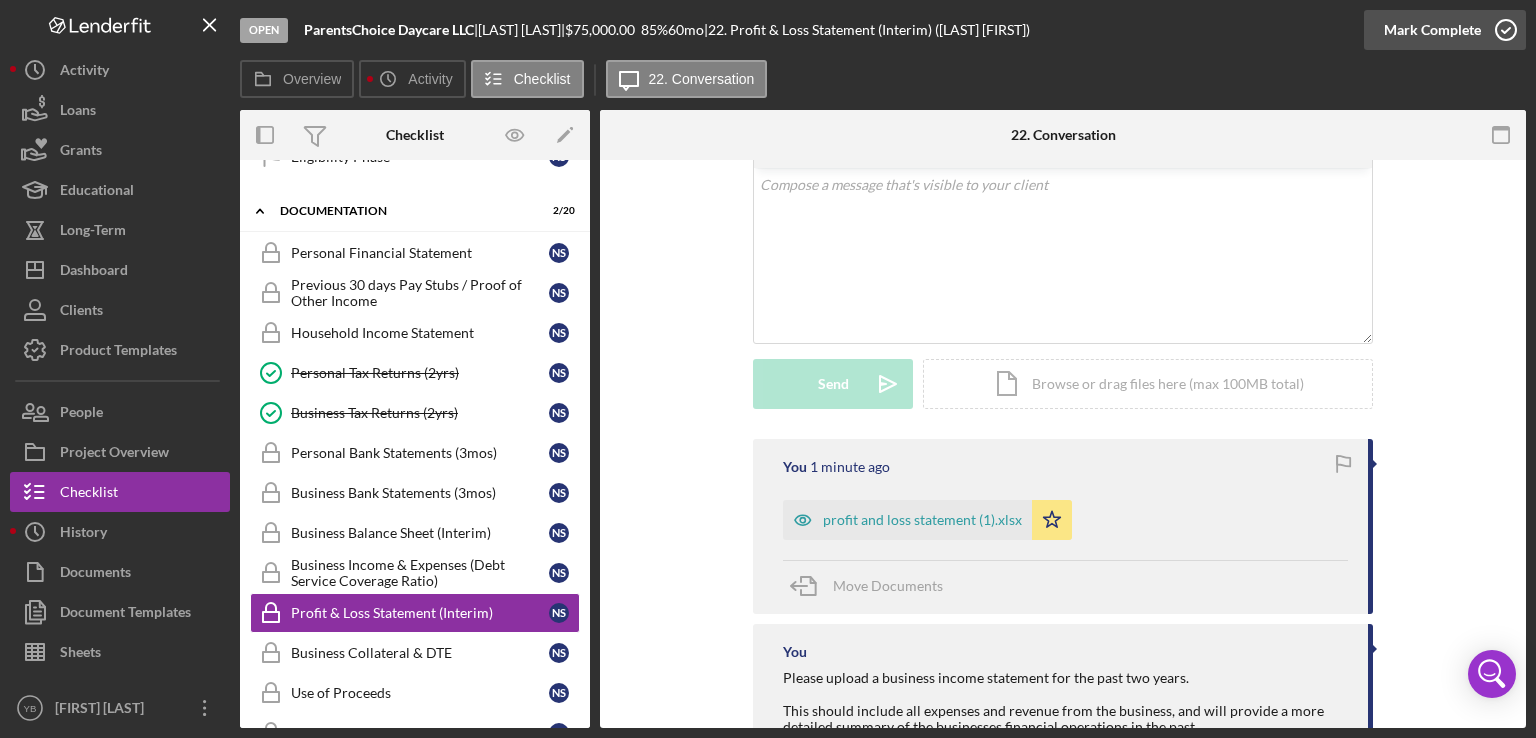 click on "Mark Complete" at bounding box center (1432, 30) 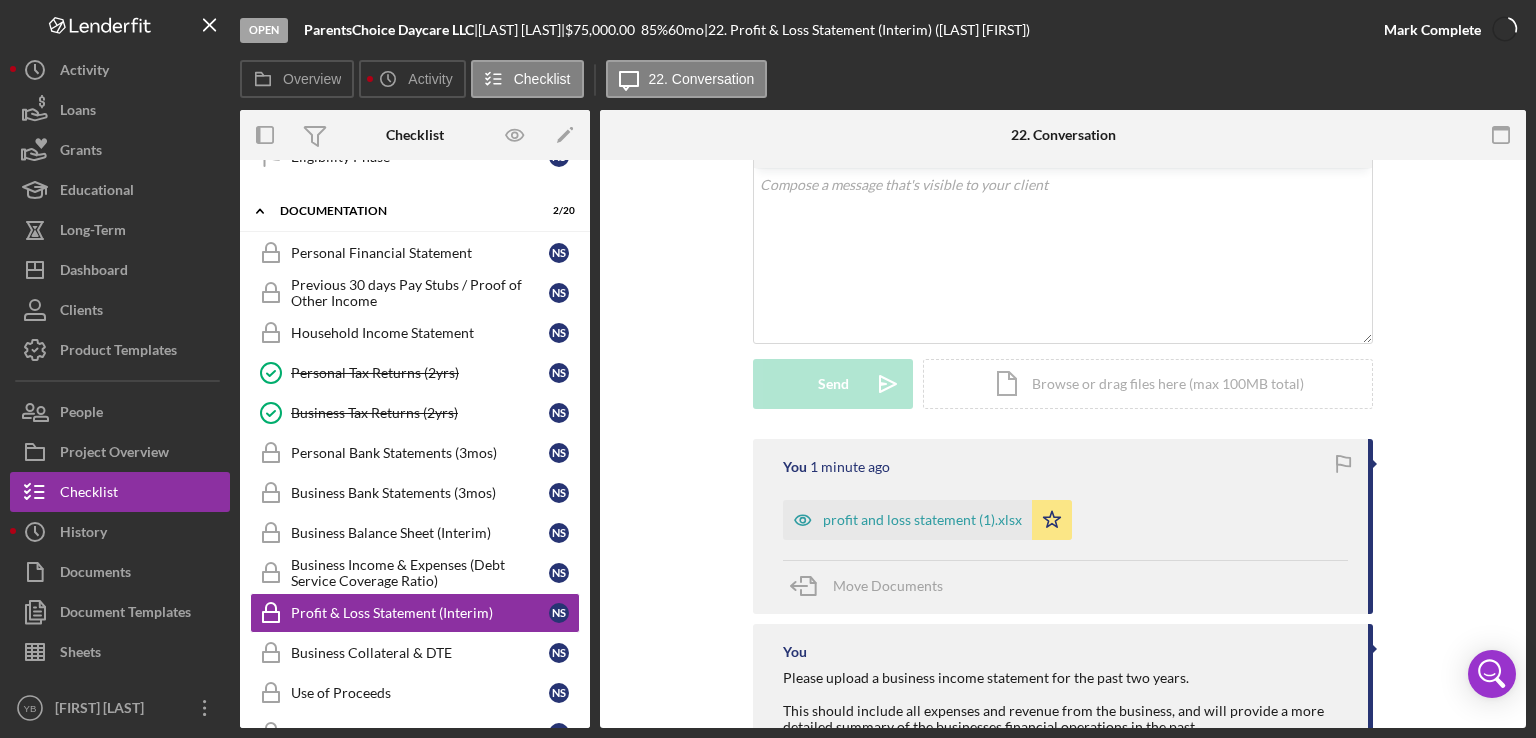 scroll, scrollTop: 388, scrollLeft: 0, axis: vertical 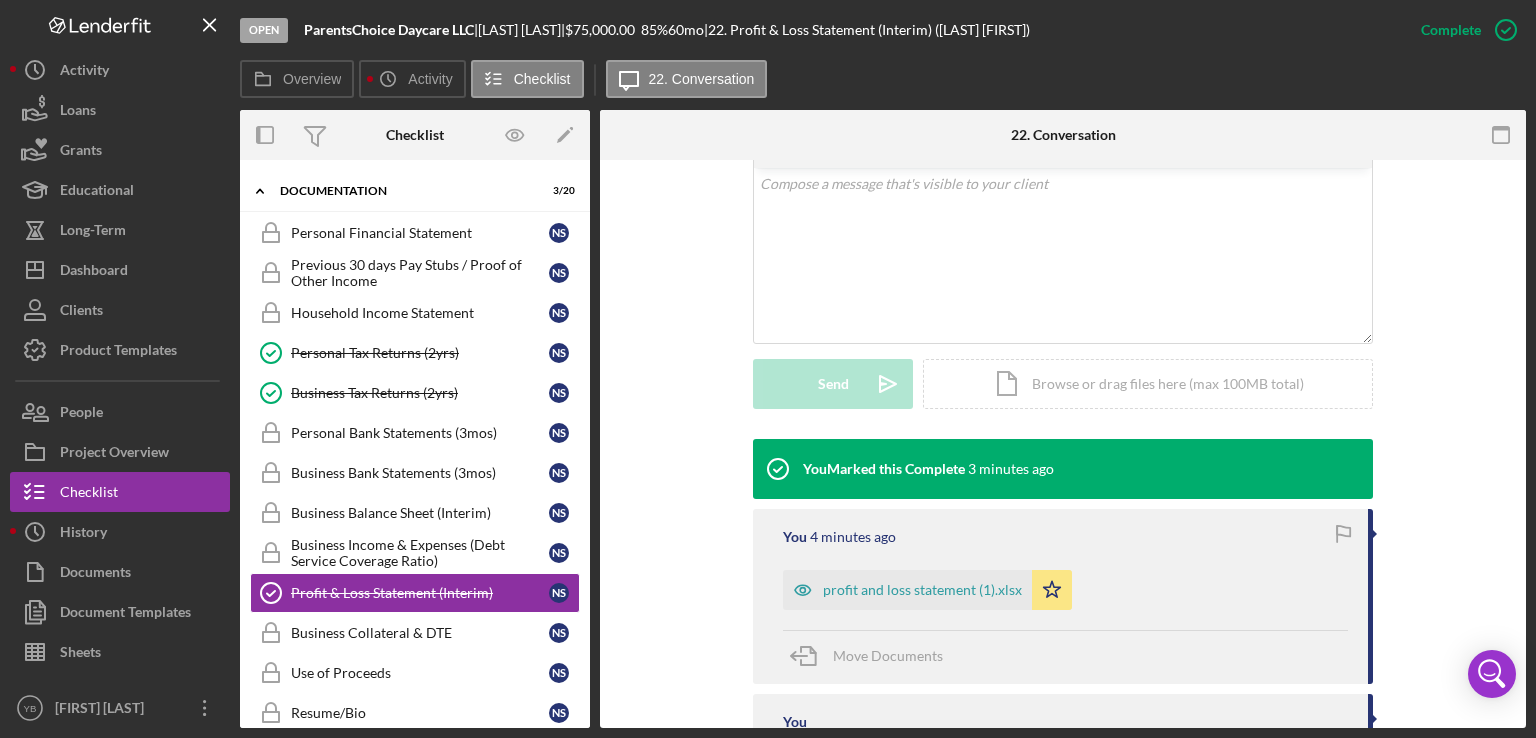 drag, startPoint x: 590, startPoint y: 448, endPoint x: 587, endPoint y: 481, distance: 33.13608 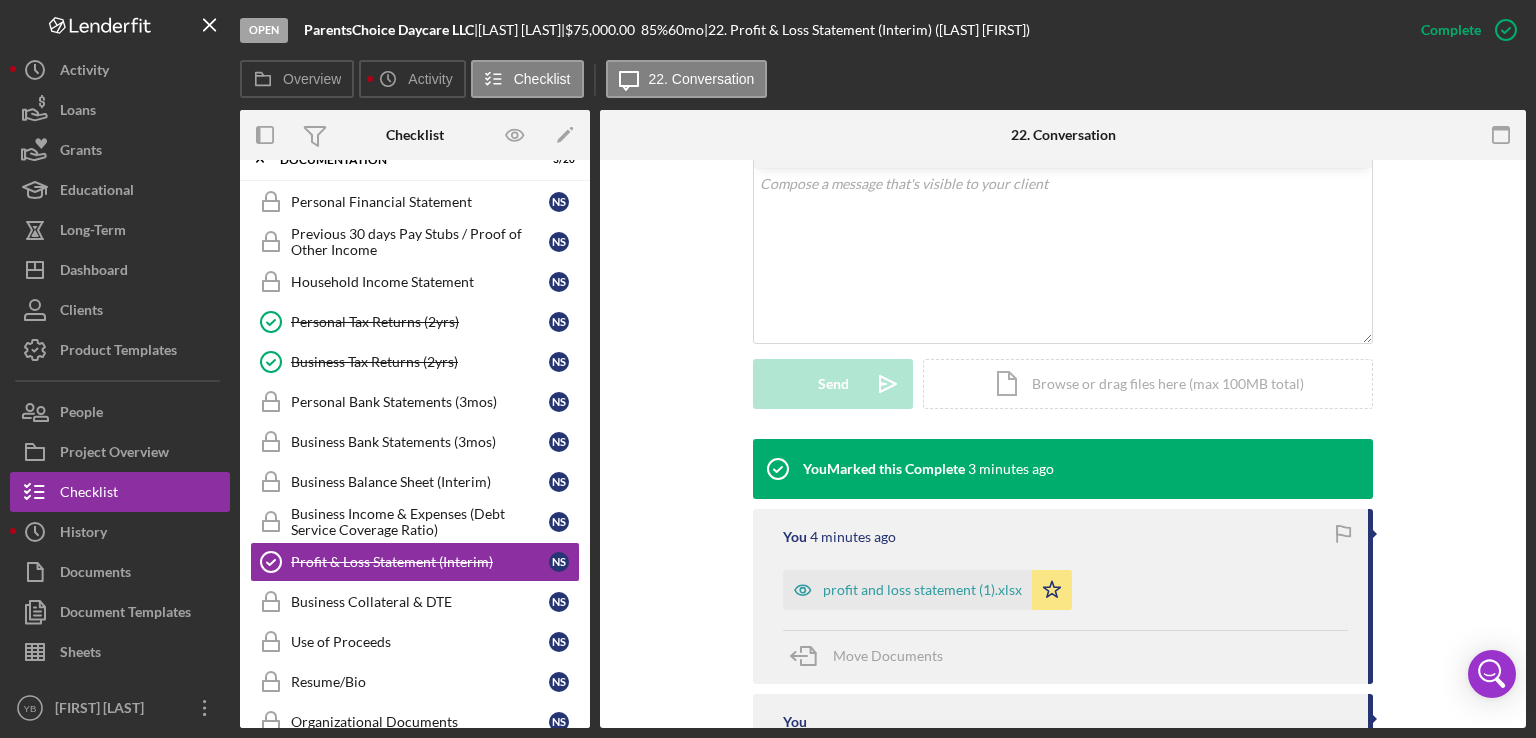 scroll, scrollTop: 736, scrollLeft: 0, axis: vertical 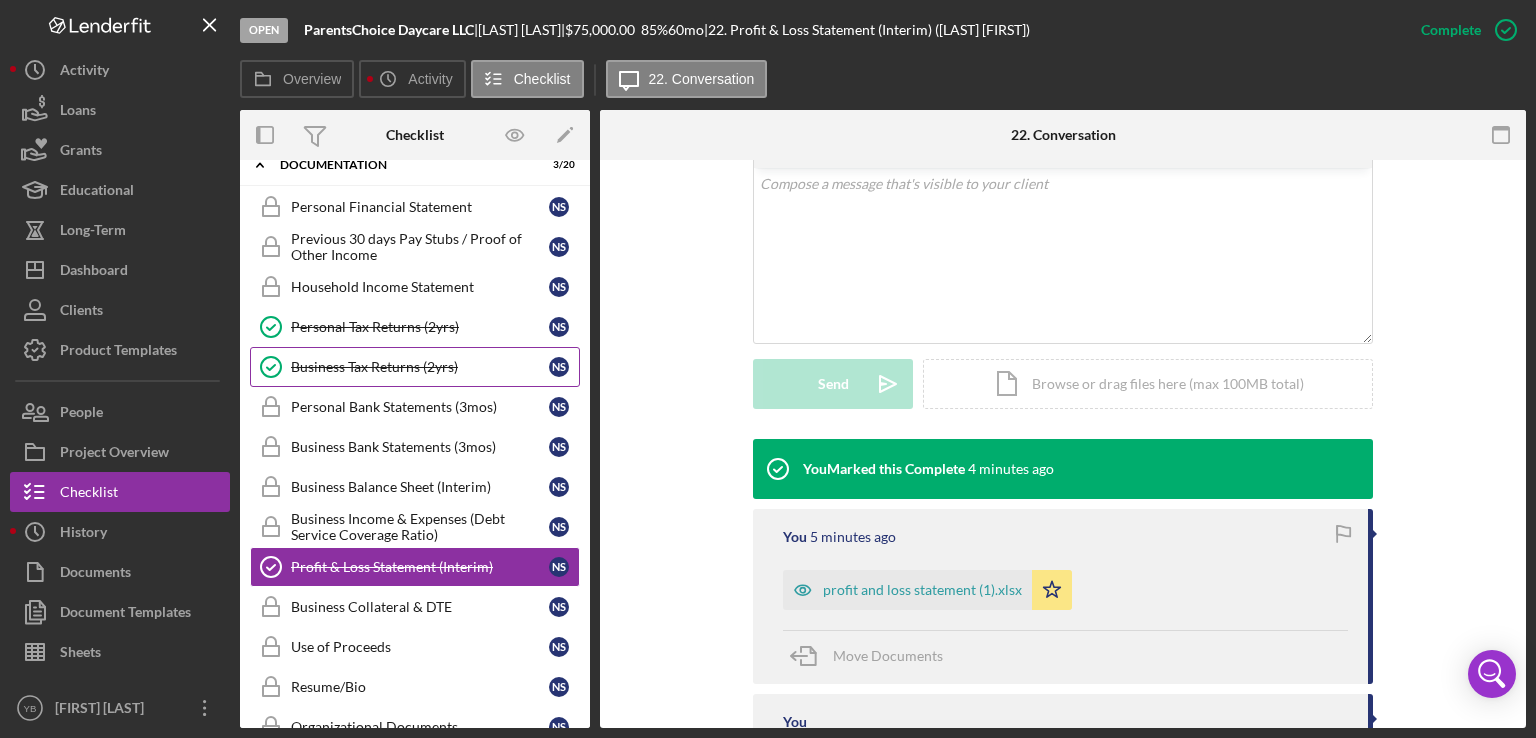 click on "Business Tax Returns (2yrs)" at bounding box center [420, 367] 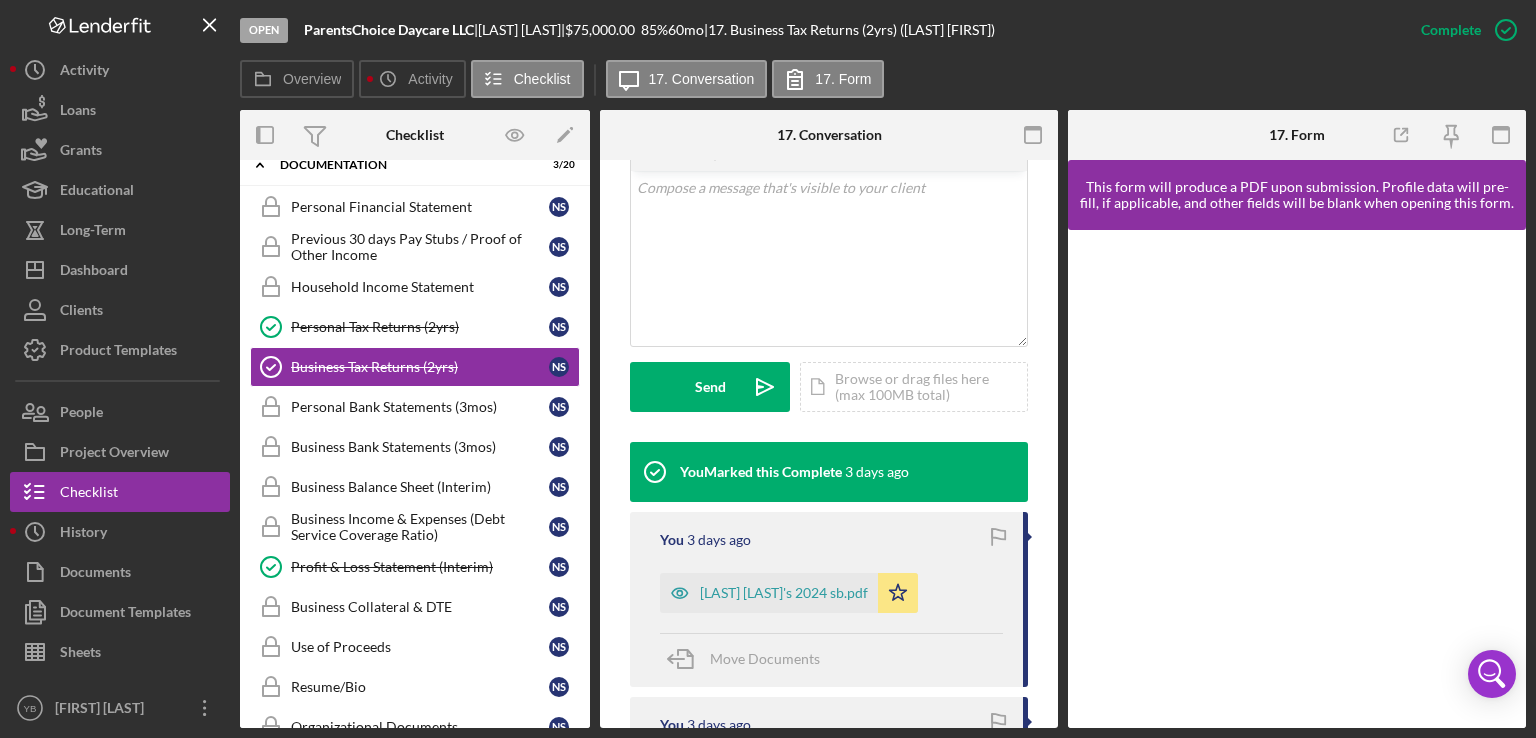scroll, scrollTop: 412, scrollLeft: 0, axis: vertical 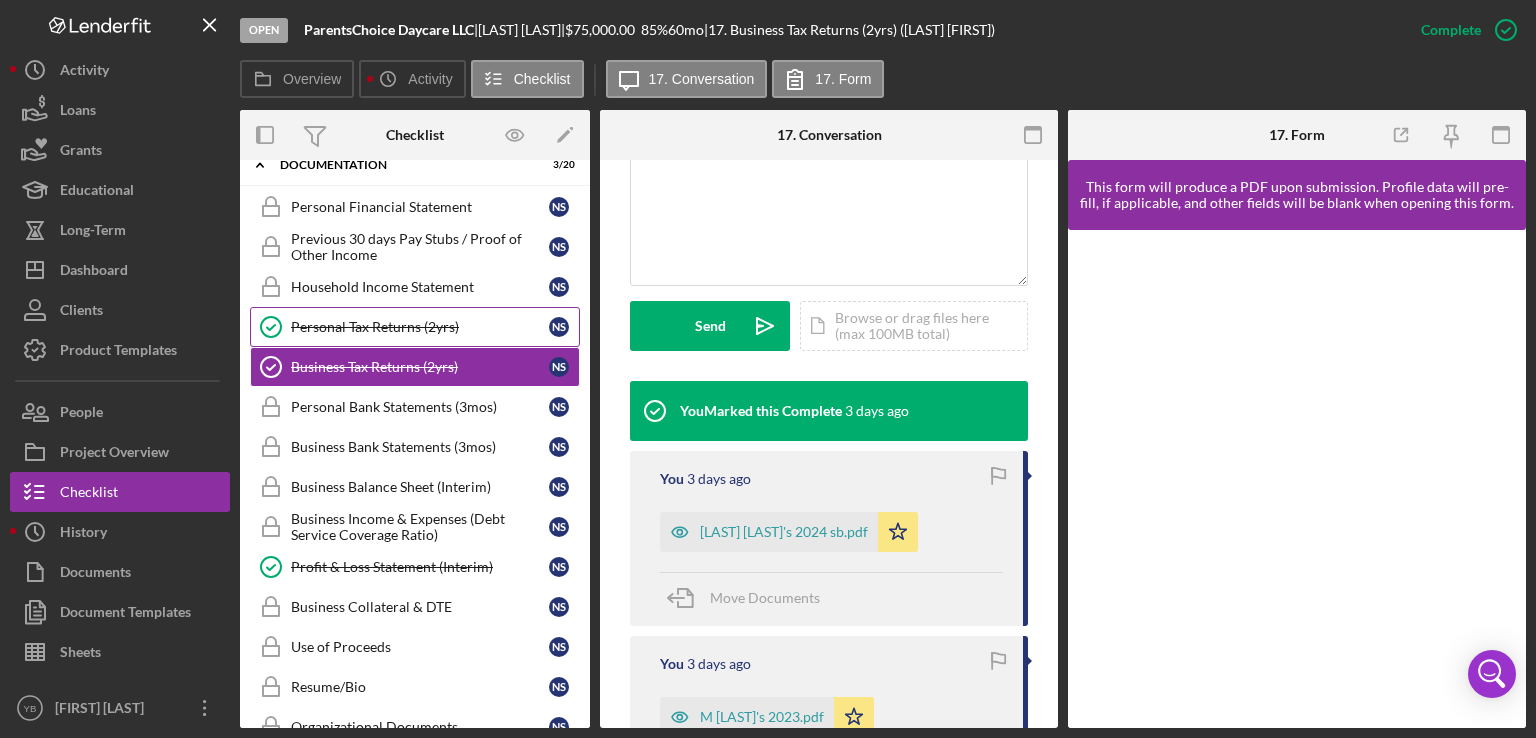 click on "Personal Tax Returns (2yrs)" at bounding box center (420, 327) 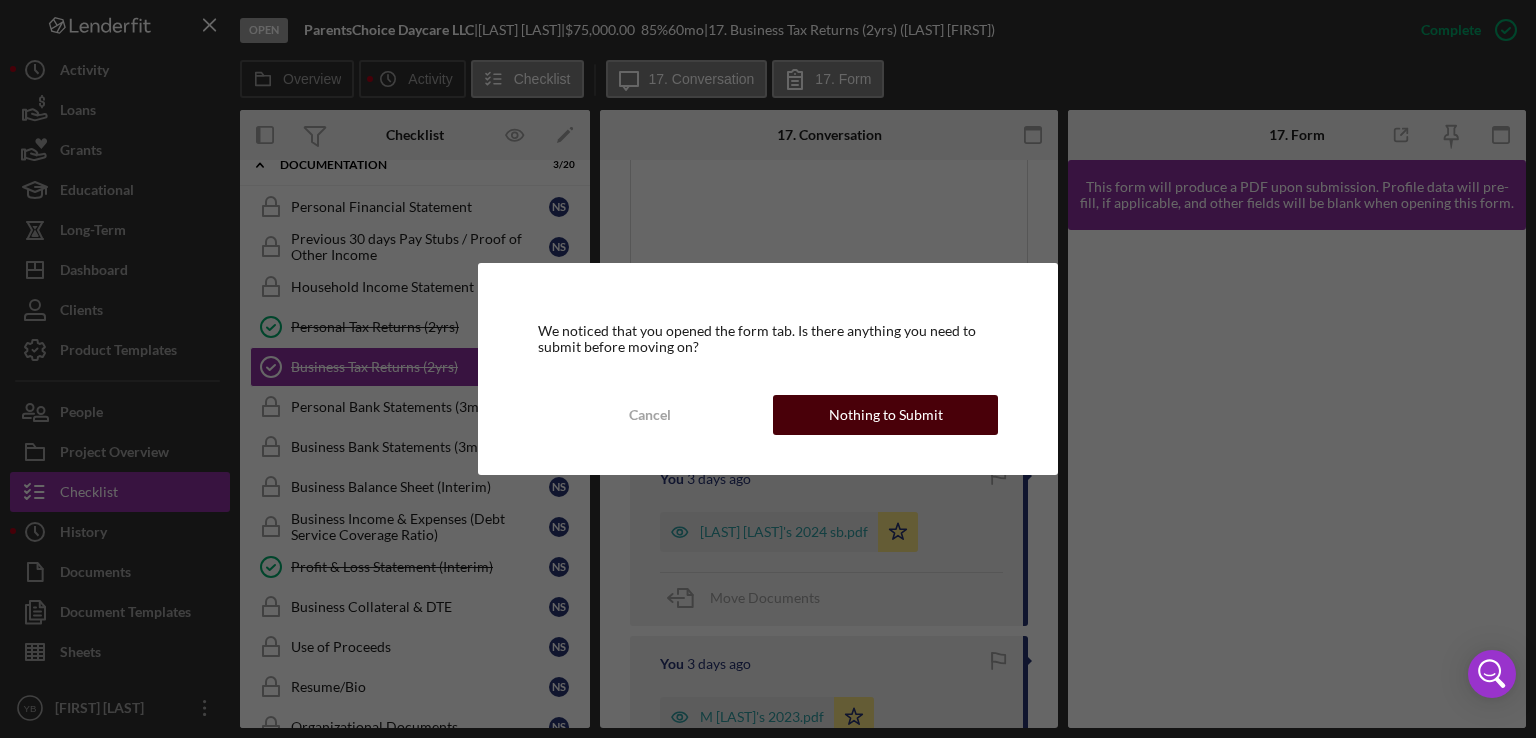 click on "Nothing to Submit" at bounding box center (886, 415) 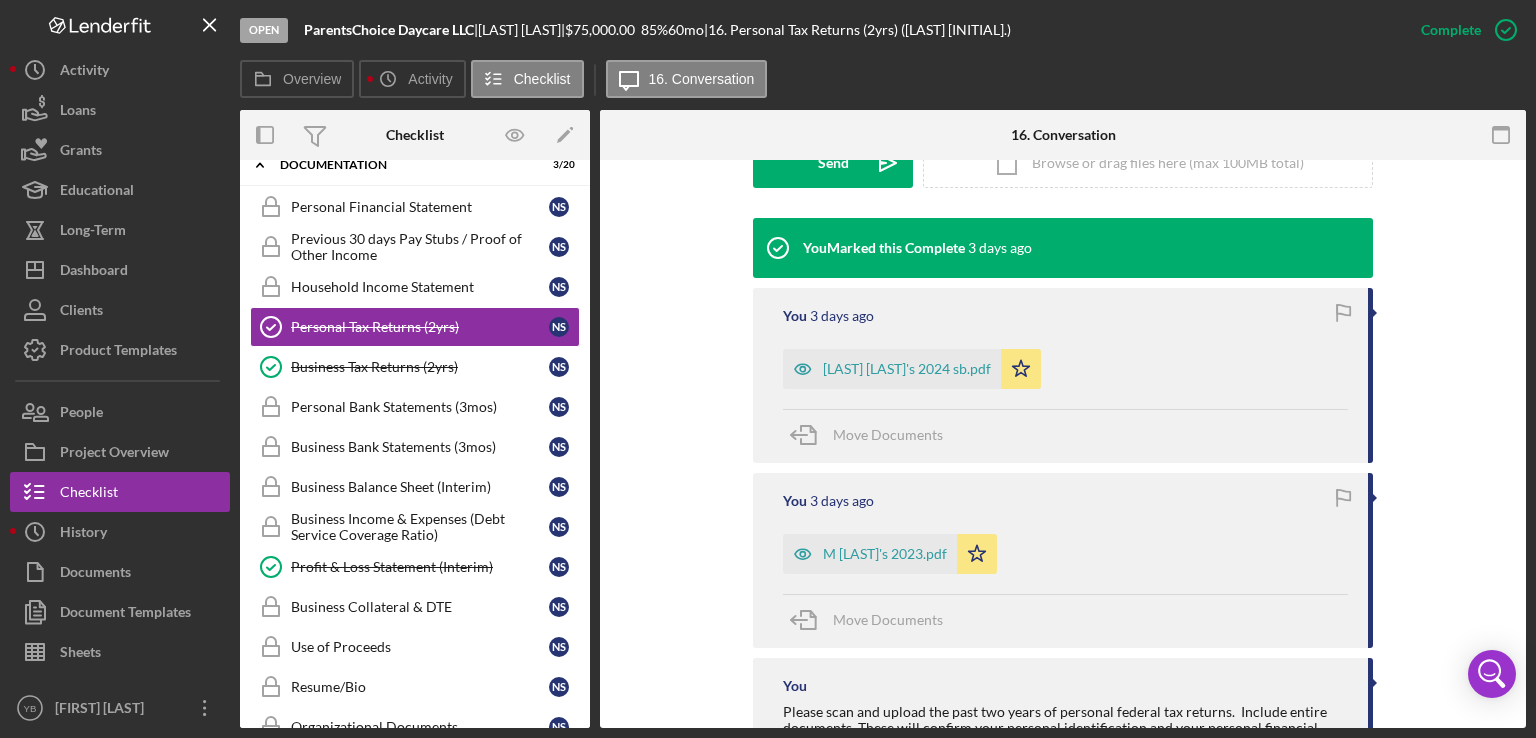 scroll, scrollTop: 0, scrollLeft: 0, axis: both 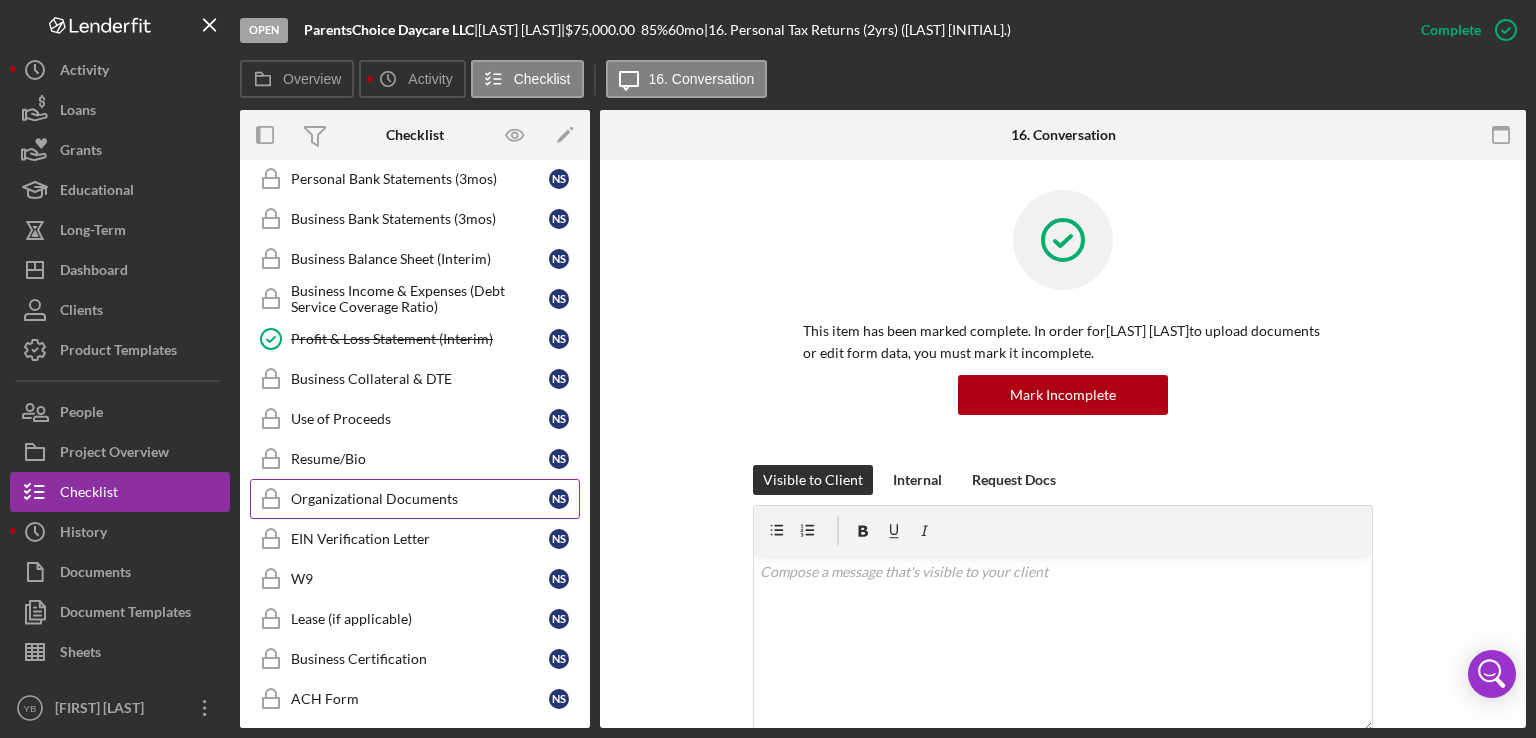 click on "Organizational  Documents" at bounding box center (420, 499) 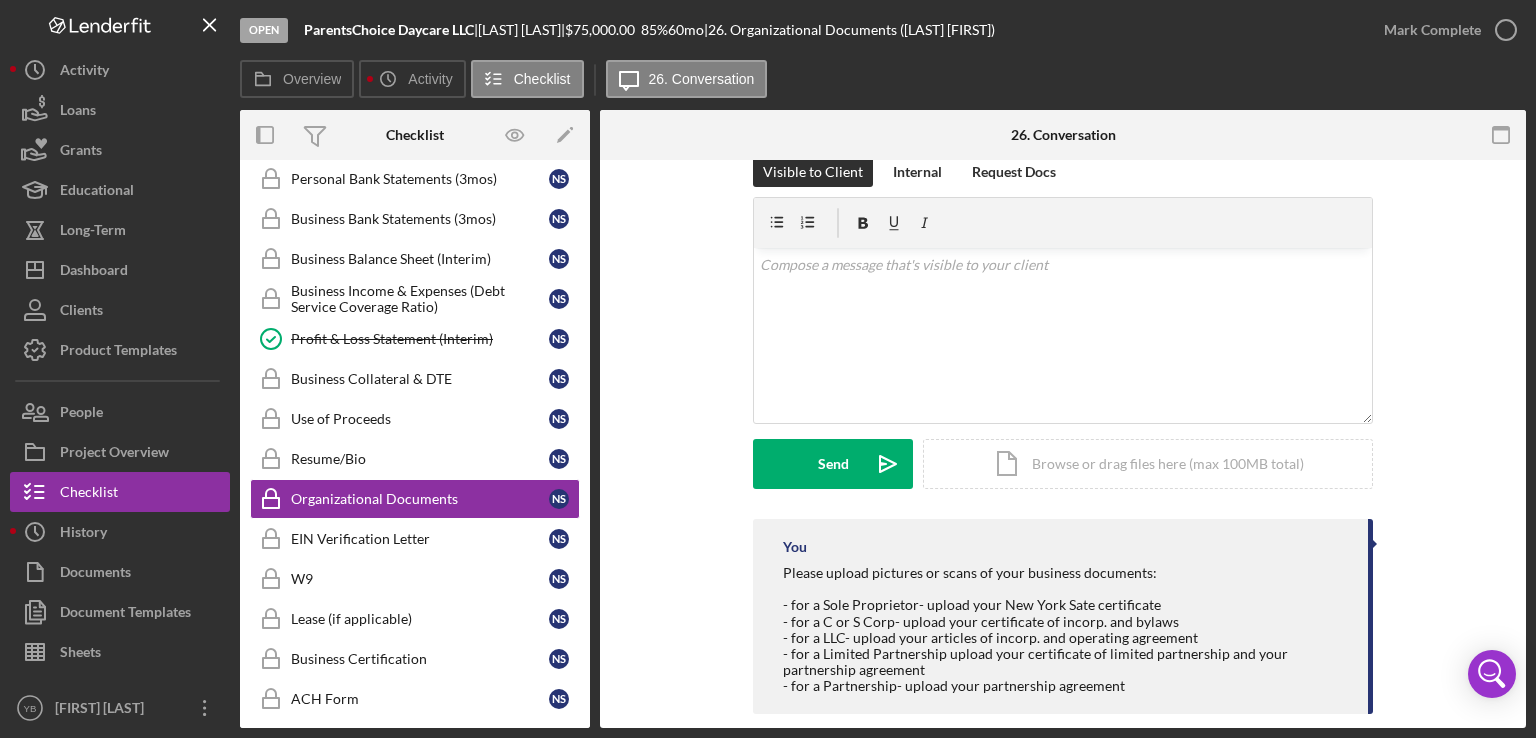 scroll, scrollTop: 305, scrollLeft: 0, axis: vertical 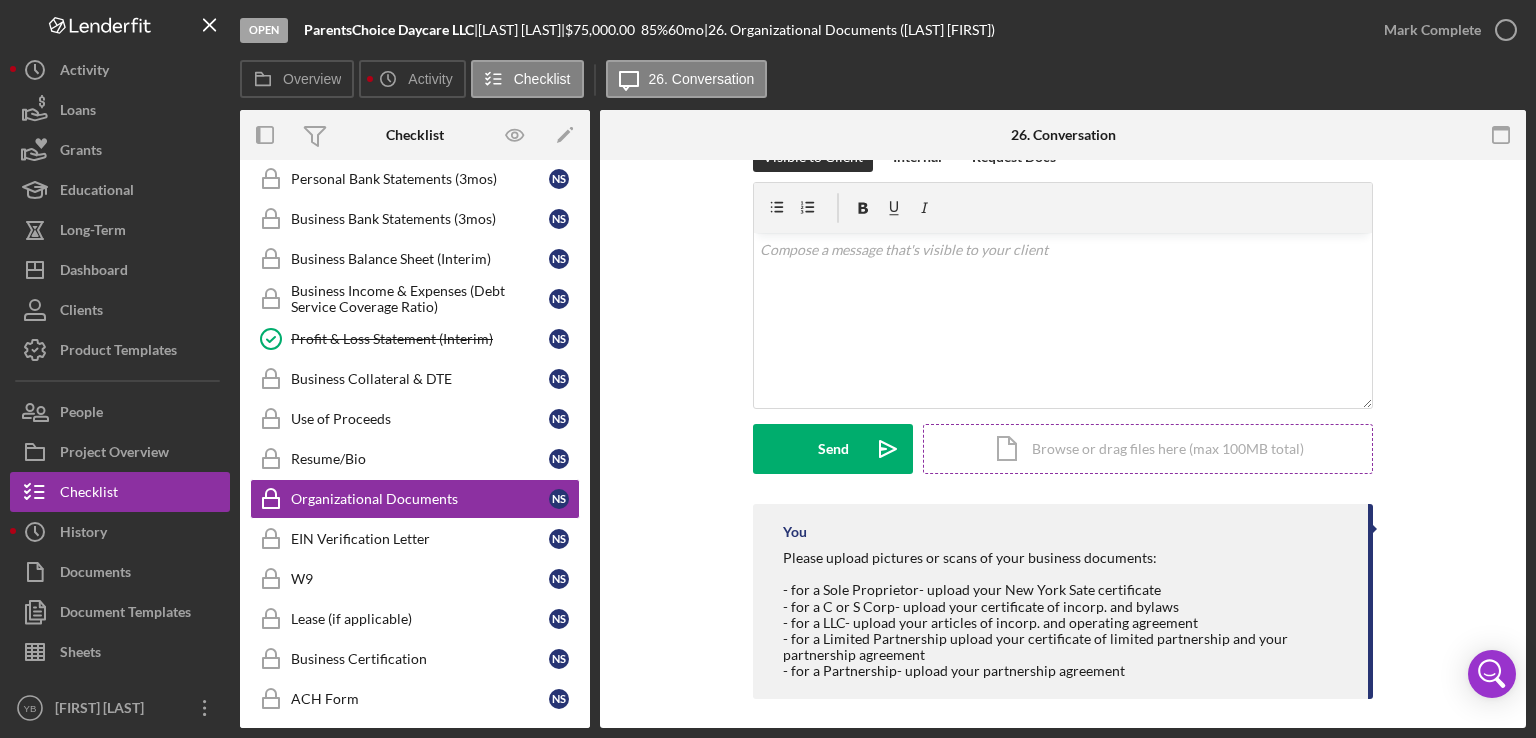 click on "Icon/Document Browse or drag files here (max 100MB total) Tap to choose files or take a photo" at bounding box center (1148, 449) 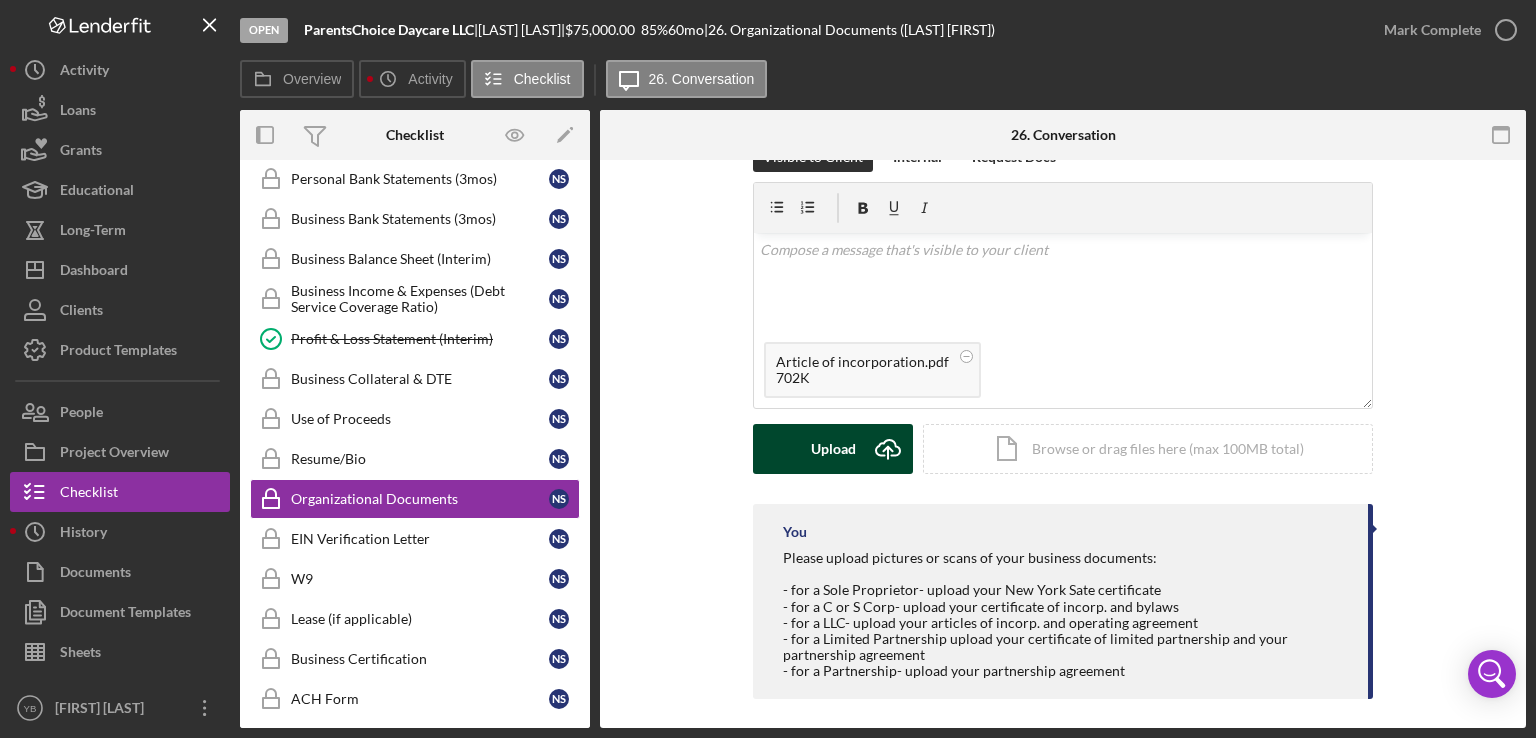 click on "Upload Icon/Upload" at bounding box center [833, 449] 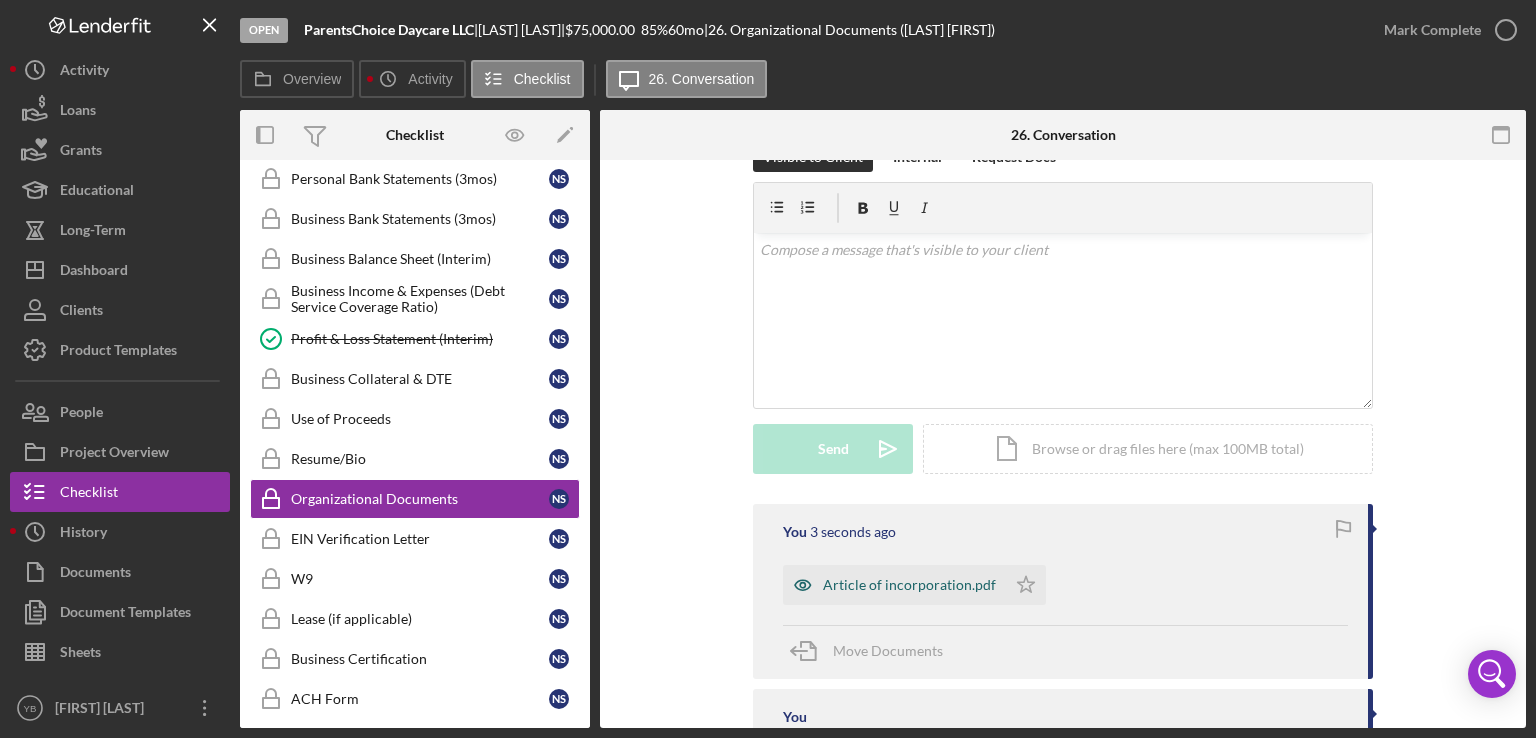 click on "Article of incorporation.pdf" at bounding box center [909, 585] 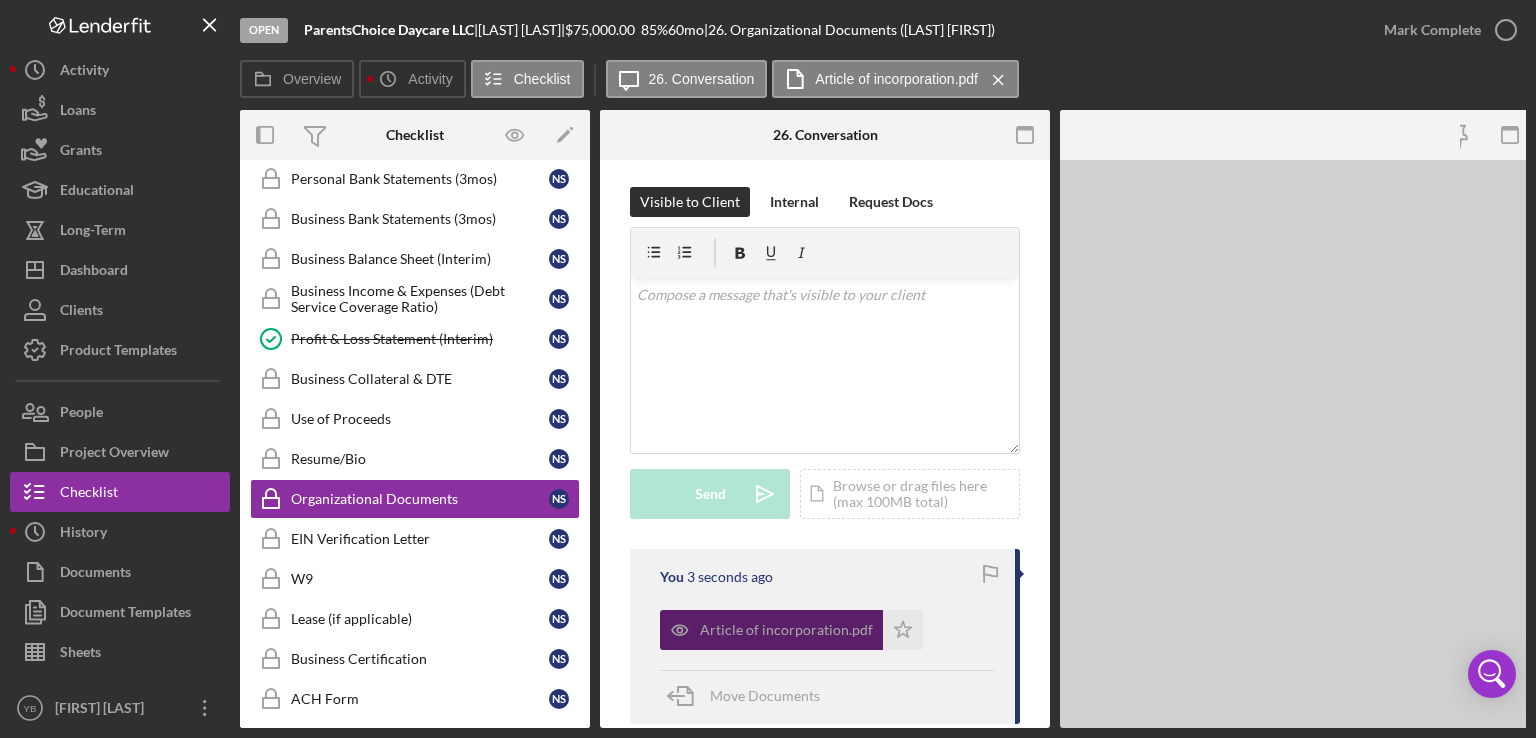 scroll, scrollTop: 350, scrollLeft: 0, axis: vertical 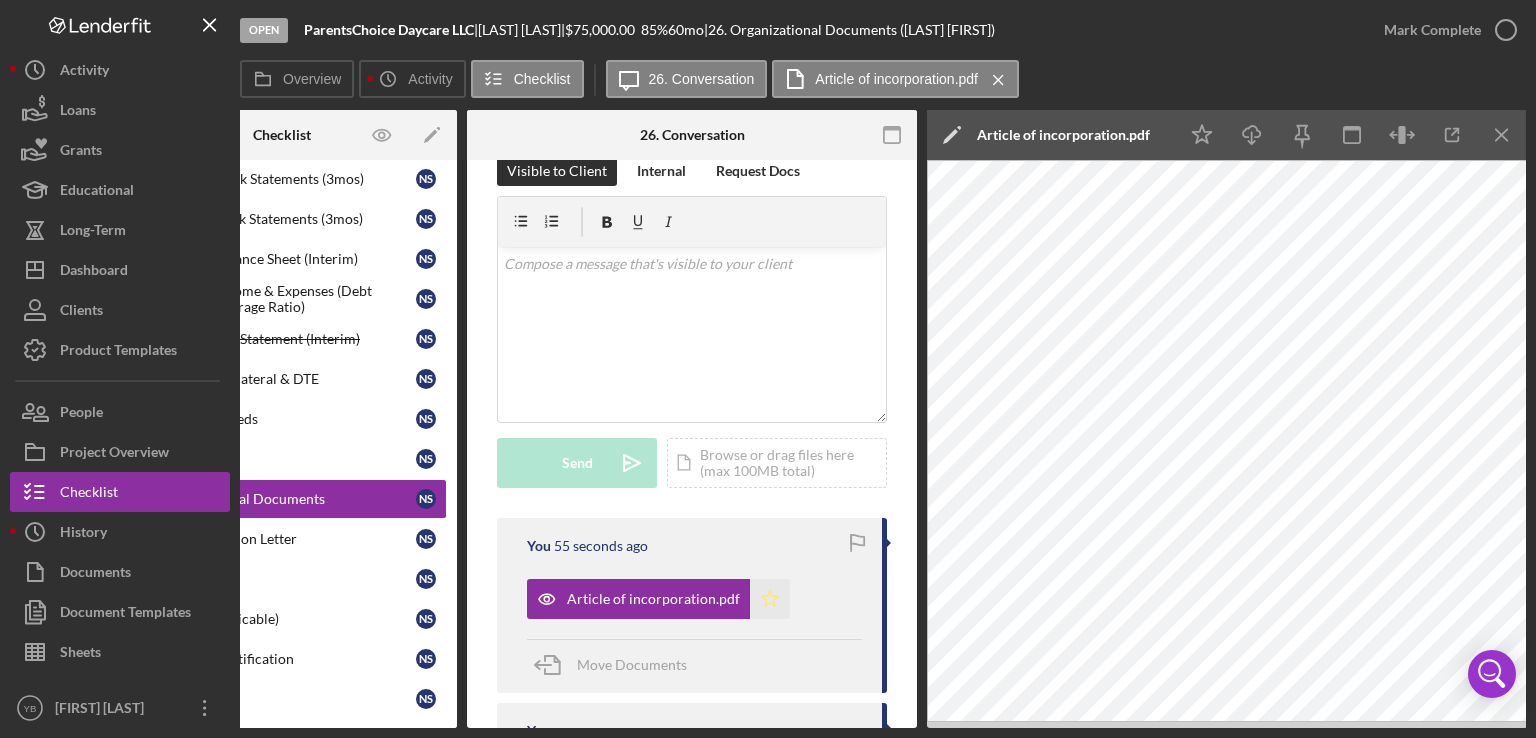 click on "Icon/Star" 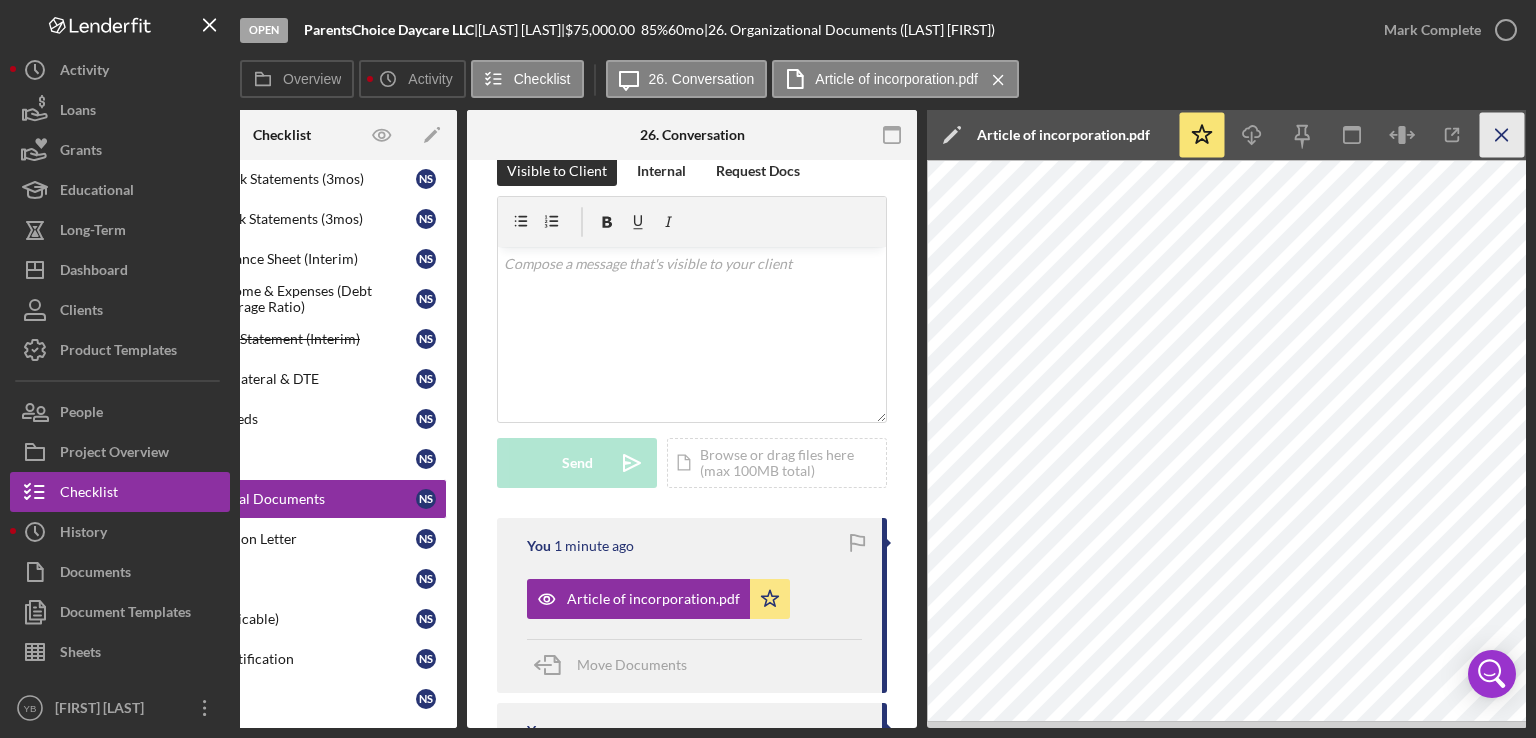 click on "Icon/Menu Close" 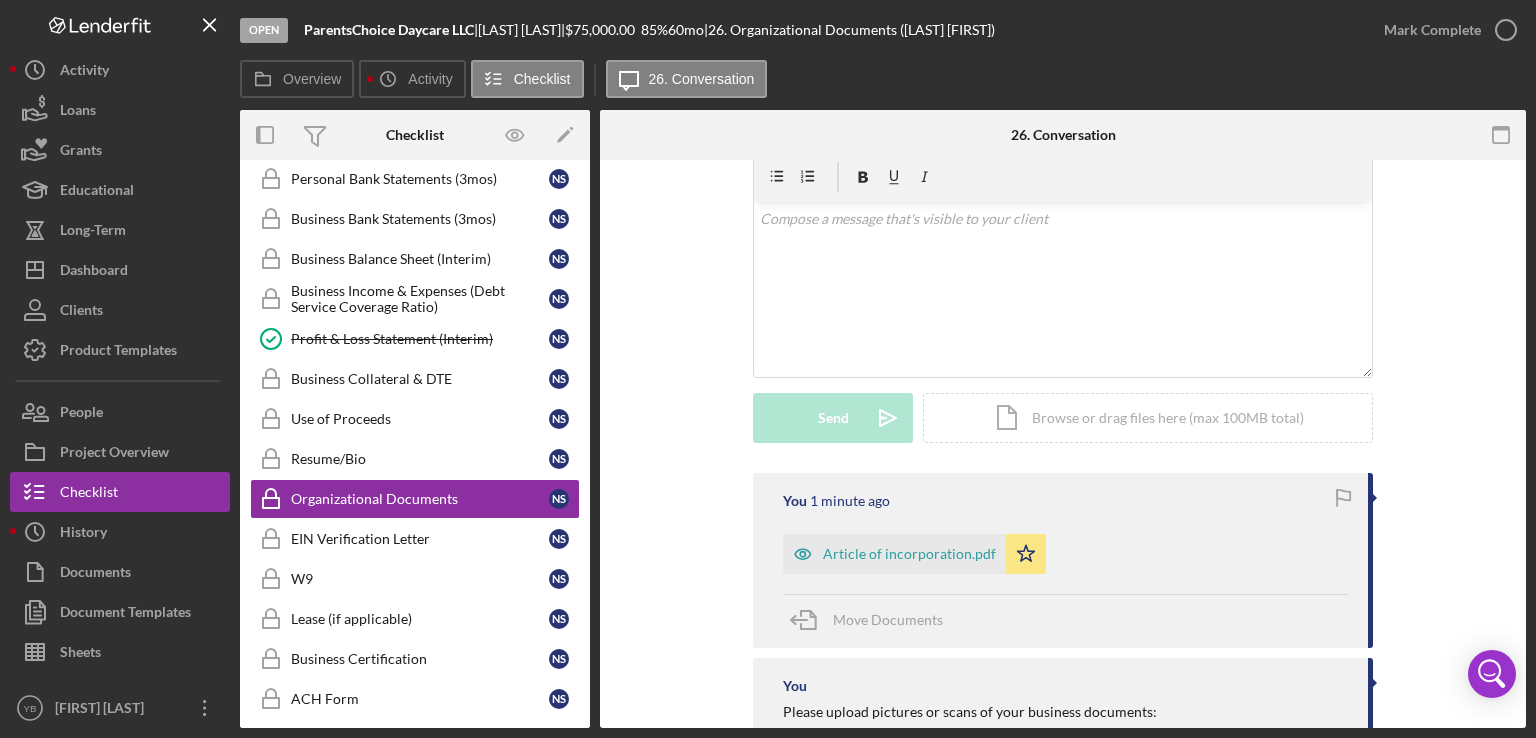 scroll, scrollTop: 0, scrollLeft: 0, axis: both 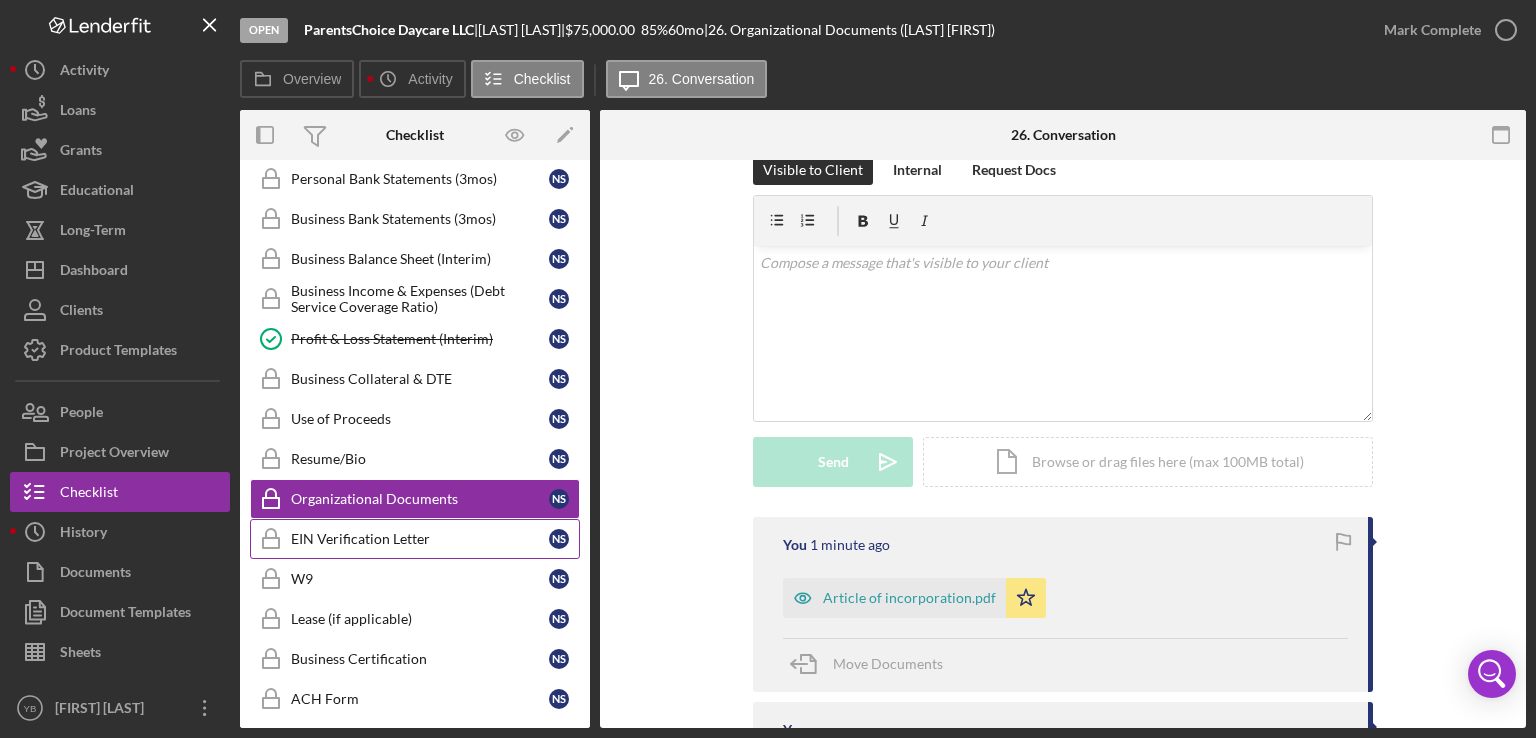 click on "EIN Verification Letter" at bounding box center [420, 539] 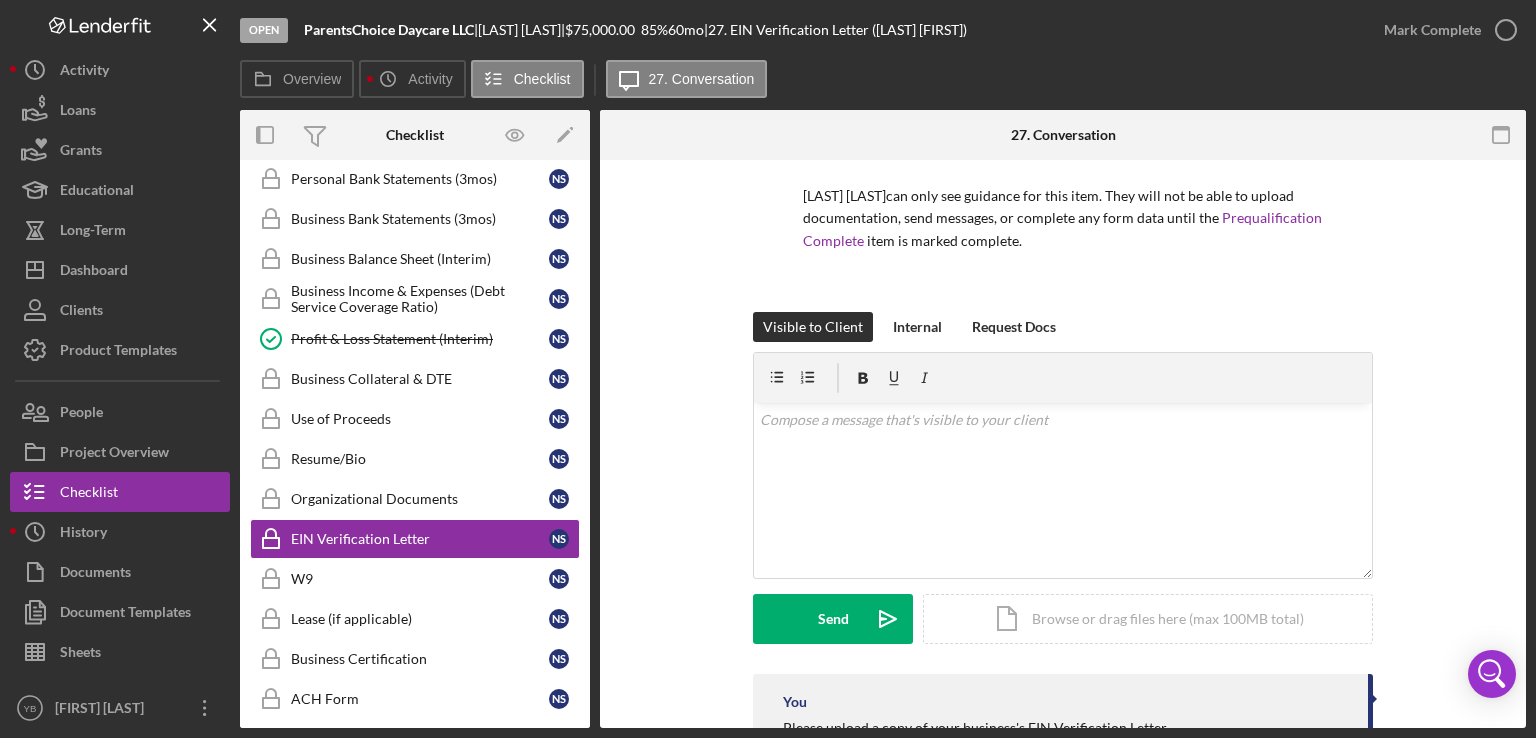 scroll, scrollTop: 283, scrollLeft: 0, axis: vertical 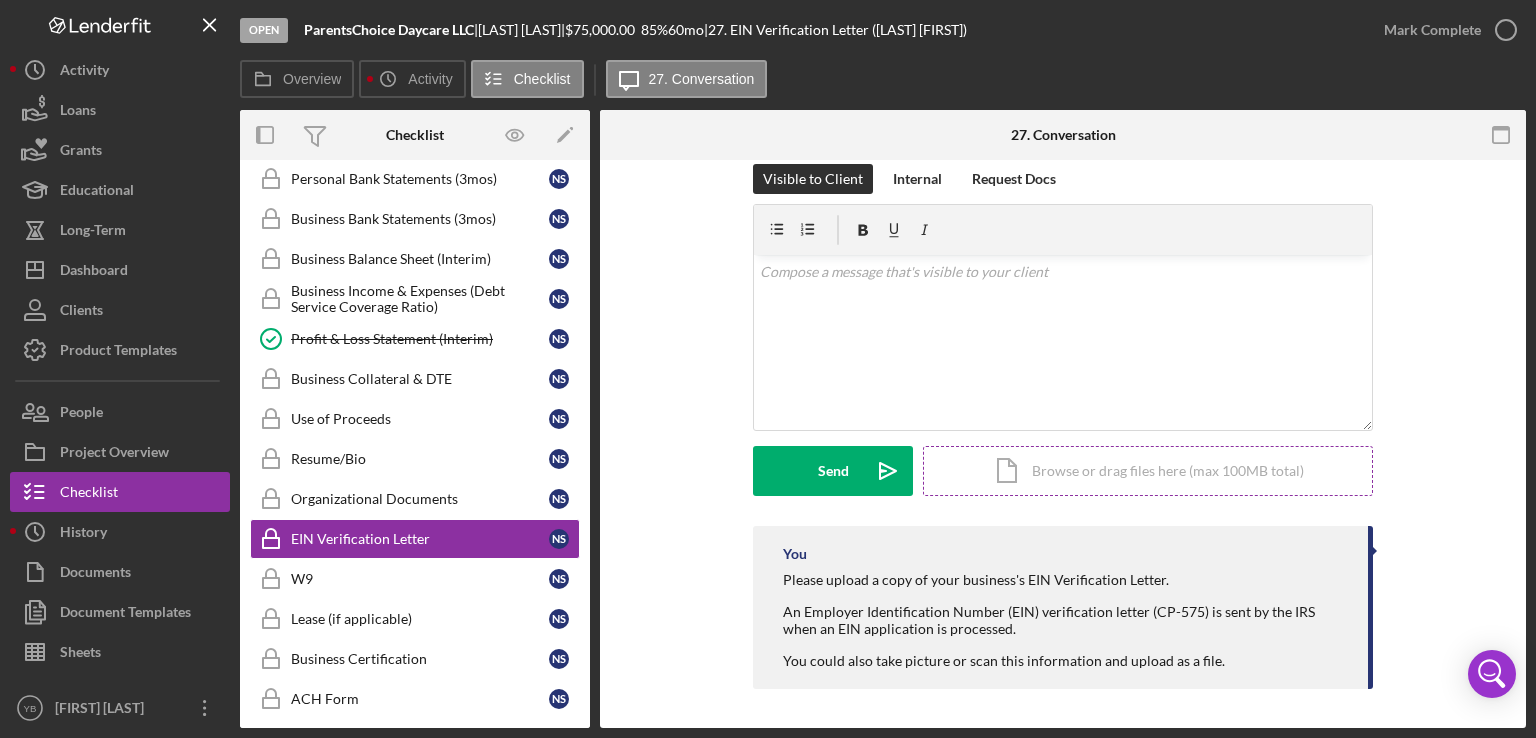 click on "Icon/Document Browse or drag files here (max 100MB total) Tap to choose files or take a photo" at bounding box center [1148, 471] 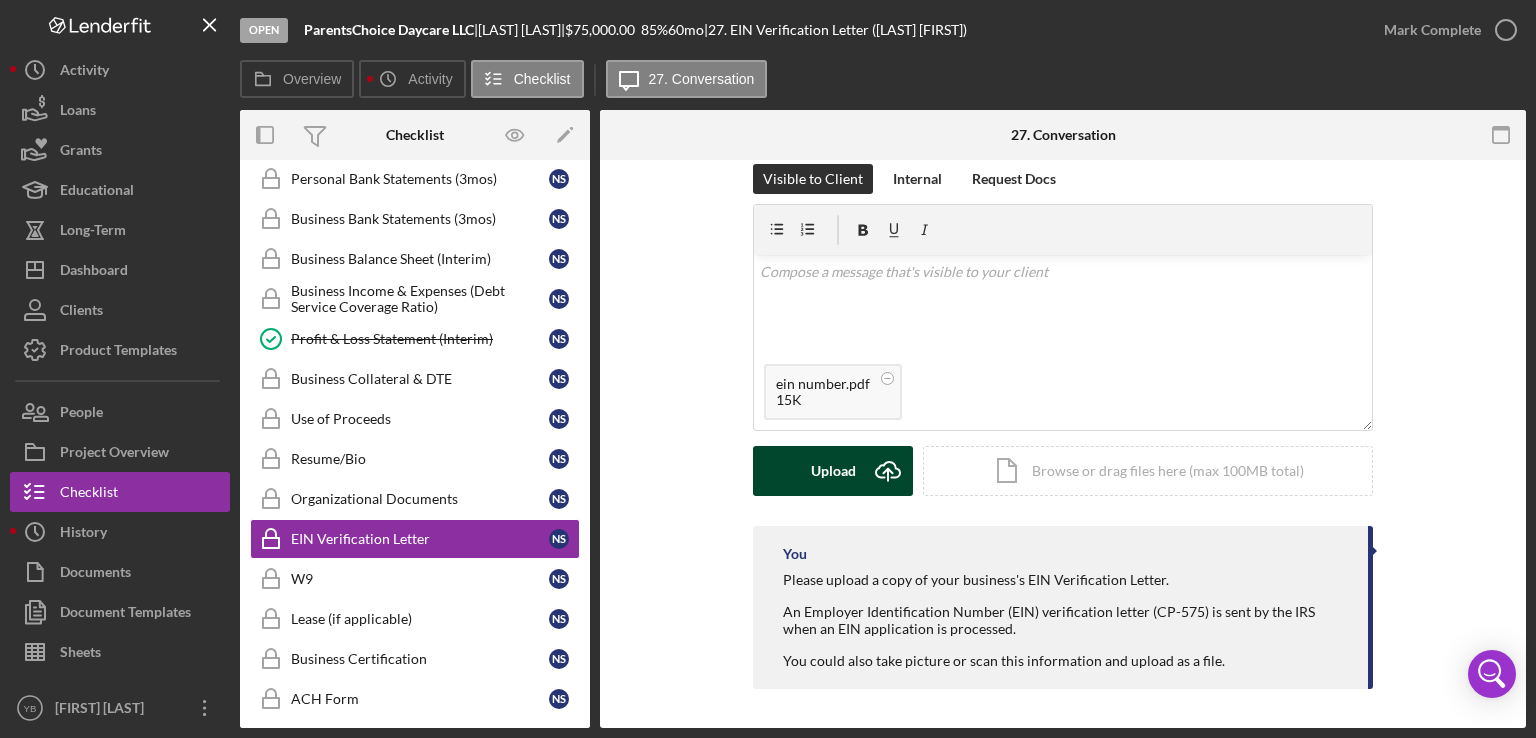 click on "Upload" at bounding box center [833, 471] 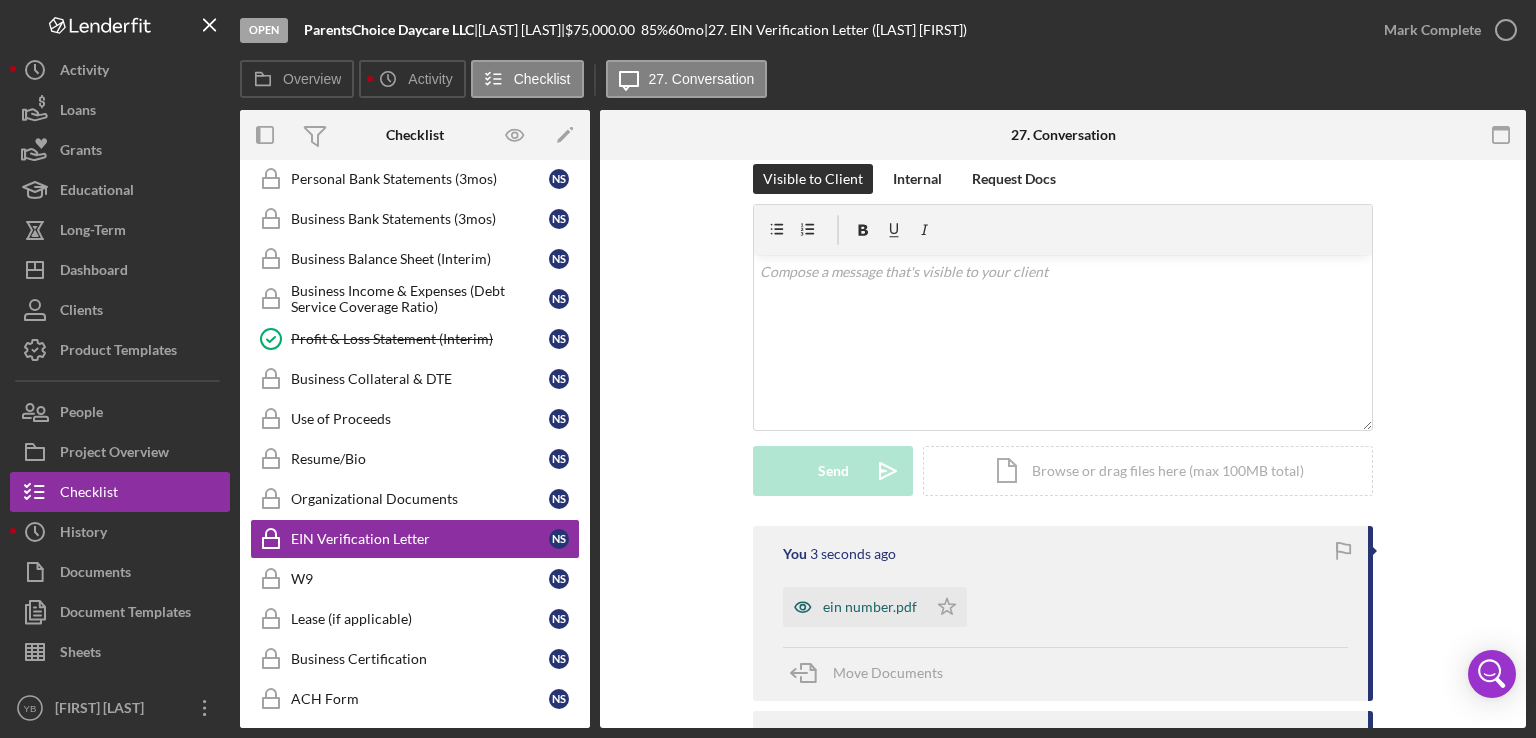 click on "ein number.pdf" at bounding box center [870, 607] 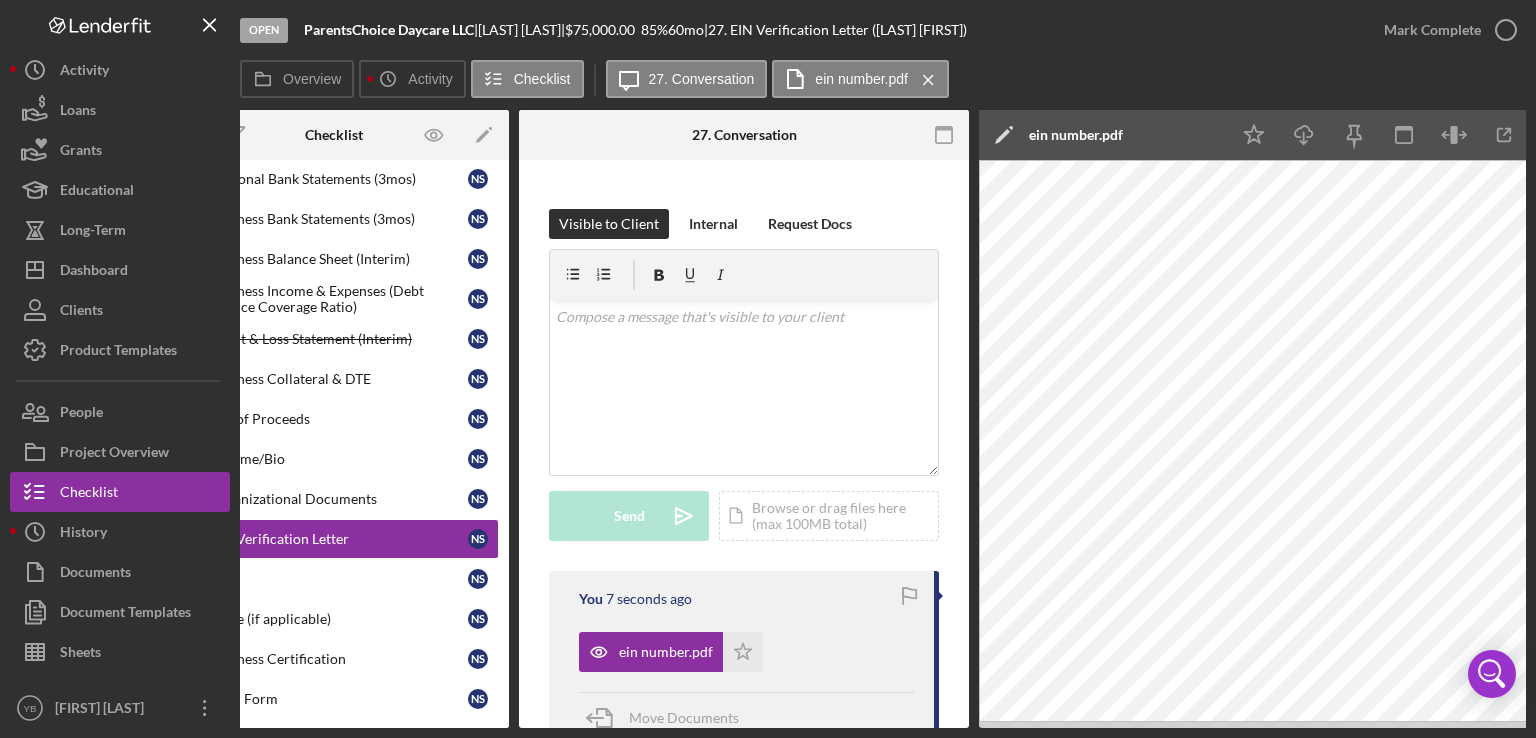 scroll, scrollTop: 0, scrollLeft: 133, axis: horizontal 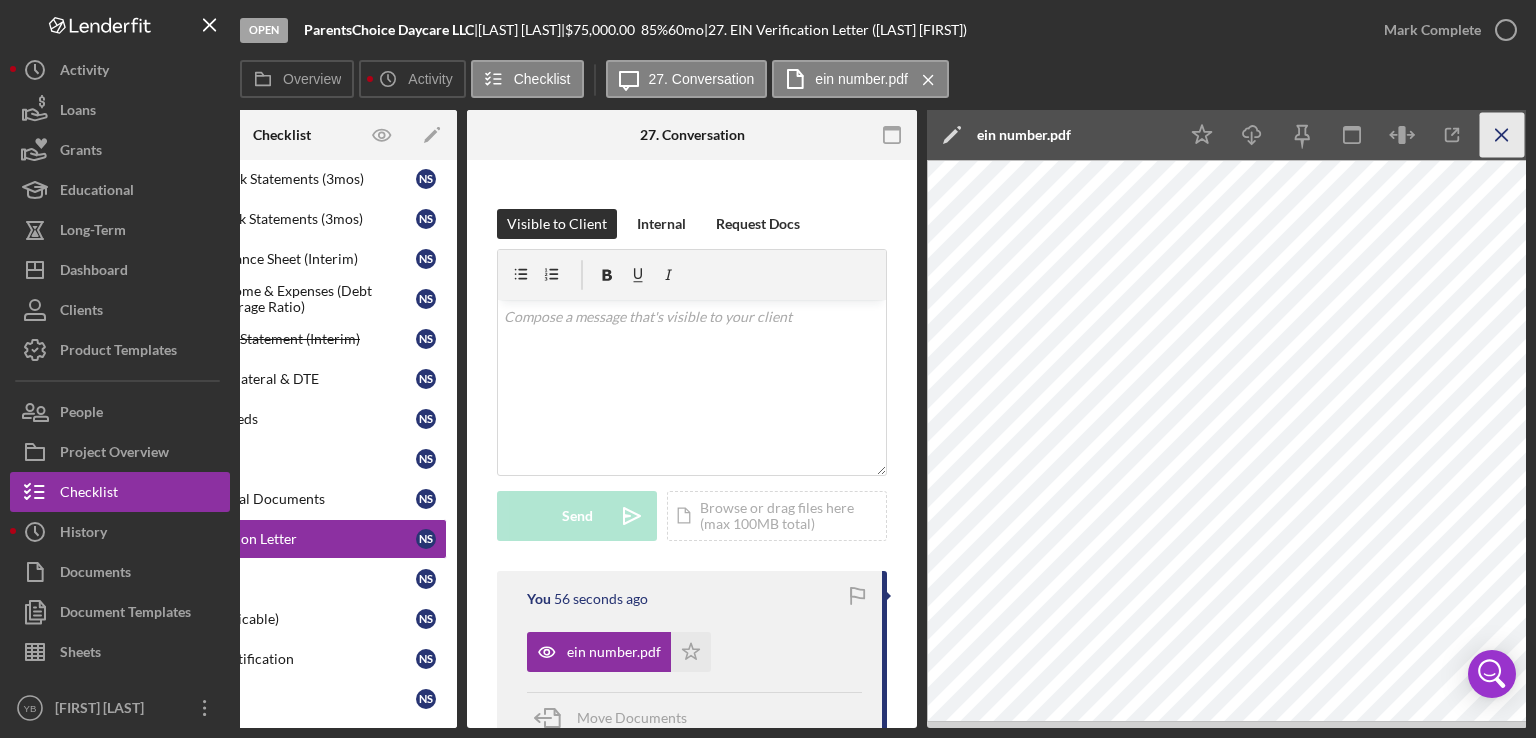 click on "Icon/Menu Close" 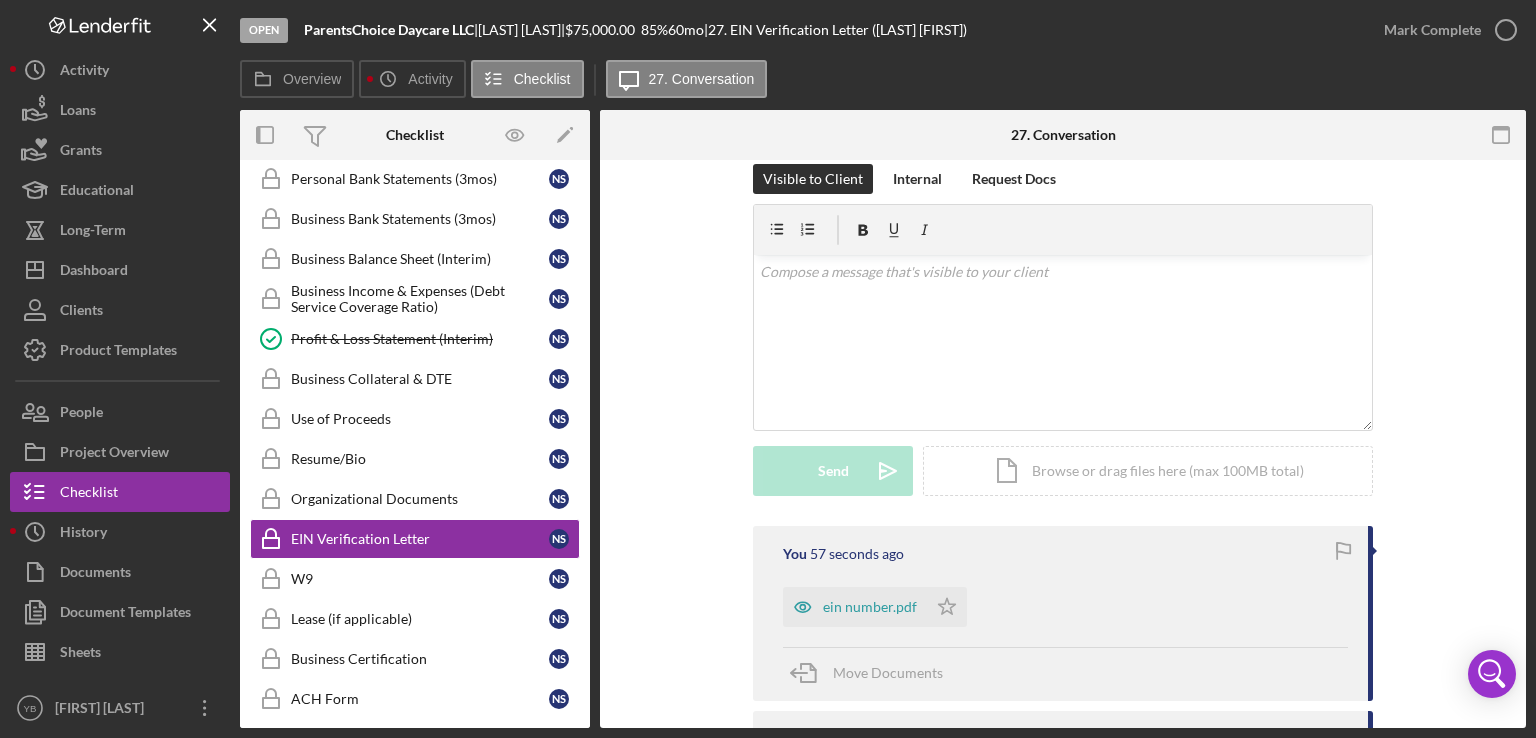 scroll, scrollTop: 0, scrollLeft: 0, axis: both 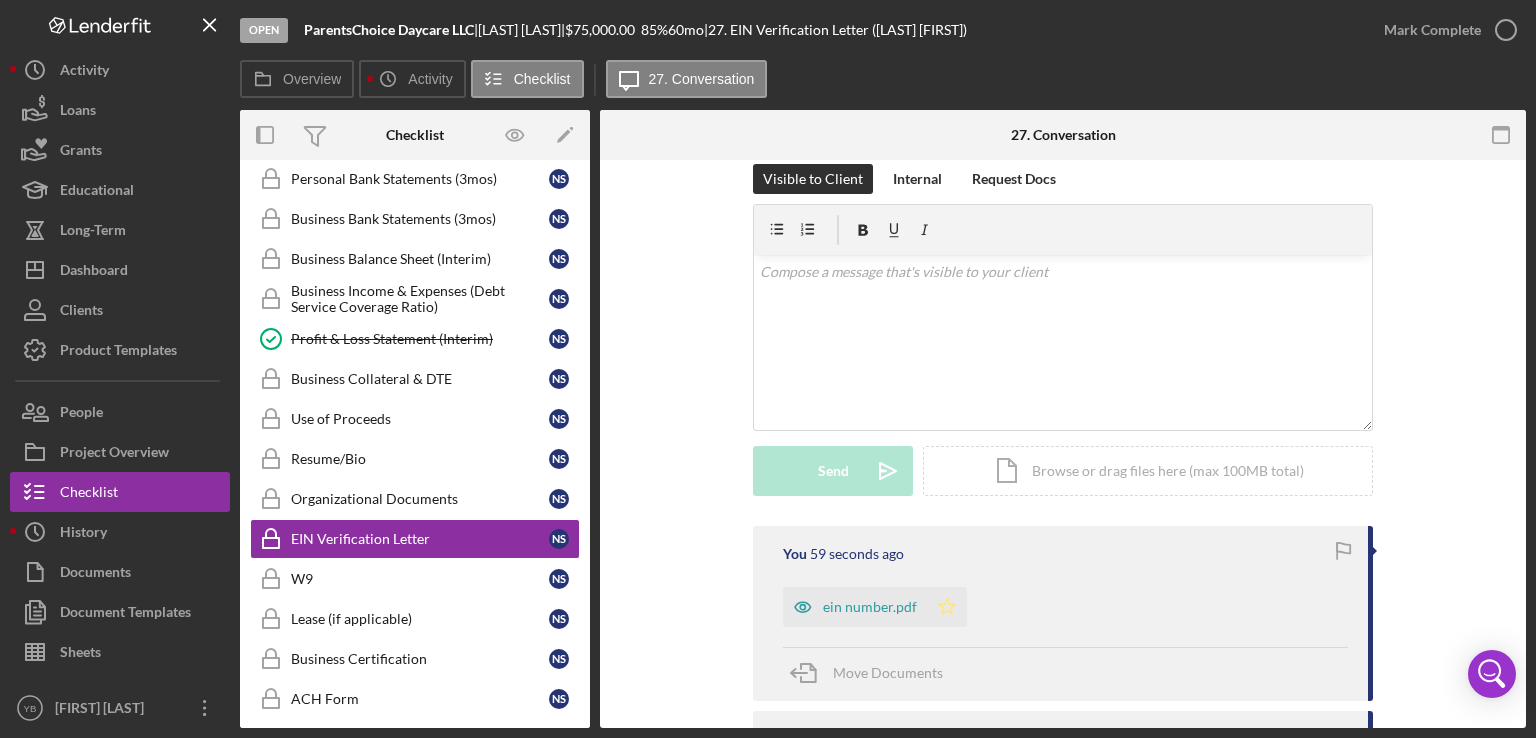 click on "Icon/Star" 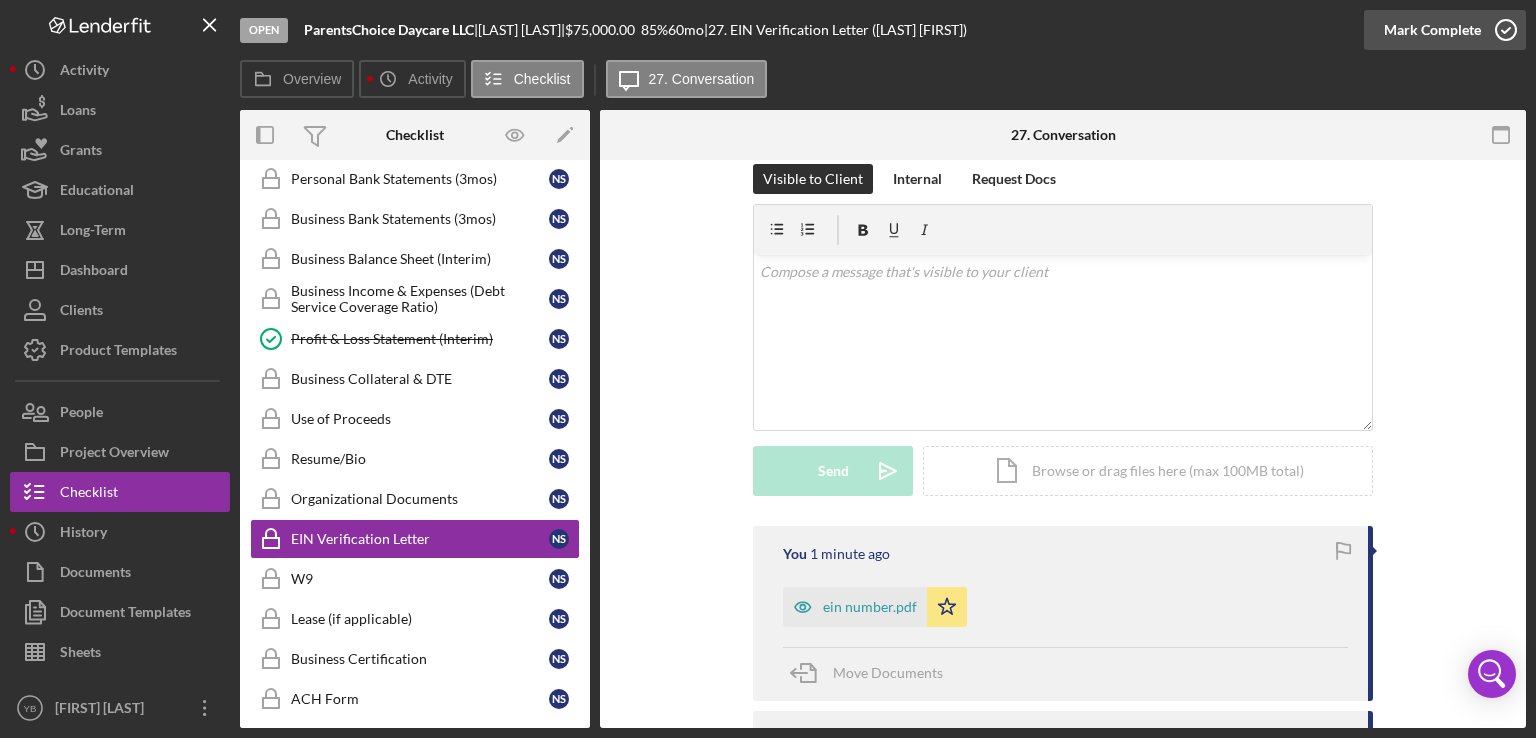 click on "Mark Complete" at bounding box center [1432, 30] 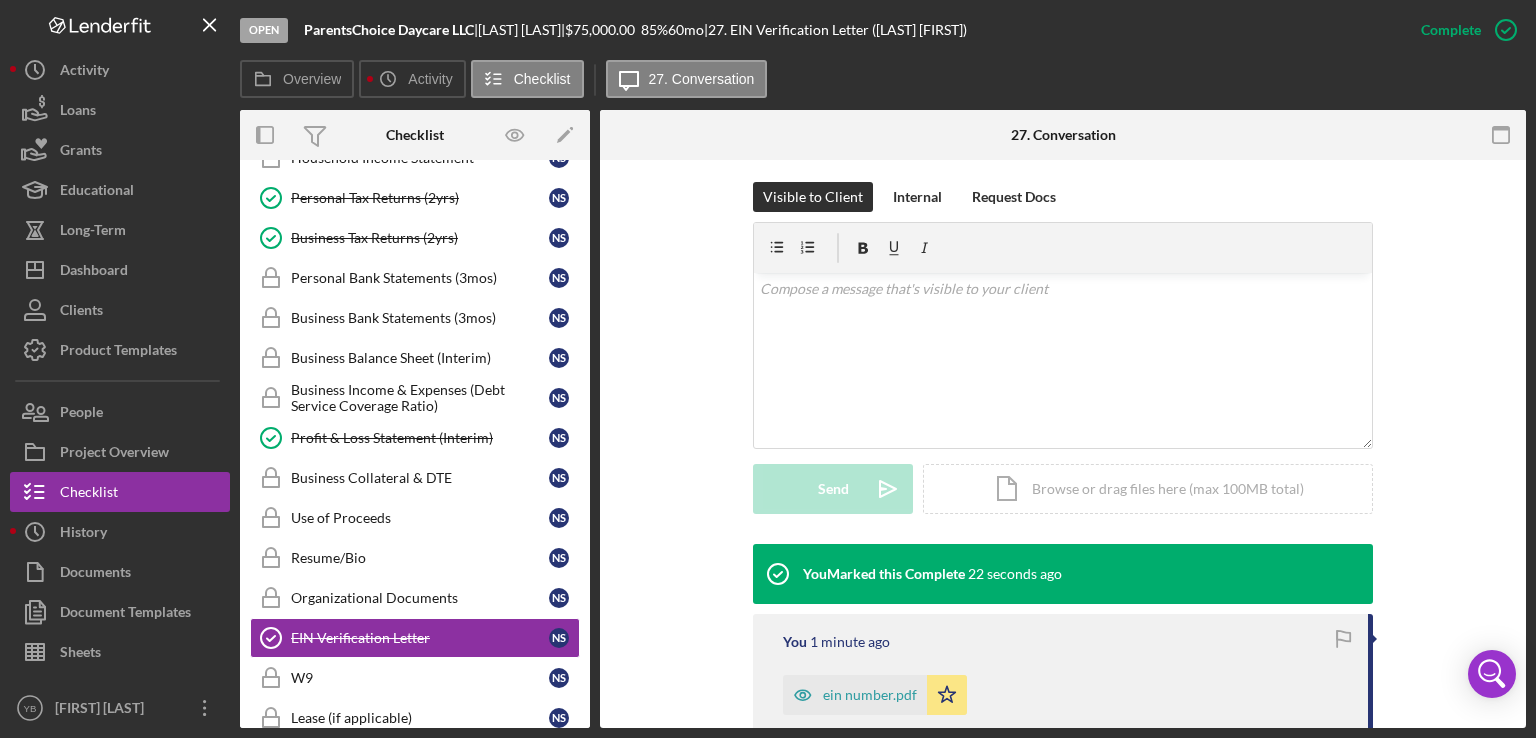 scroll, scrollTop: 860, scrollLeft: 0, axis: vertical 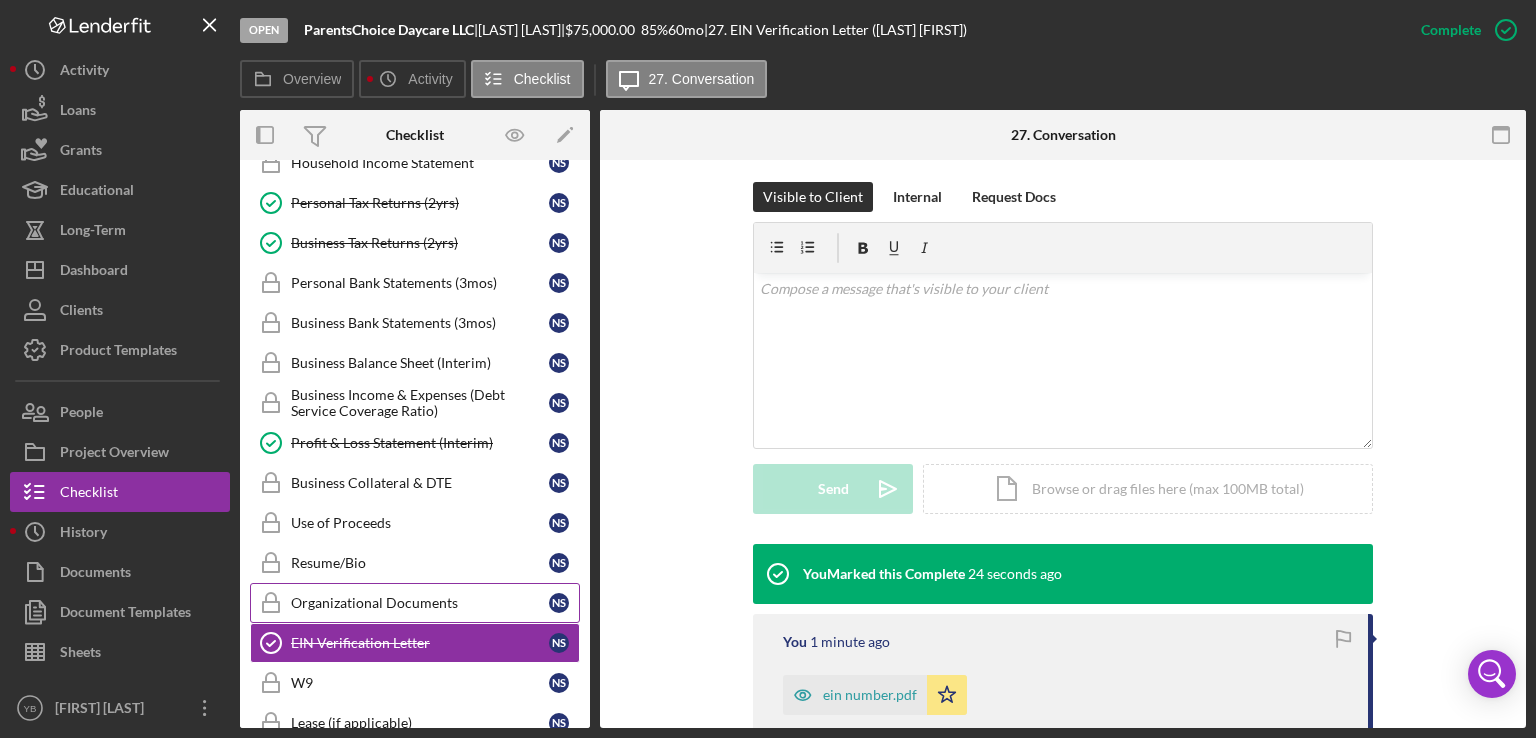 click on "Organizational  Documents" at bounding box center (420, 603) 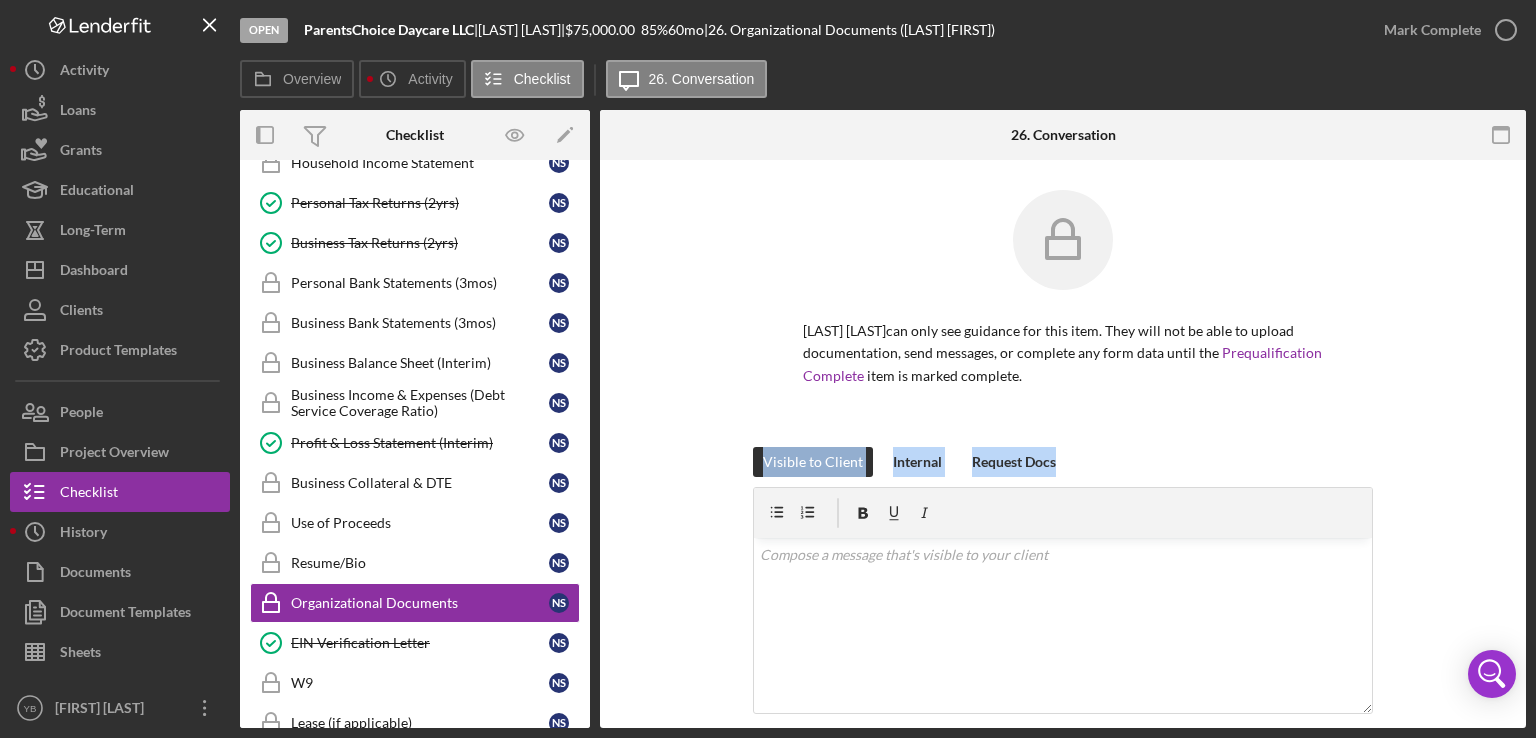 drag, startPoint x: 1532, startPoint y: 402, endPoint x: 1525, endPoint y: 448, distance: 46.52956 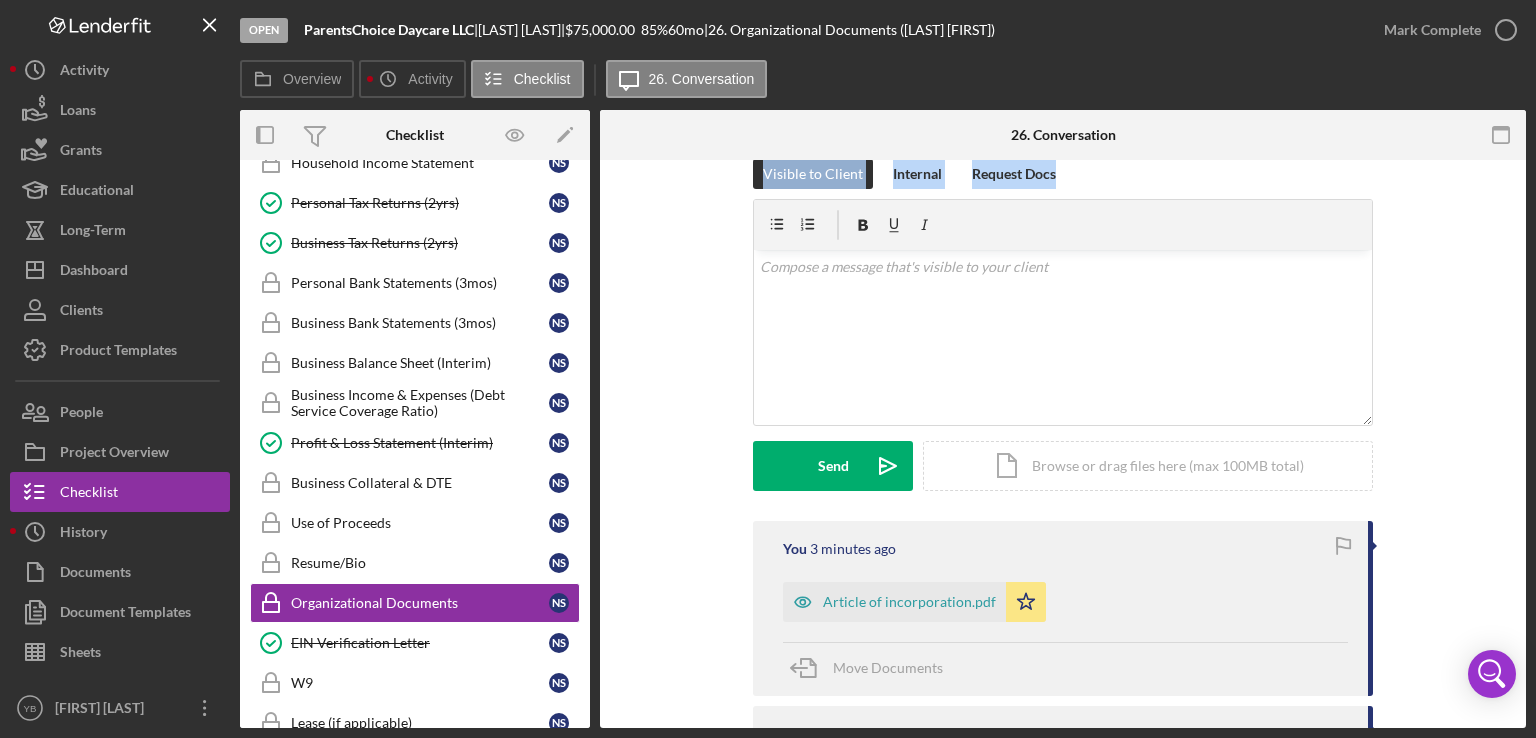 scroll, scrollTop: 293, scrollLeft: 0, axis: vertical 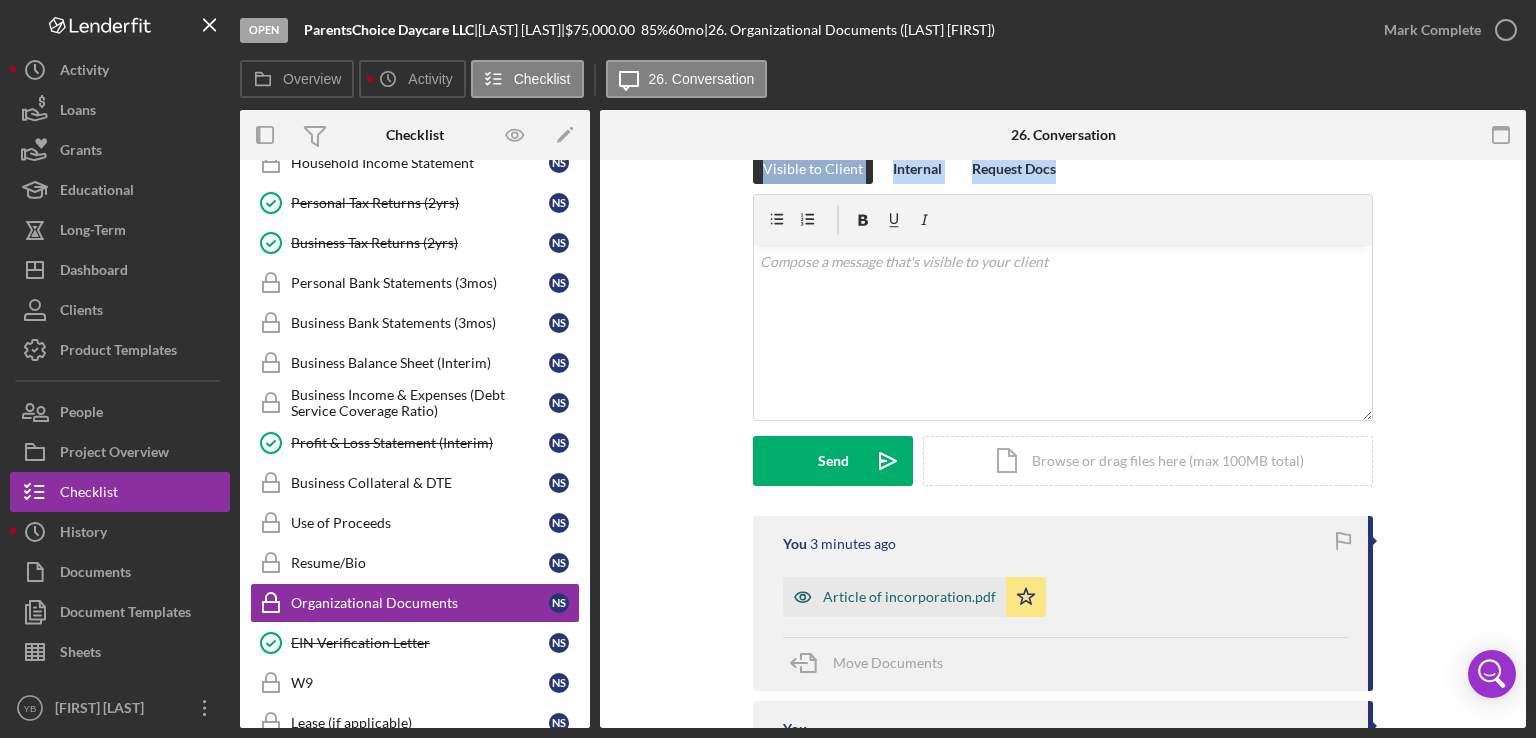 click on "Article of incorporation.pdf" at bounding box center (909, 597) 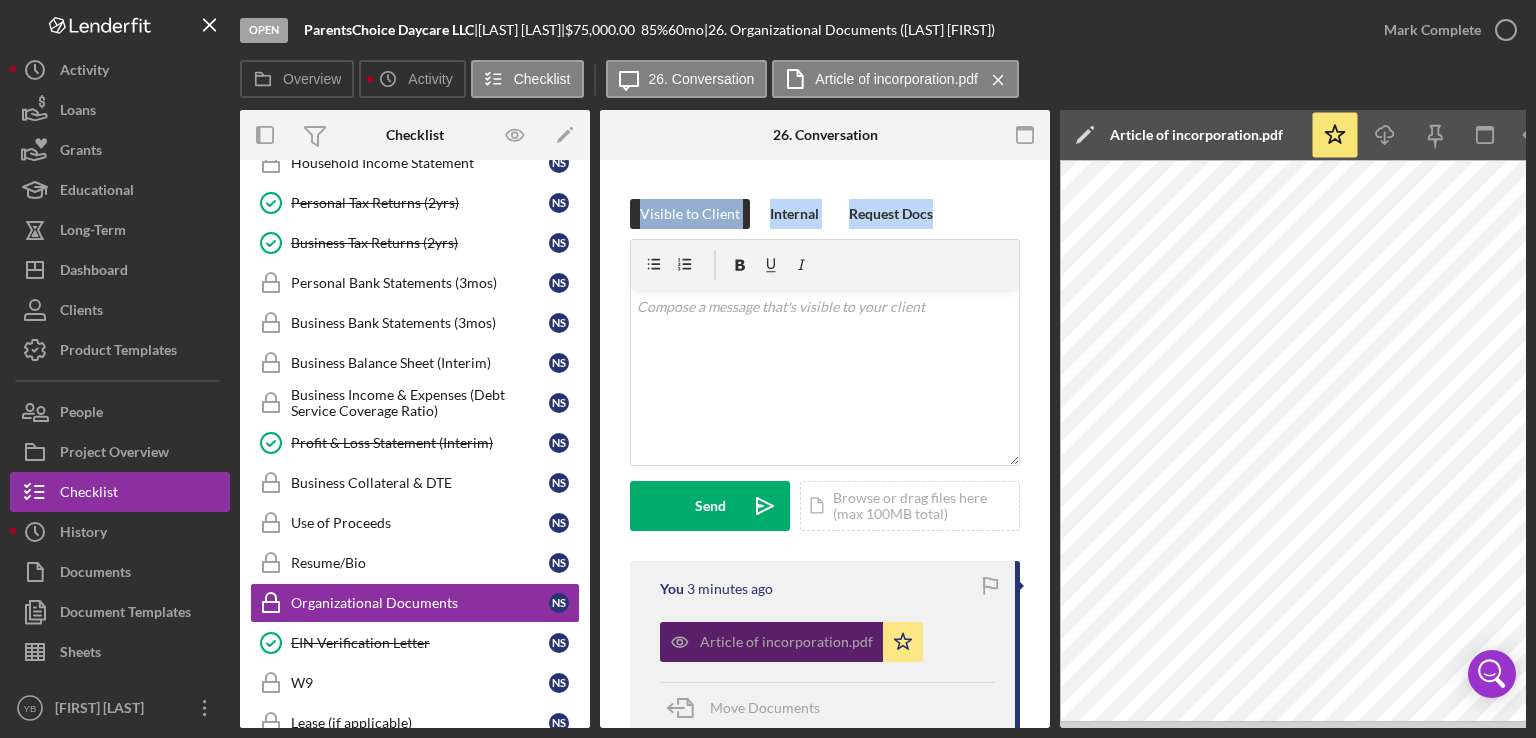 scroll, scrollTop: 338, scrollLeft: 0, axis: vertical 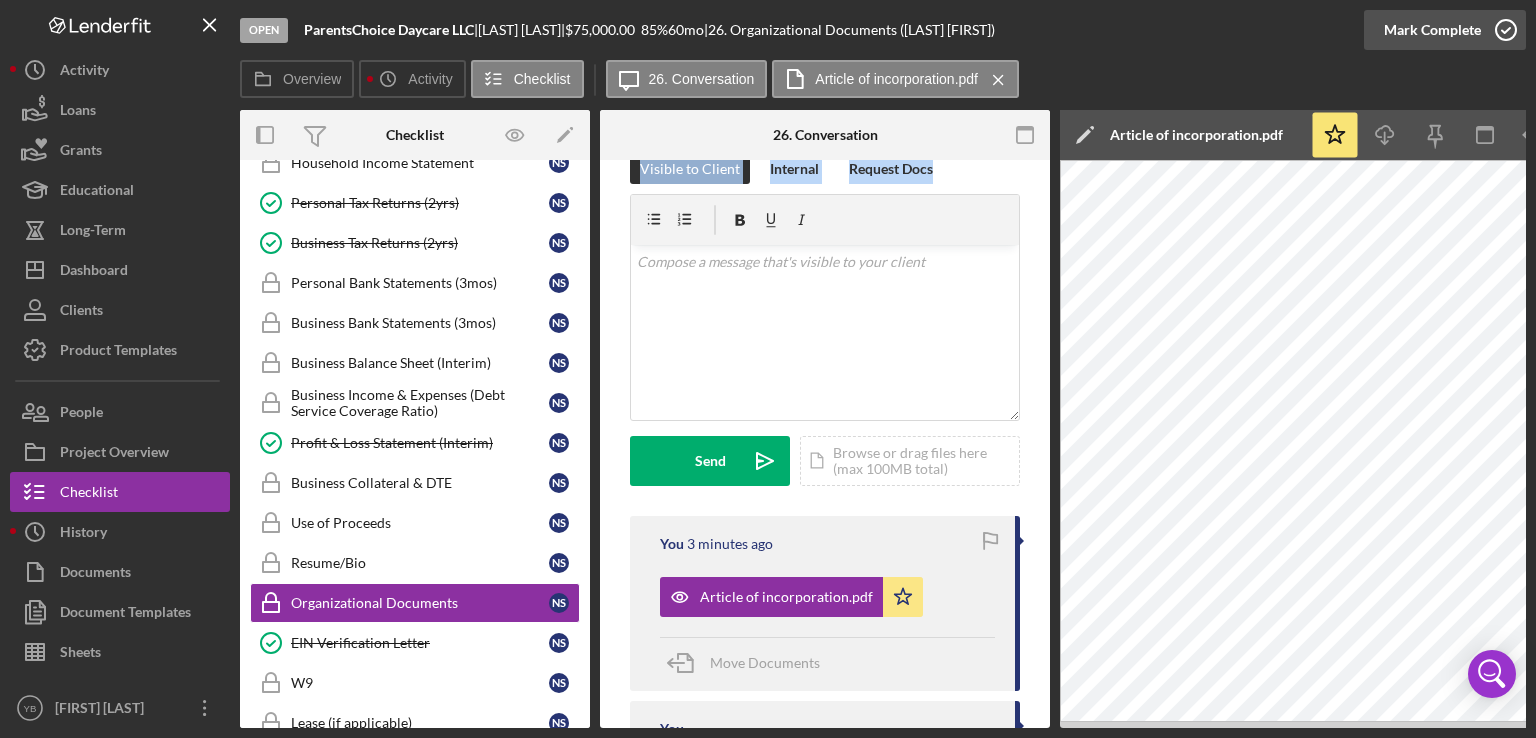 click on "Mark Complete" at bounding box center (1432, 30) 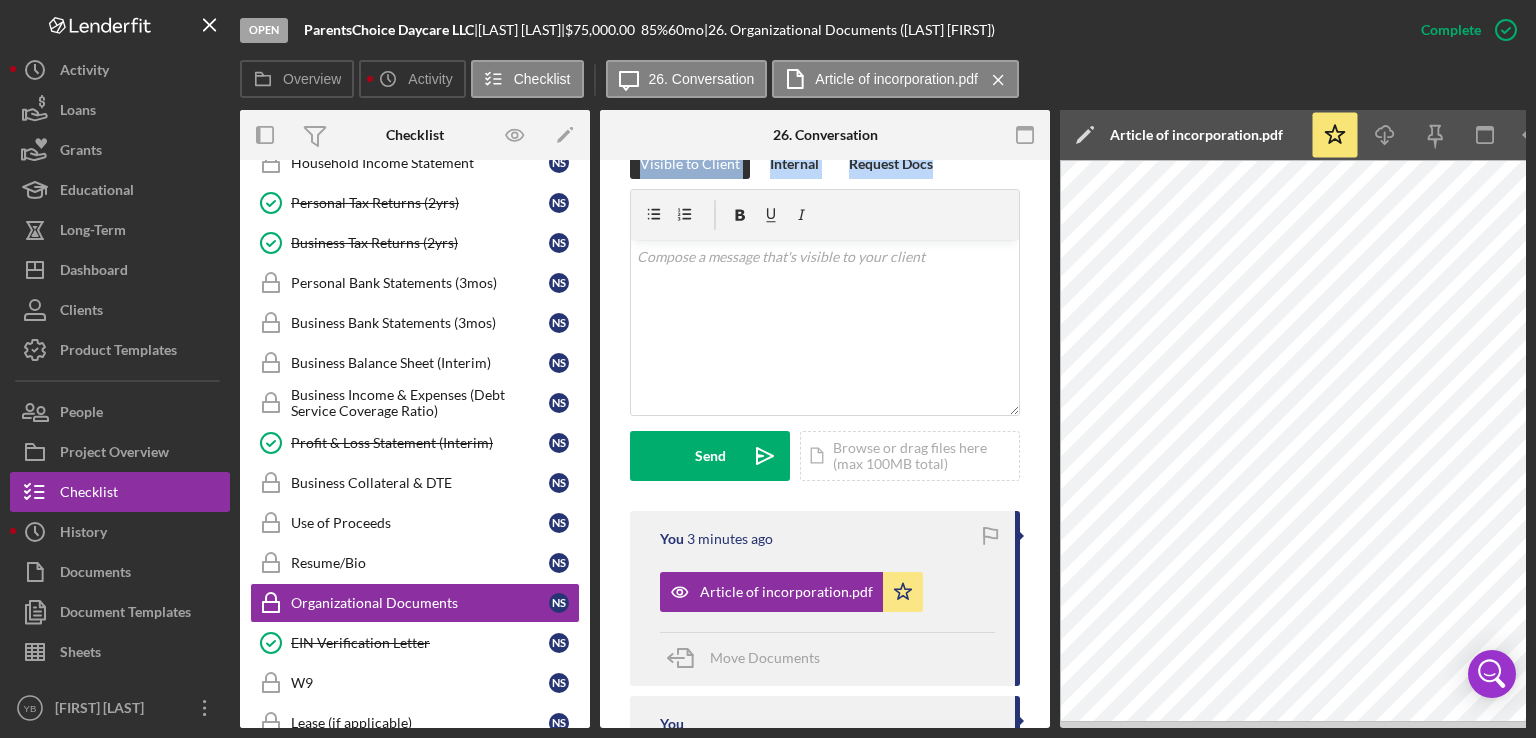 scroll, scrollTop: 333, scrollLeft: 0, axis: vertical 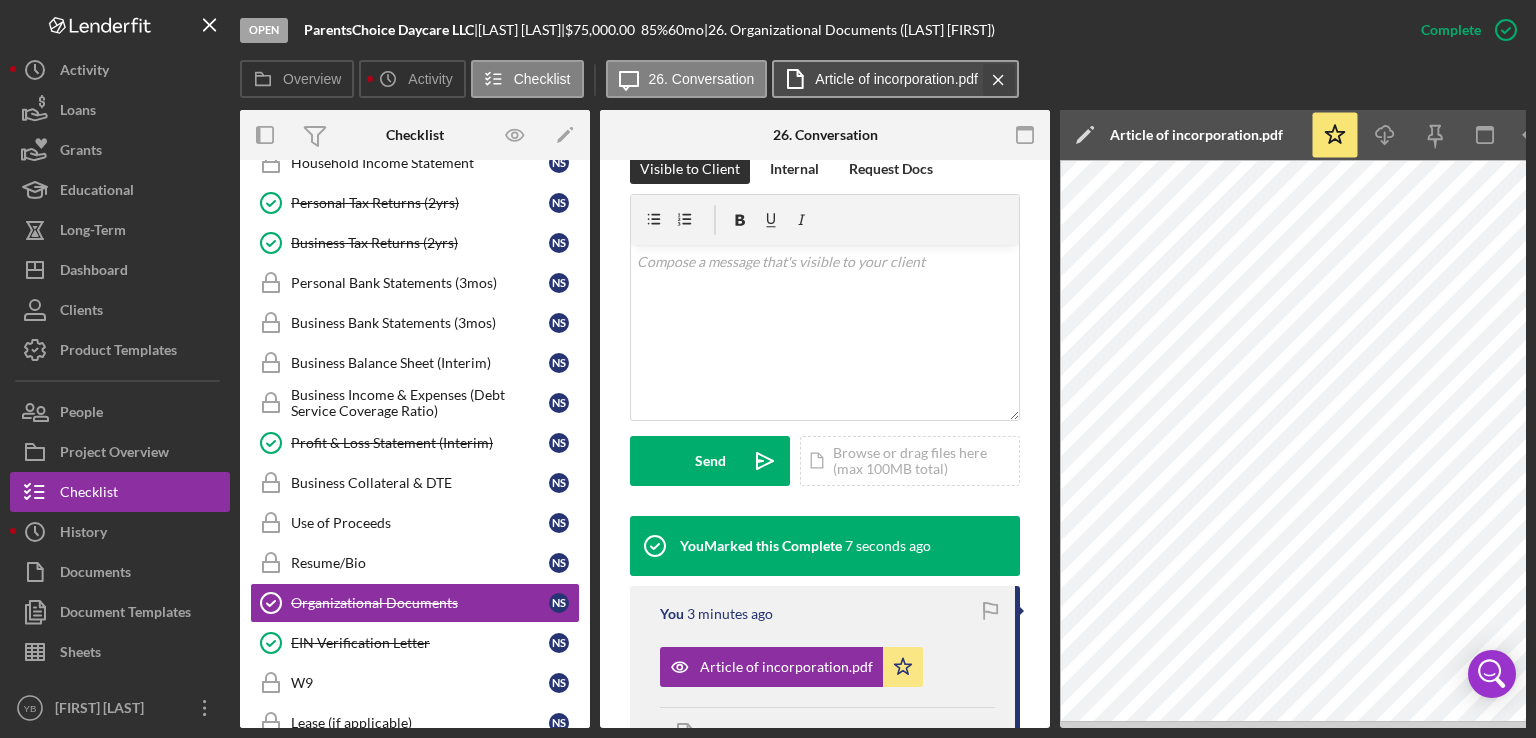 click on "Icon/Menu Close" 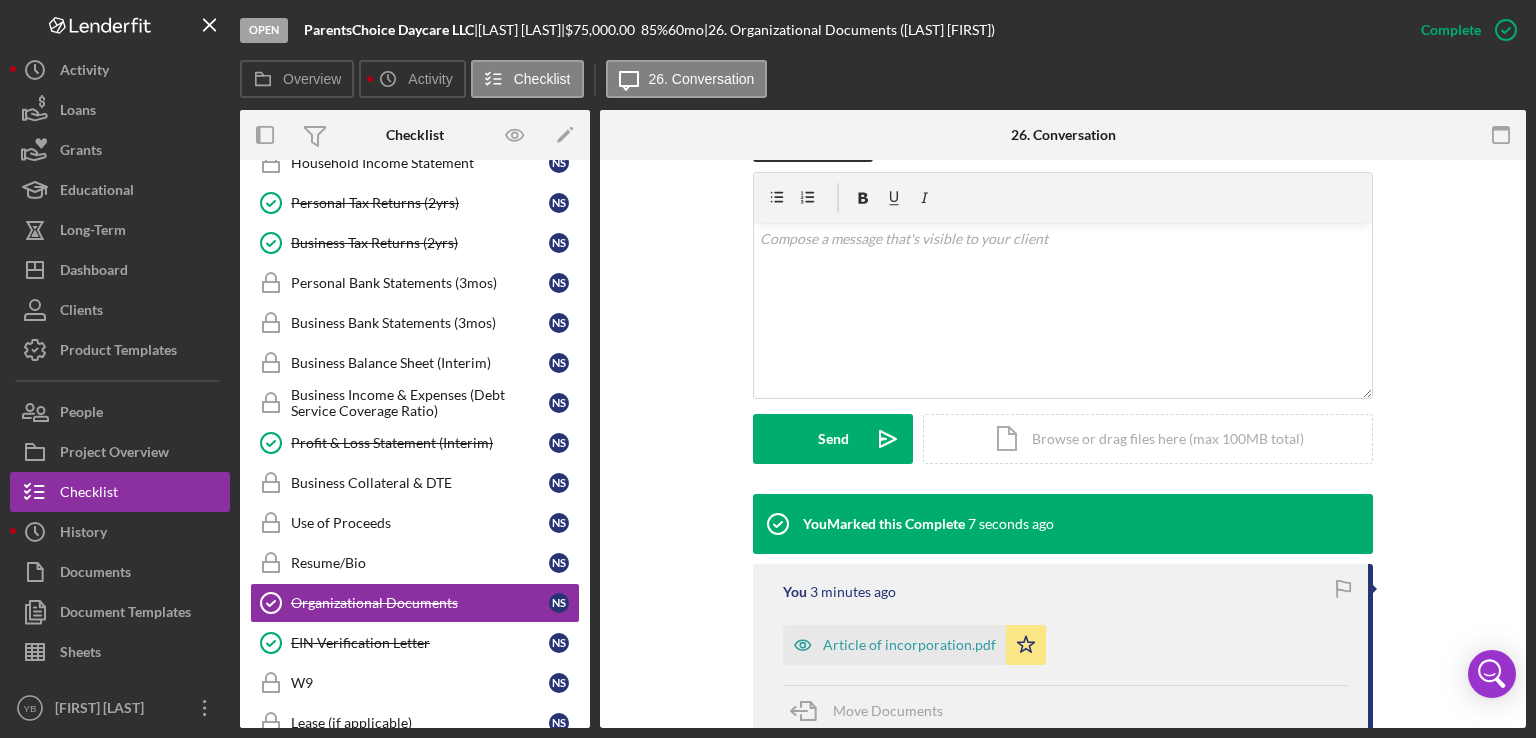 scroll, scrollTop: 311, scrollLeft: 0, axis: vertical 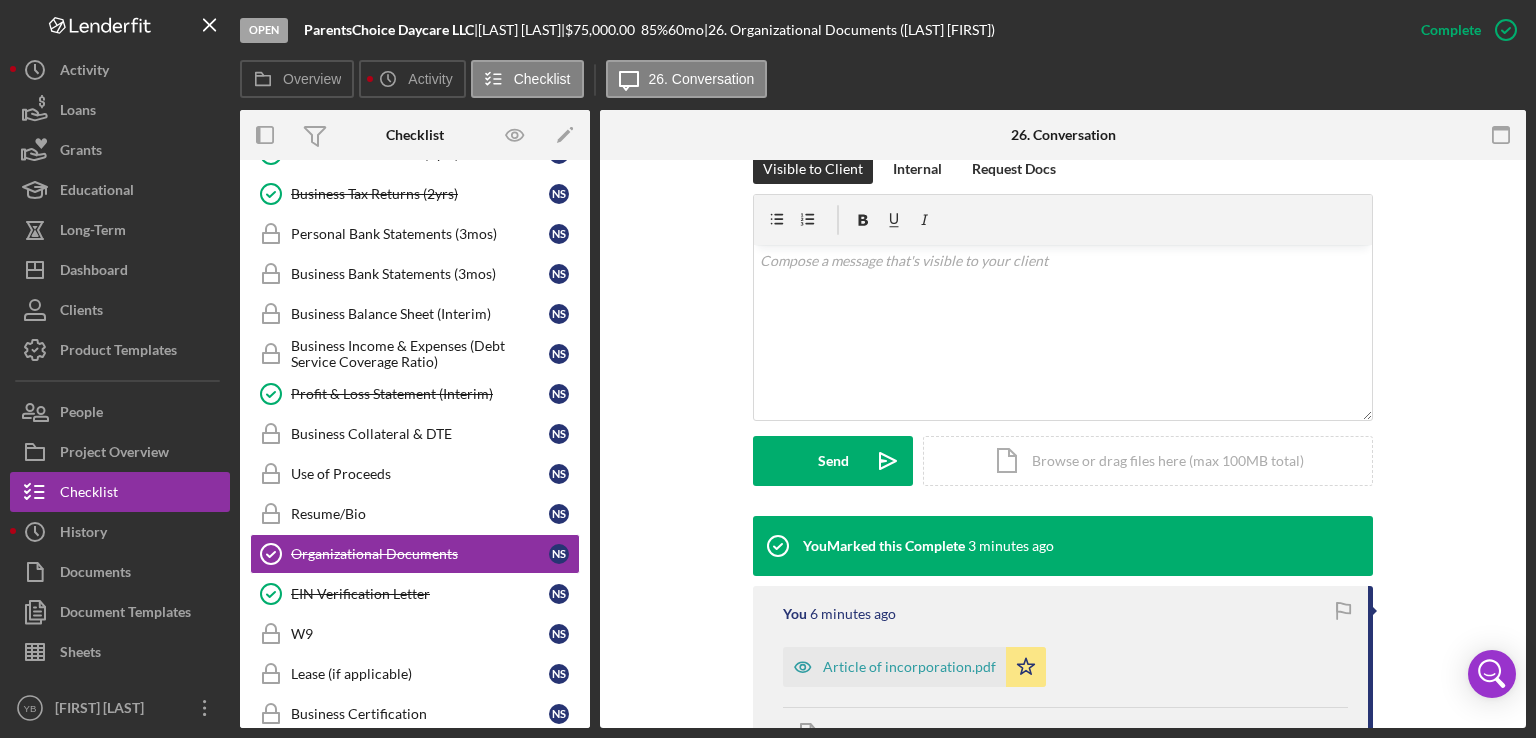 drag, startPoint x: 590, startPoint y: 455, endPoint x: 585, endPoint y: 473, distance: 18.681541 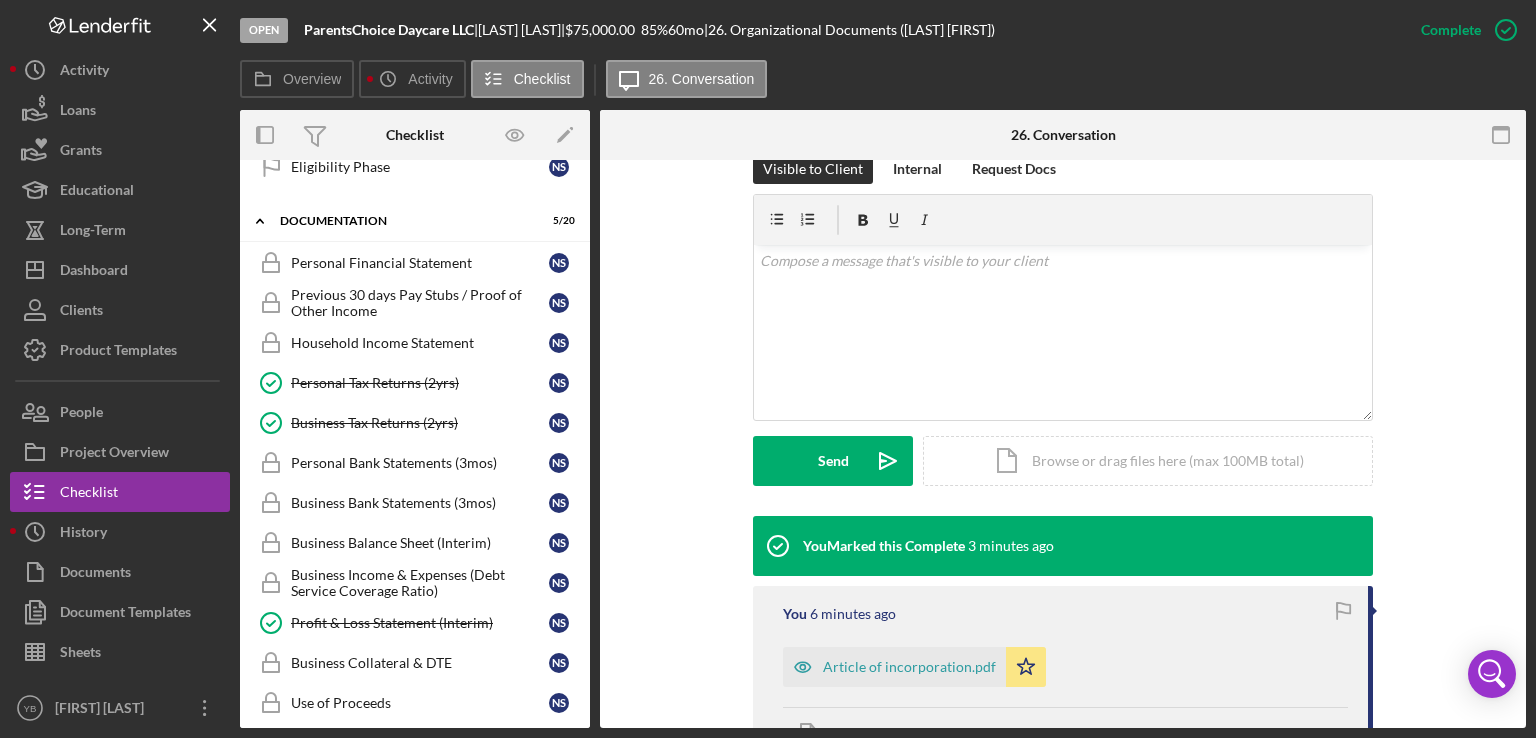 scroll, scrollTop: 665, scrollLeft: 0, axis: vertical 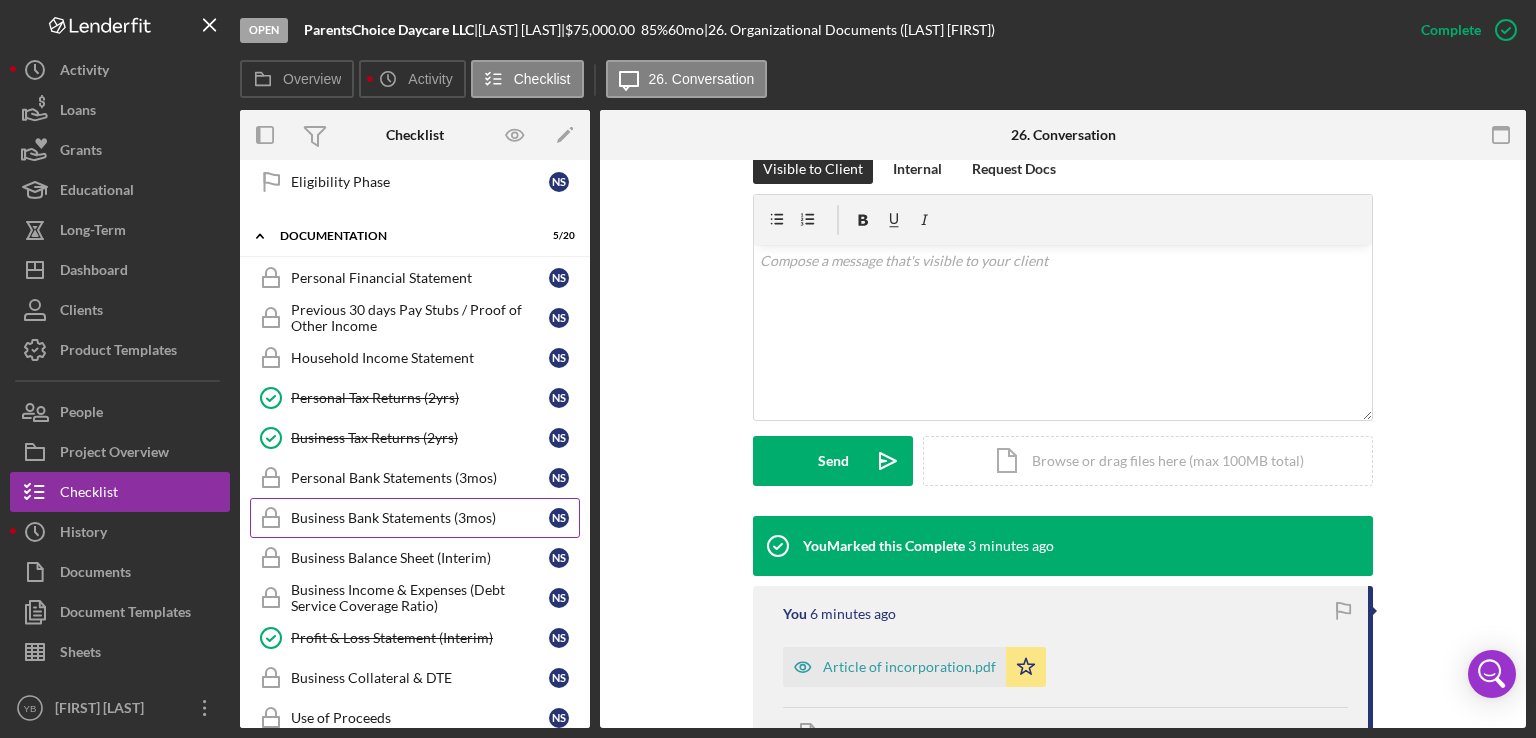 click on "Business Bank Statements (3mos)" at bounding box center [420, 518] 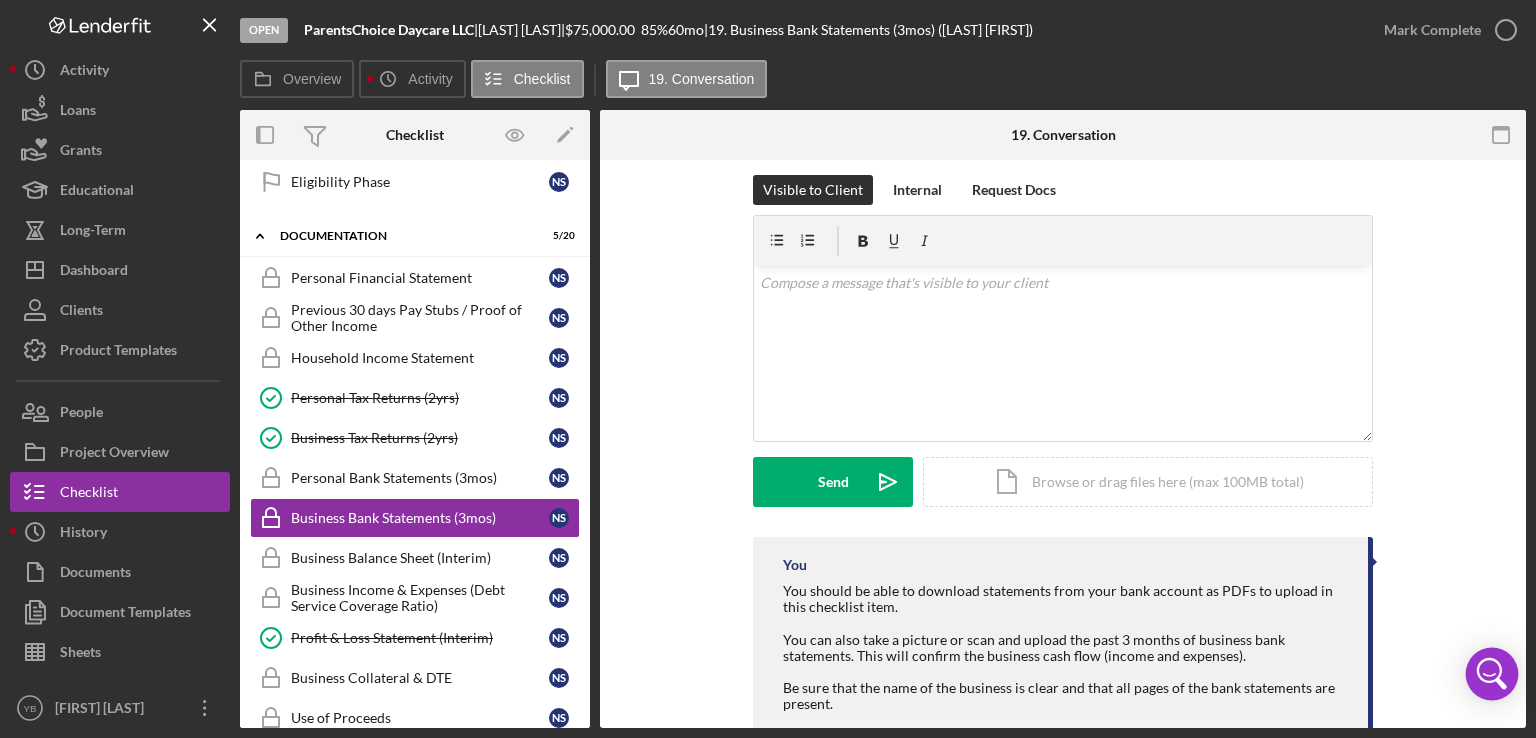 scroll, scrollTop: 284, scrollLeft: 0, axis: vertical 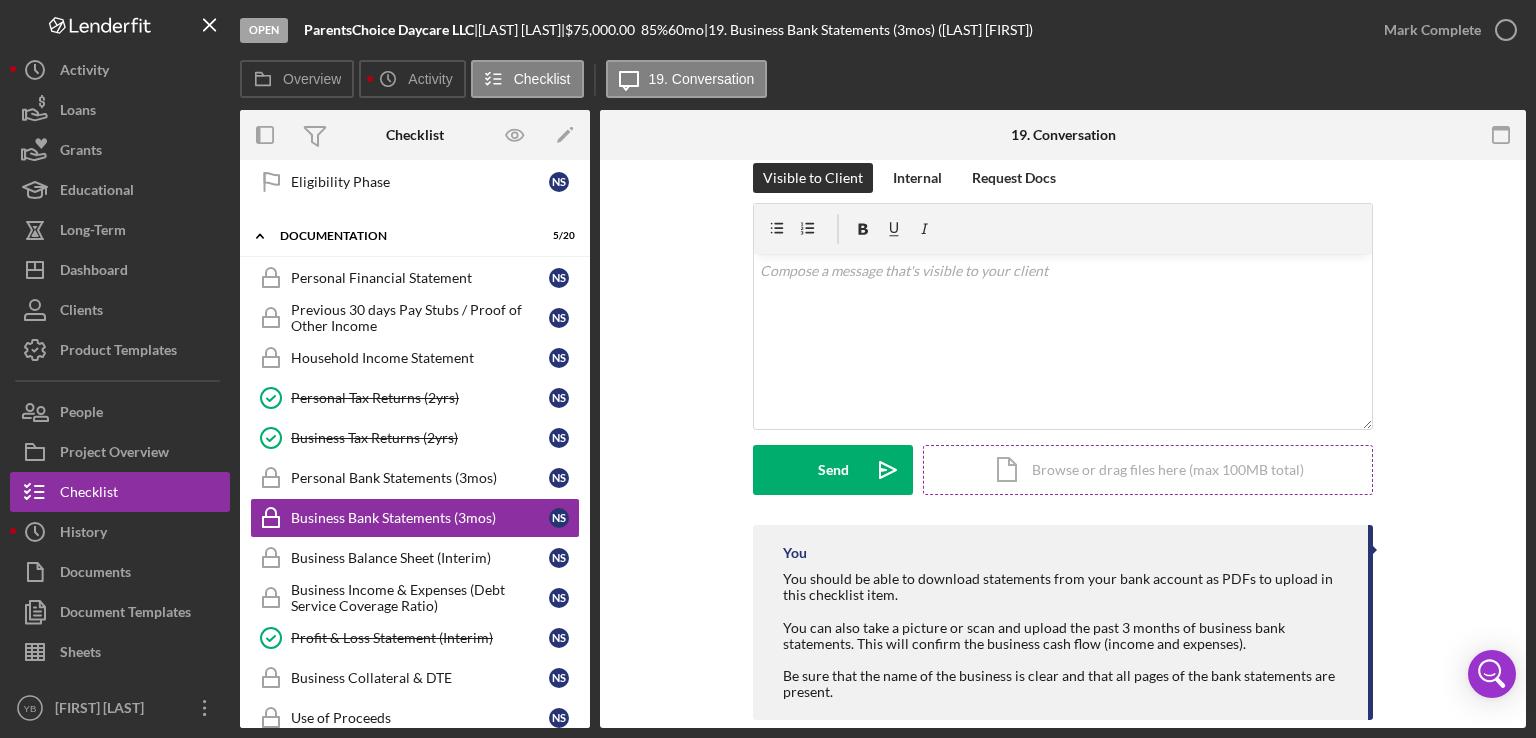 click on "Icon/Document Browse or drag files here (max 100MB total) Tap to choose files or take a photo" at bounding box center [1148, 470] 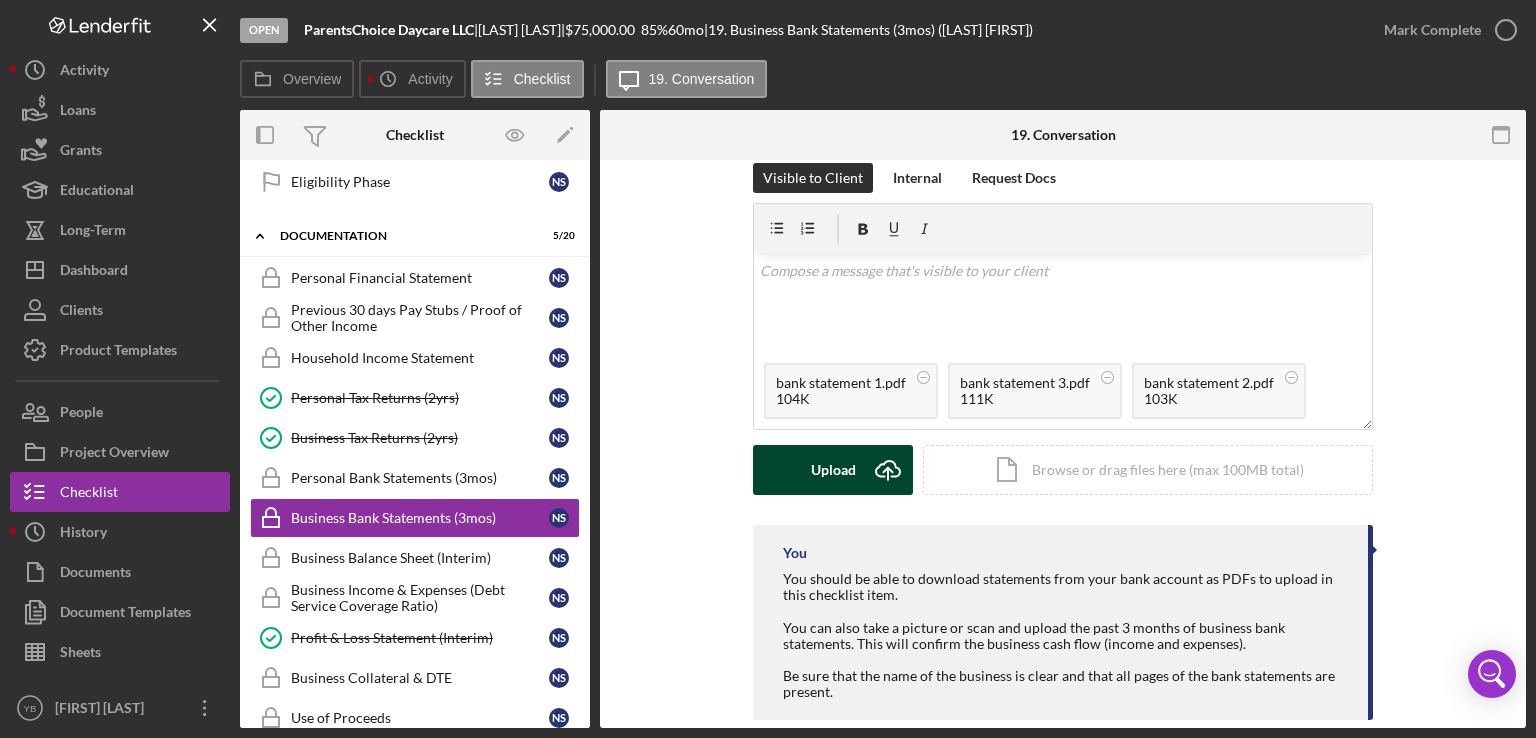 click on "Upload" at bounding box center (833, 470) 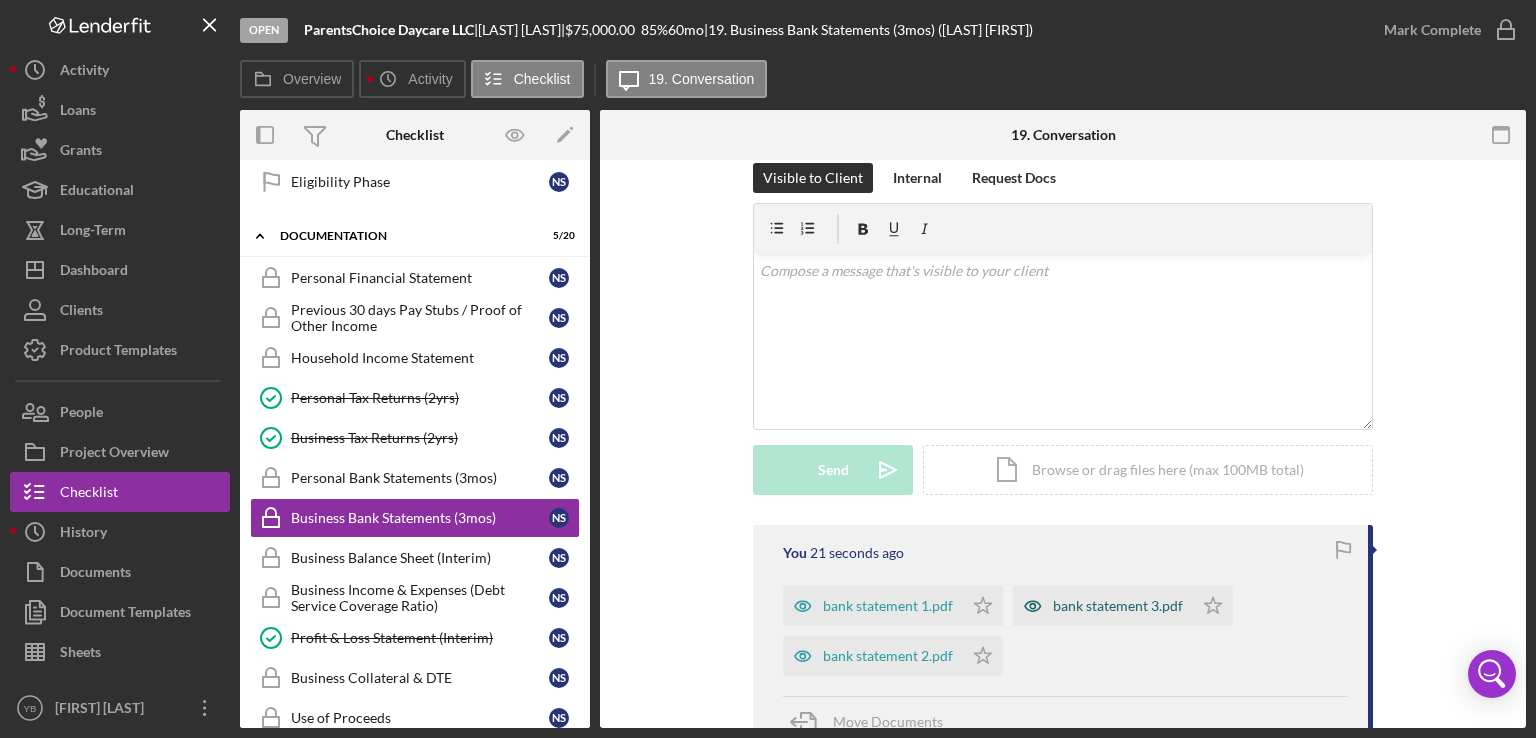 click on "bank statement 3.pdf" at bounding box center (1118, 606) 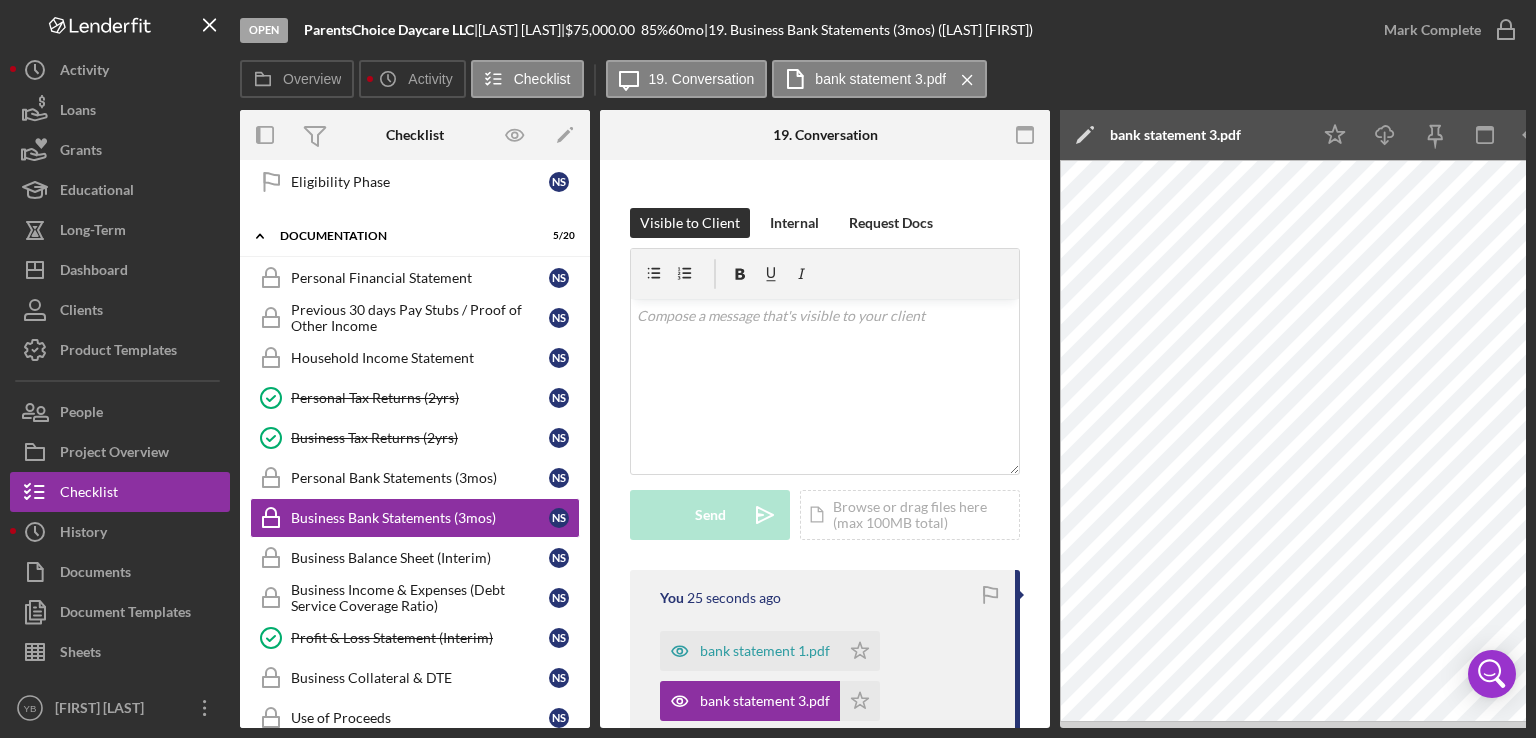 drag, startPoint x: 1071, startPoint y: 730, endPoint x: 1150, endPoint y: 729, distance: 79.00633 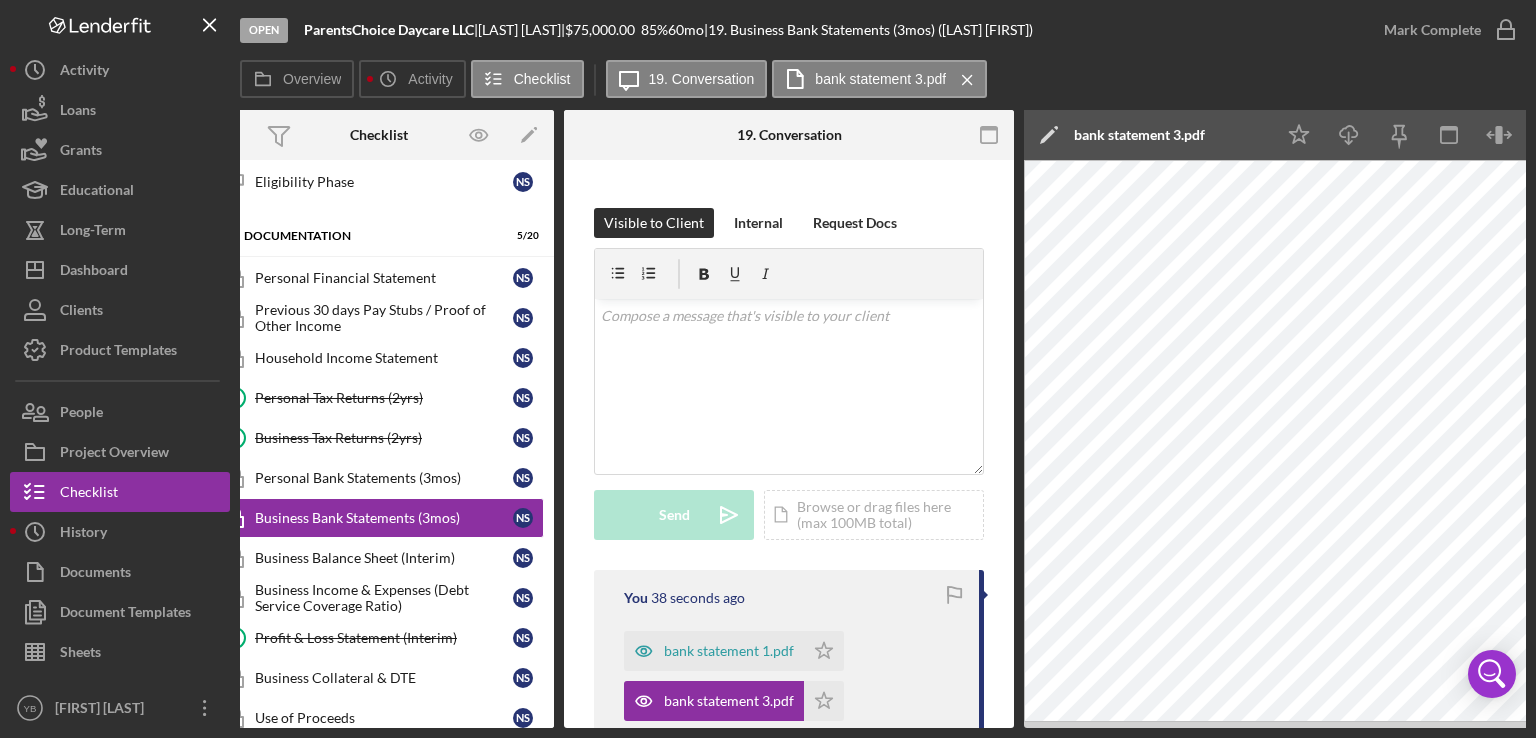 scroll, scrollTop: 0, scrollLeft: 37, axis: horizontal 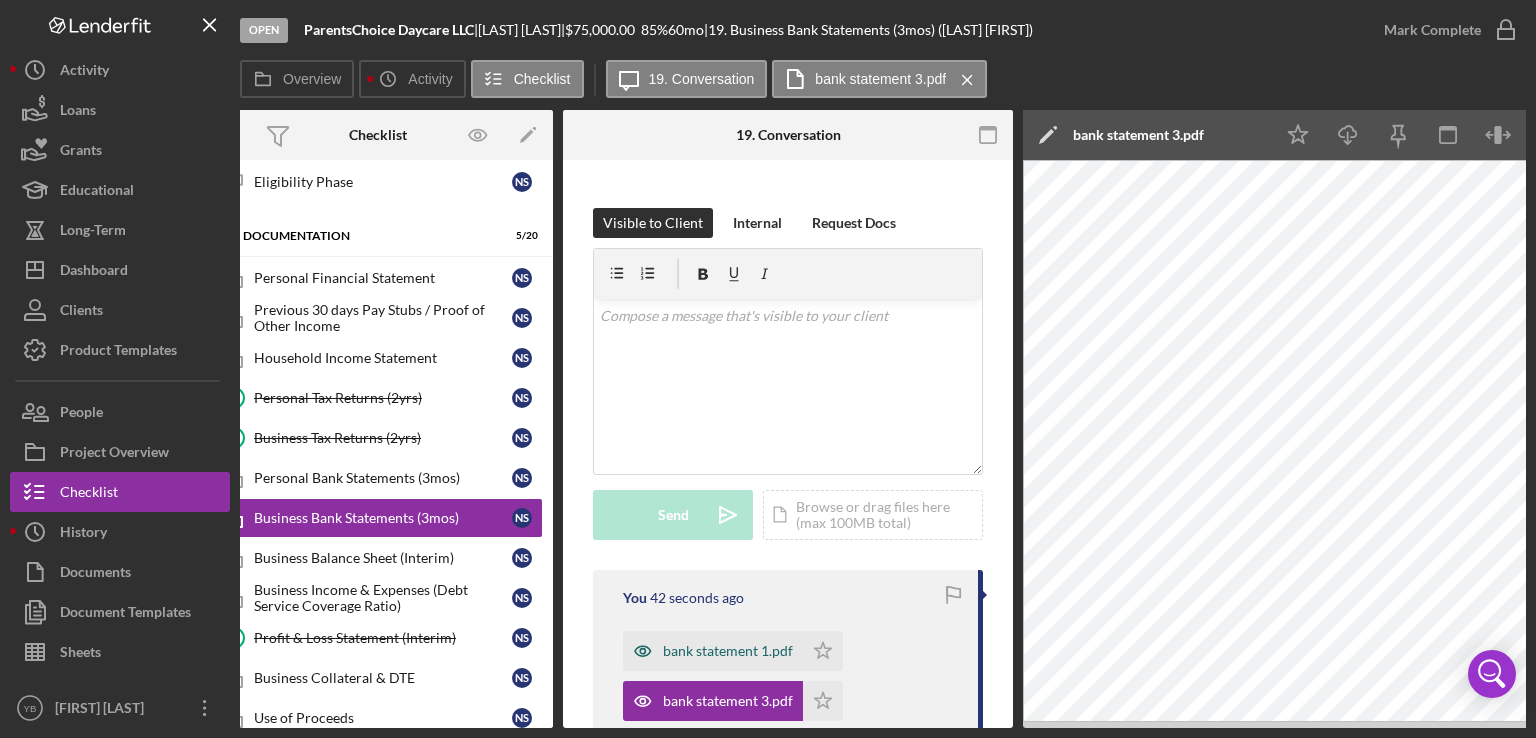 click on "bank statement 1.pdf" at bounding box center [728, 651] 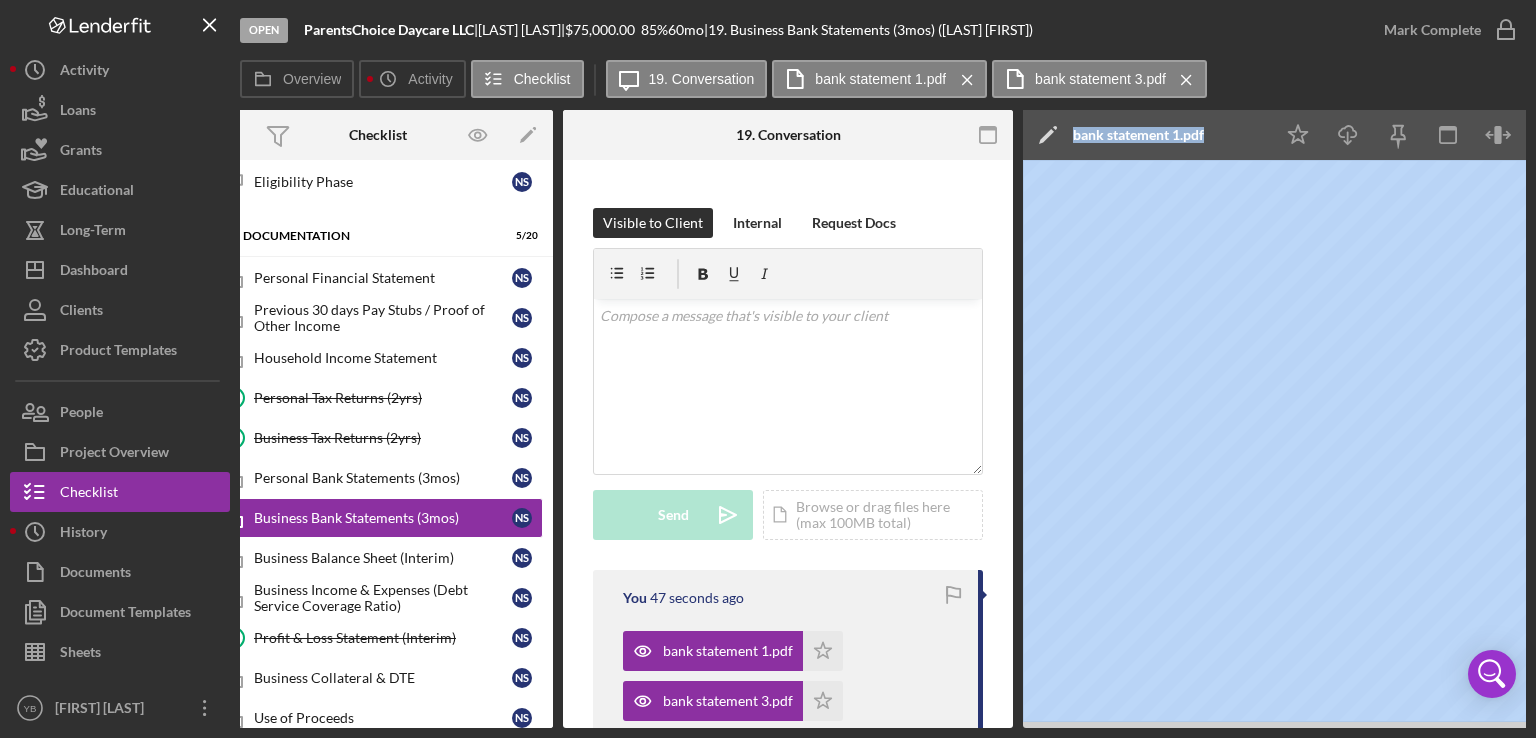 drag, startPoint x: 952, startPoint y: 729, endPoint x: 1098, endPoint y: 729, distance: 146 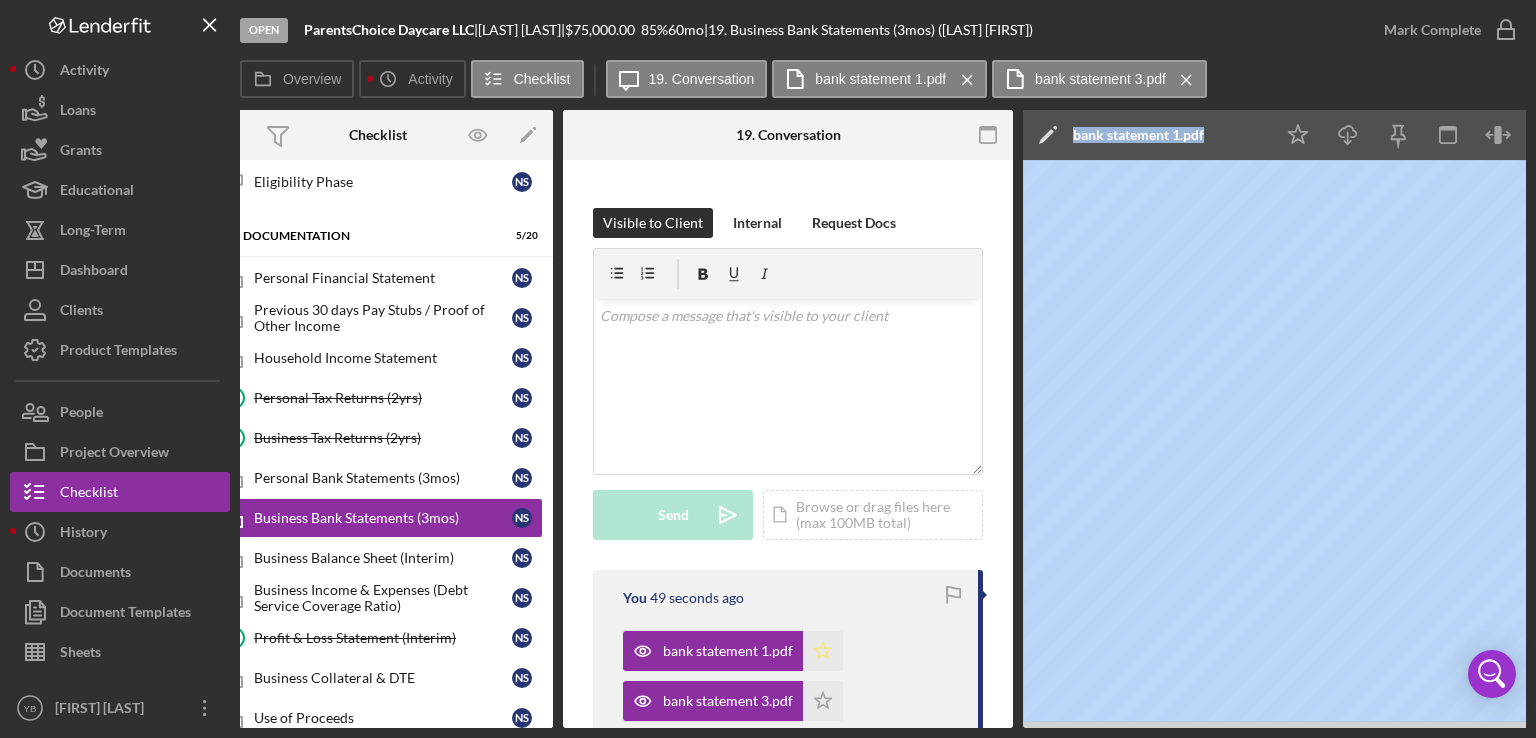 click on "Icon/Star" 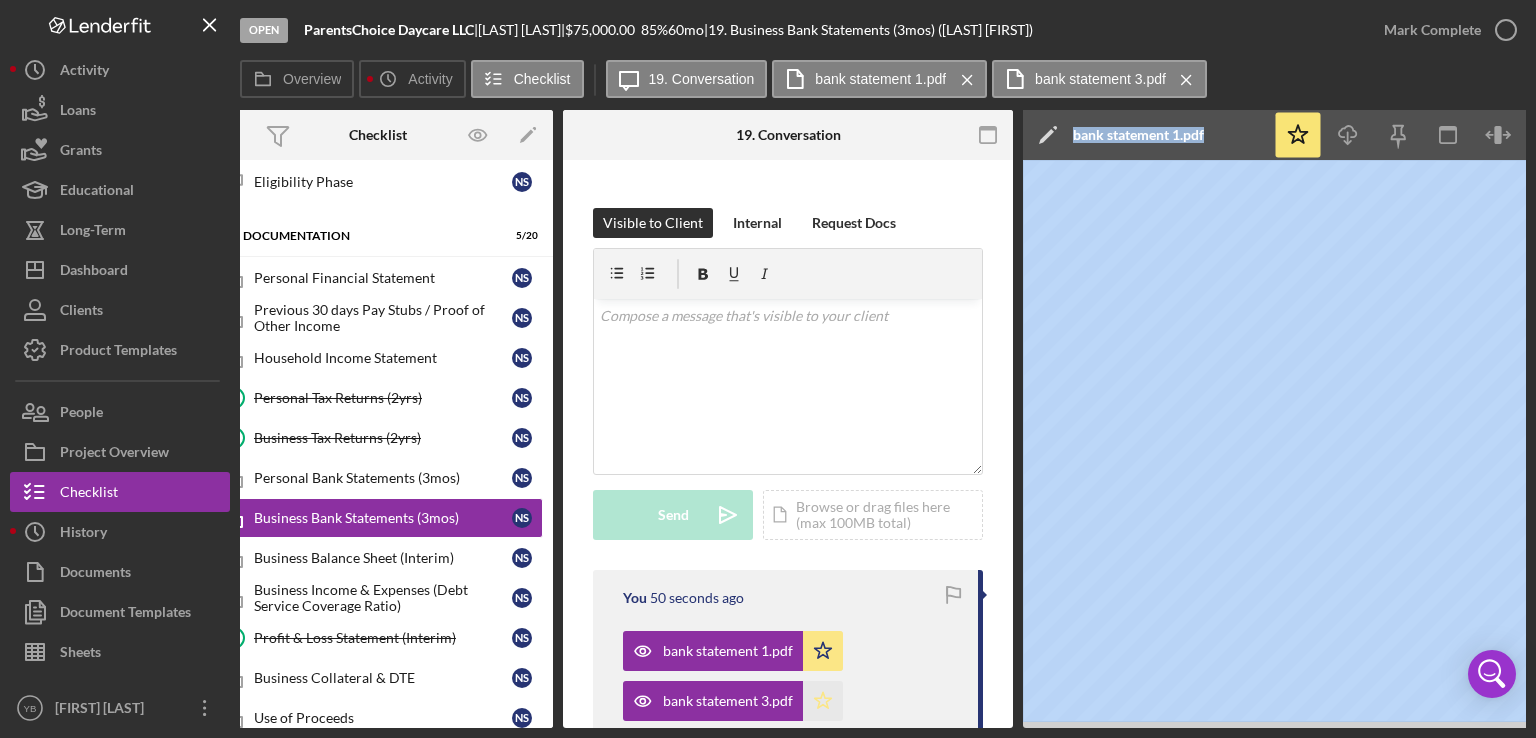 click on "Icon/Star" 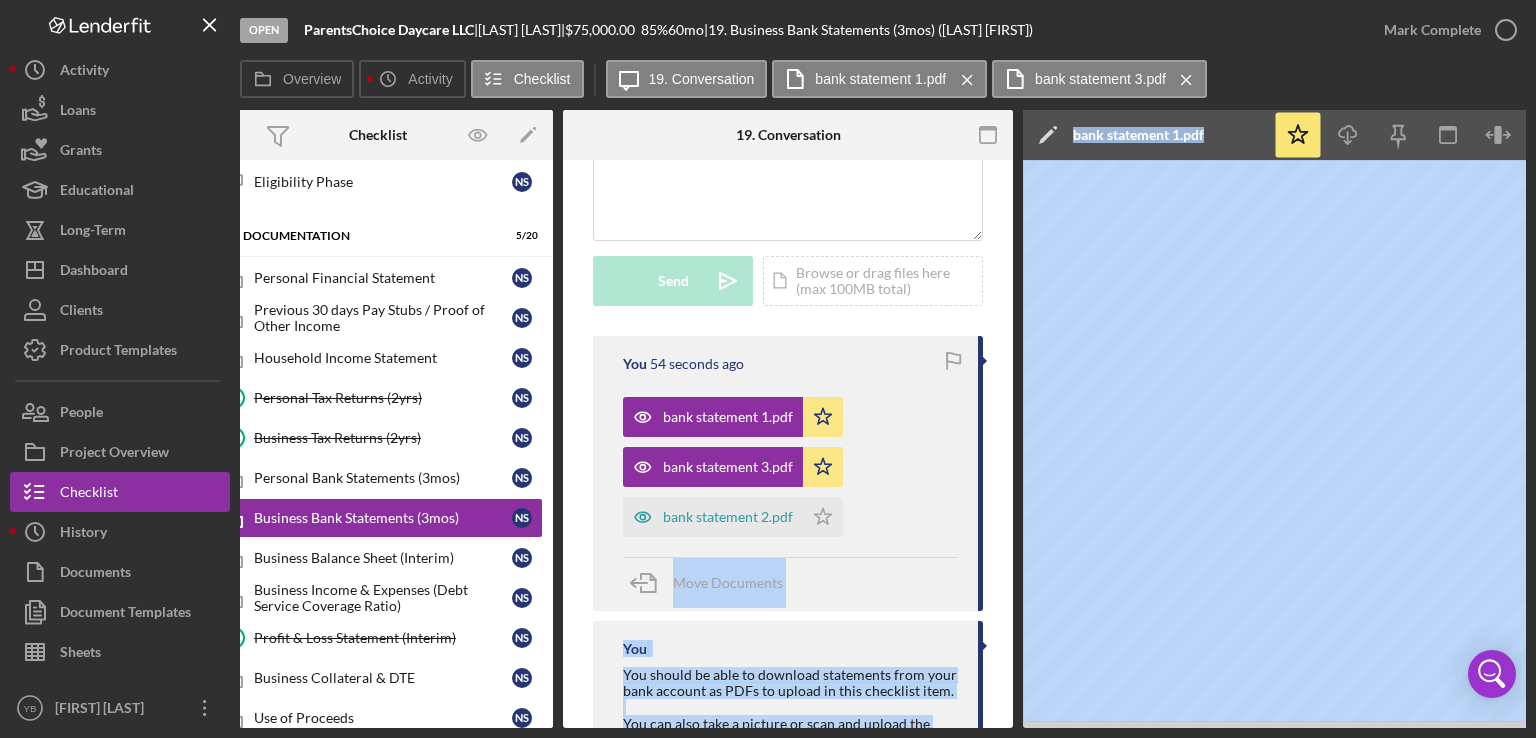 scroll, scrollTop: 572, scrollLeft: 0, axis: vertical 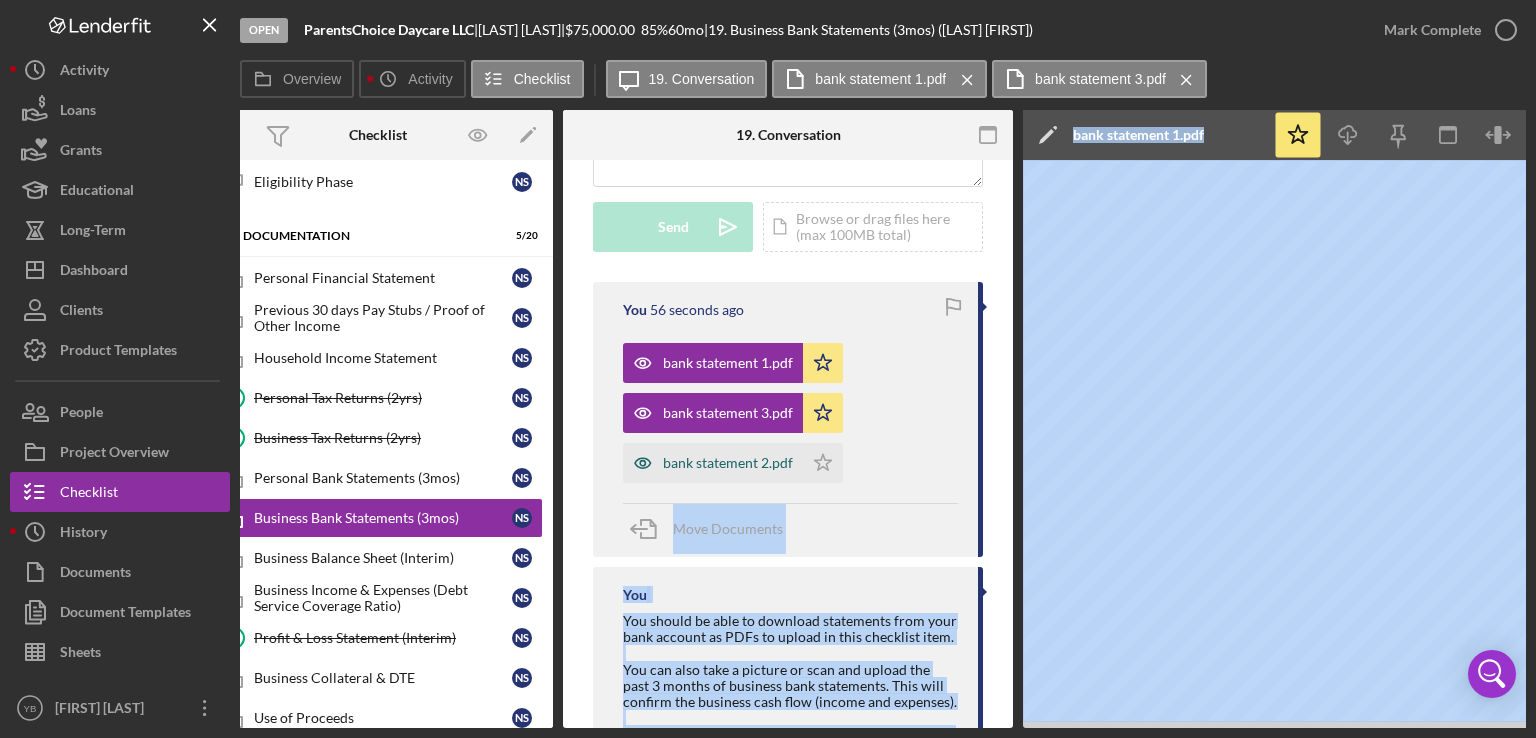 click on "bank statement 2.pdf" at bounding box center [728, 463] 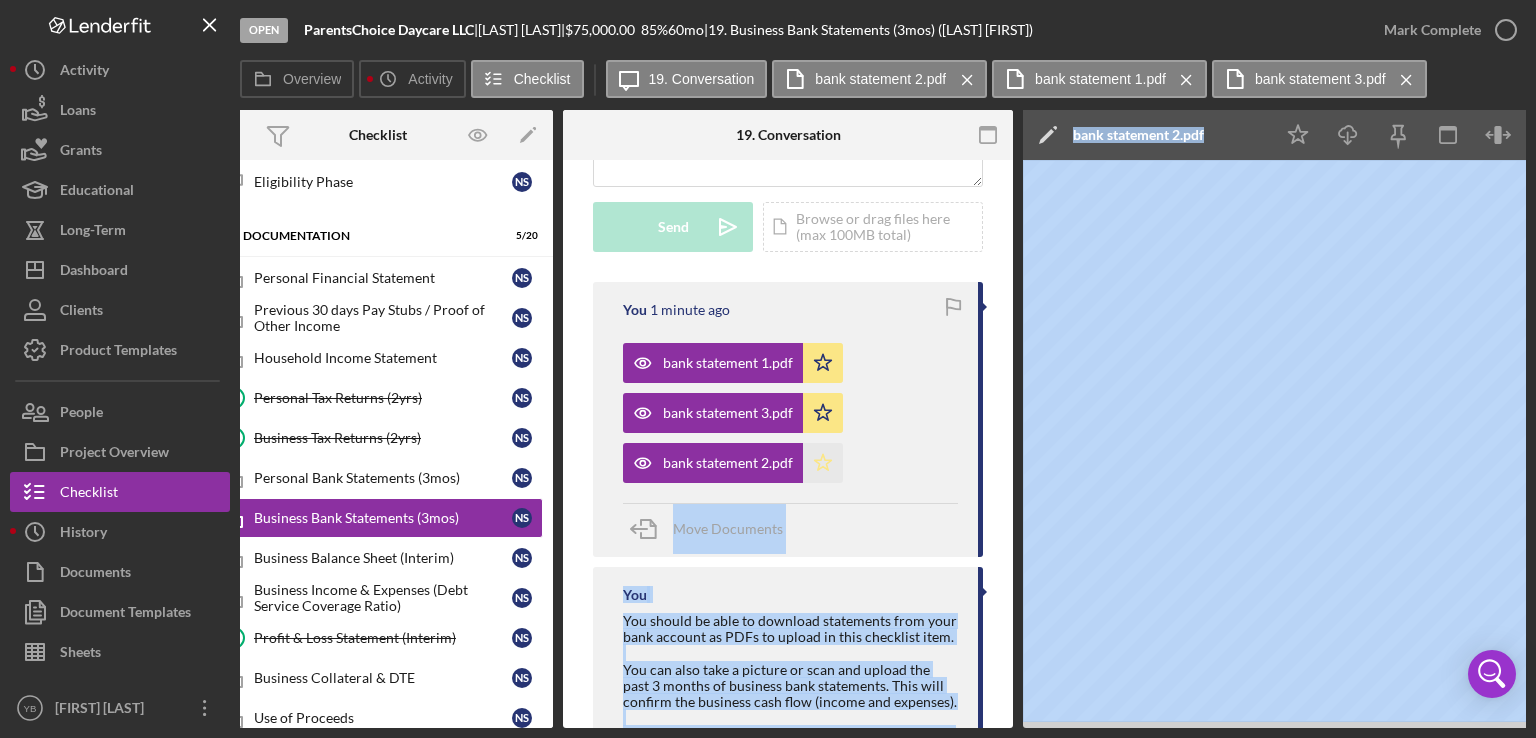 click on "Icon/Star" 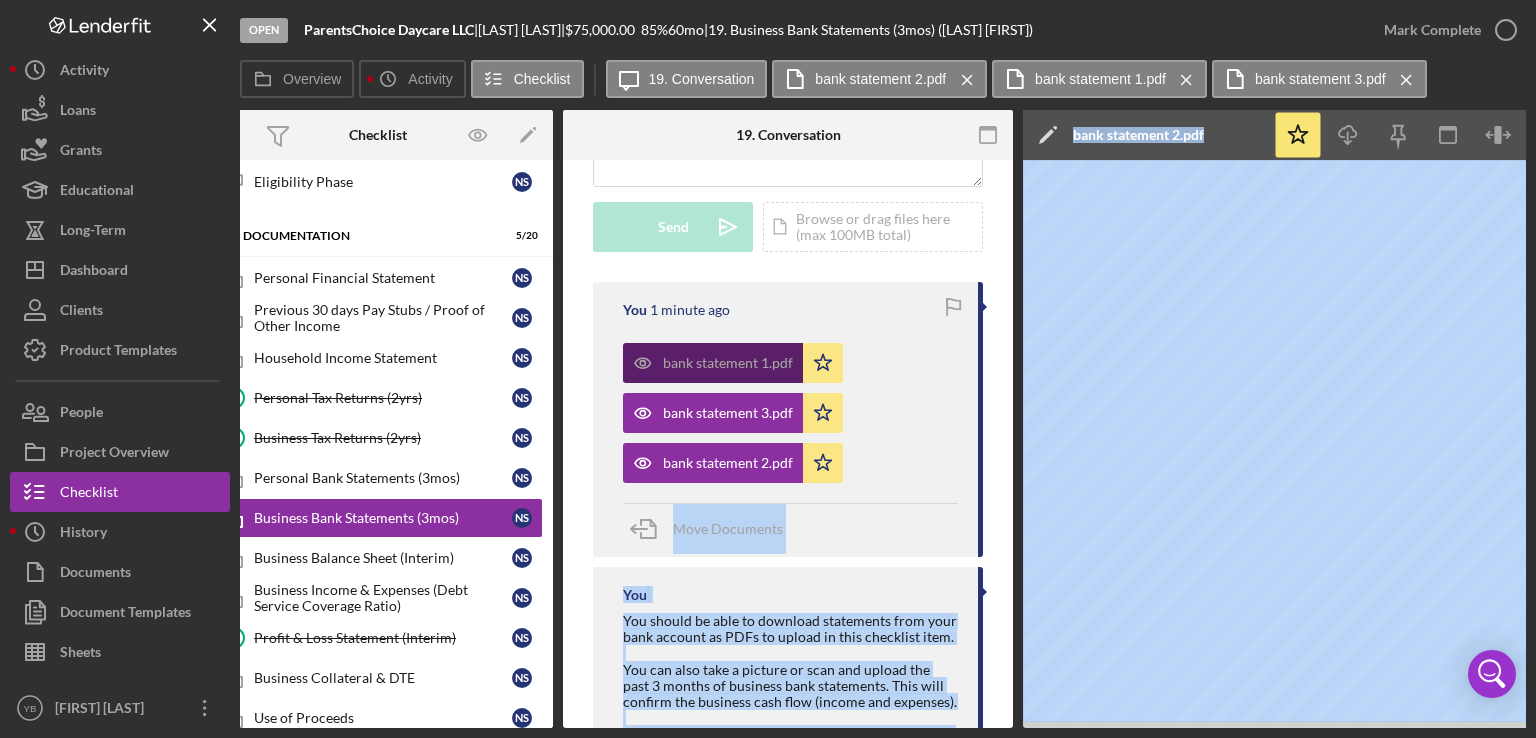 click on "bank statement 1.pdf" at bounding box center (728, 363) 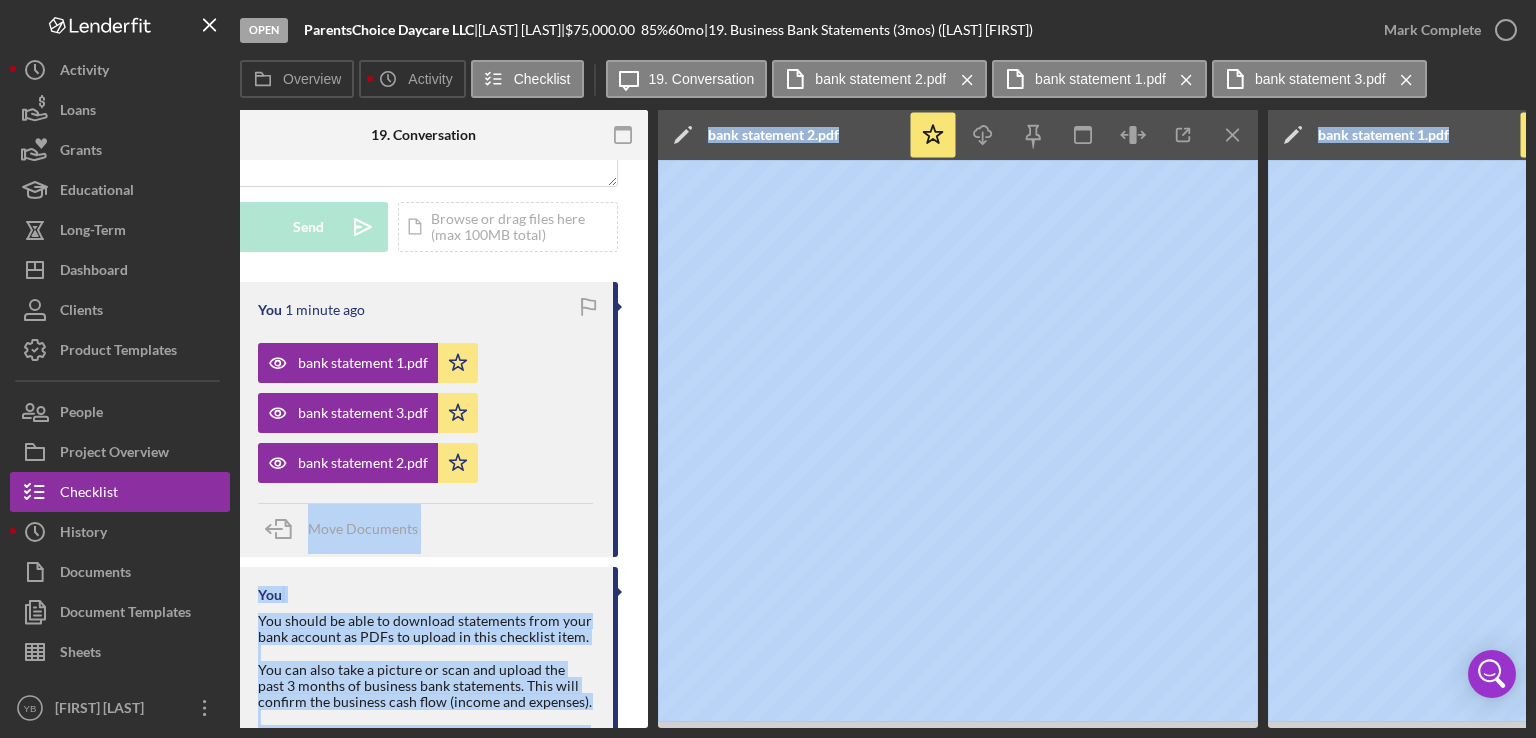 scroll, scrollTop: 0, scrollLeft: 404, axis: horizontal 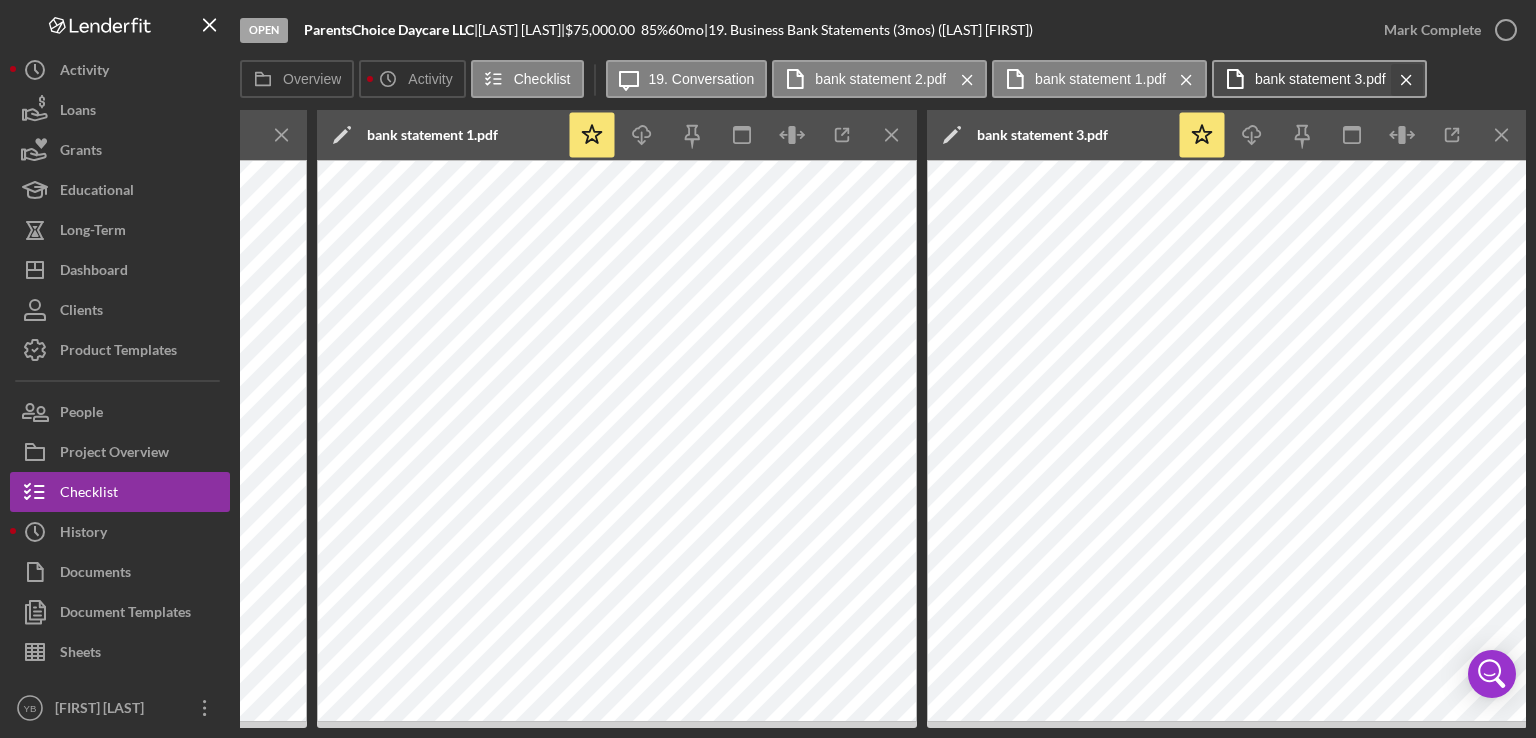 click on "Icon/Menu Close" 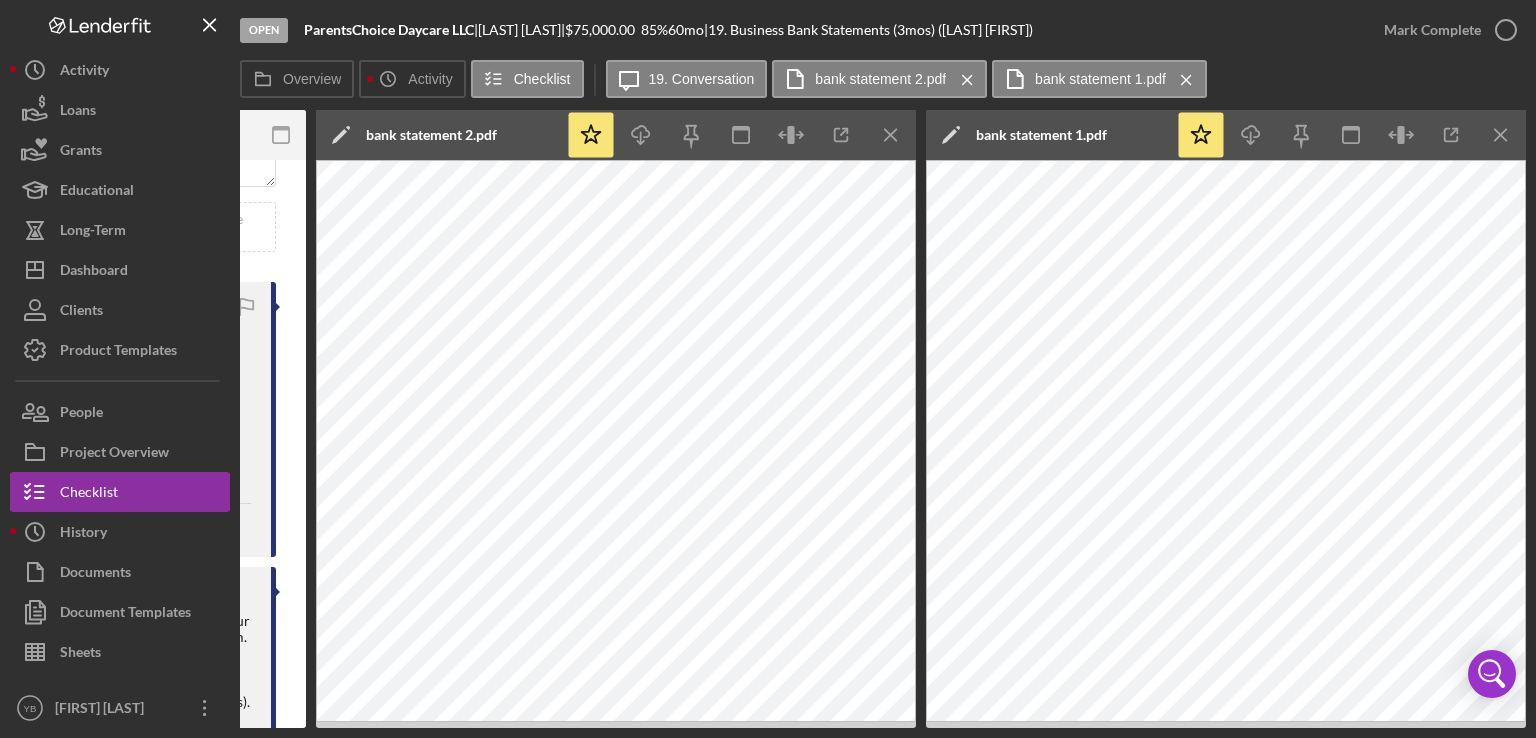 scroll, scrollTop: 0, scrollLeft: 744, axis: horizontal 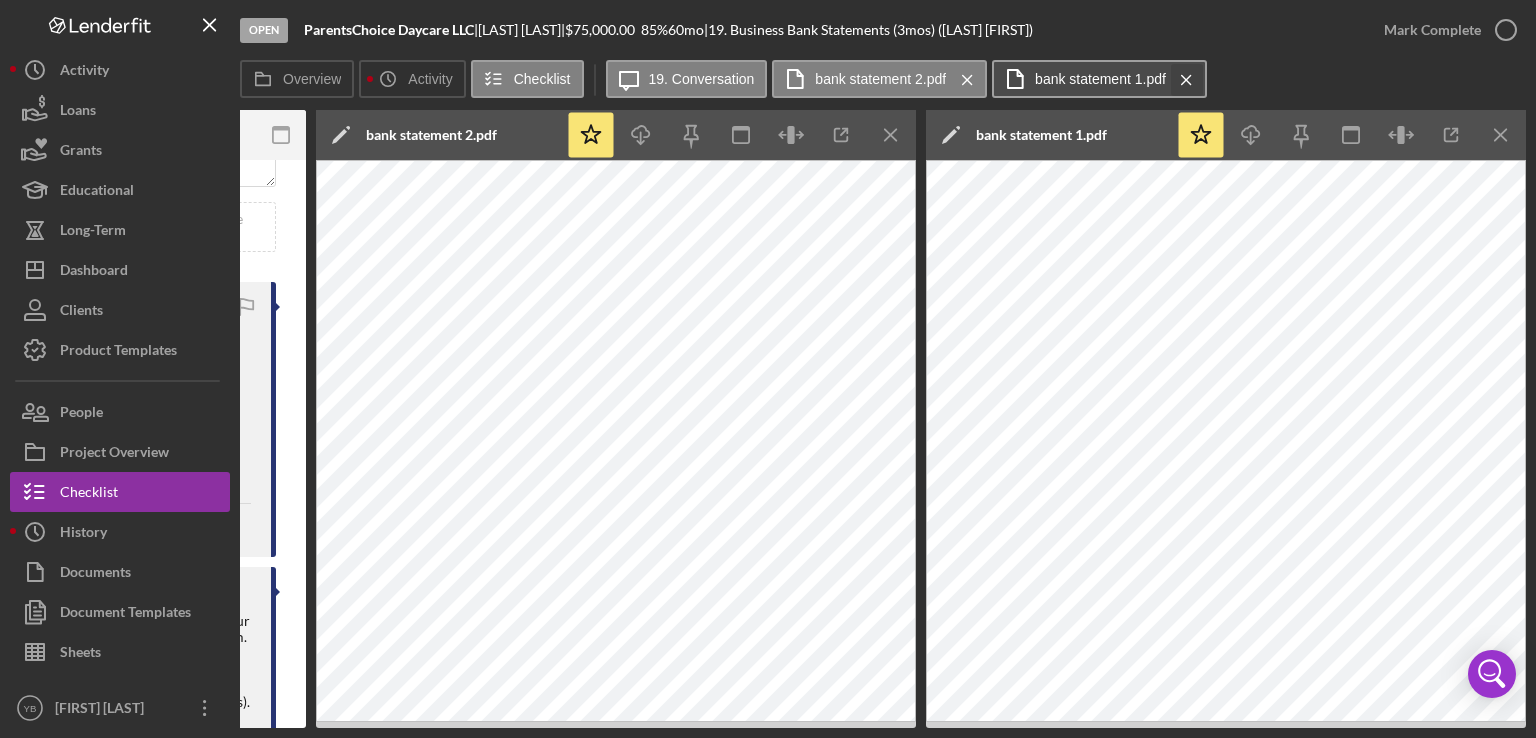 click on "Icon/Menu Close" 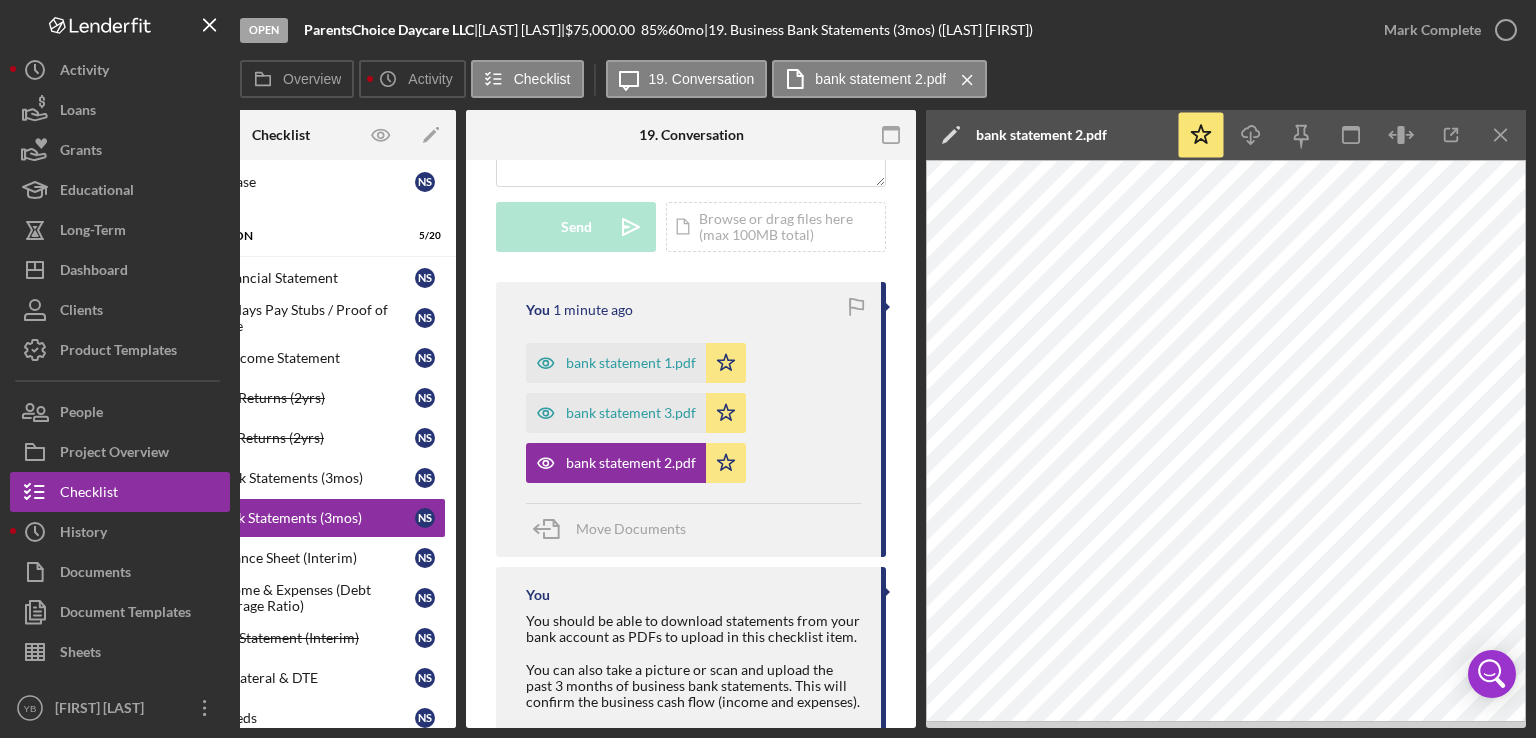 scroll, scrollTop: 0, scrollLeft: 133, axis: horizontal 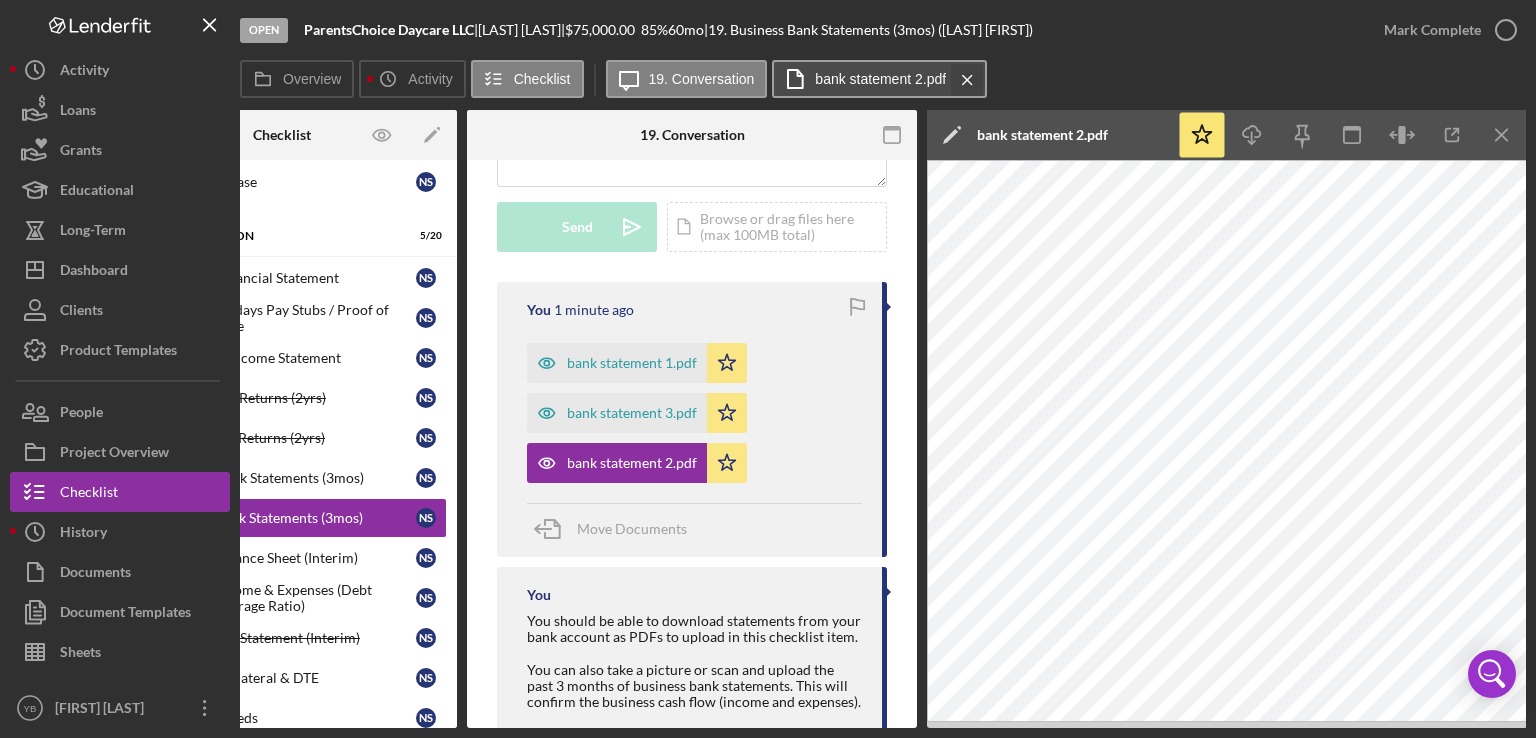 click on "bank statement 2.pdf Icon/Menu Close" at bounding box center (879, 79) 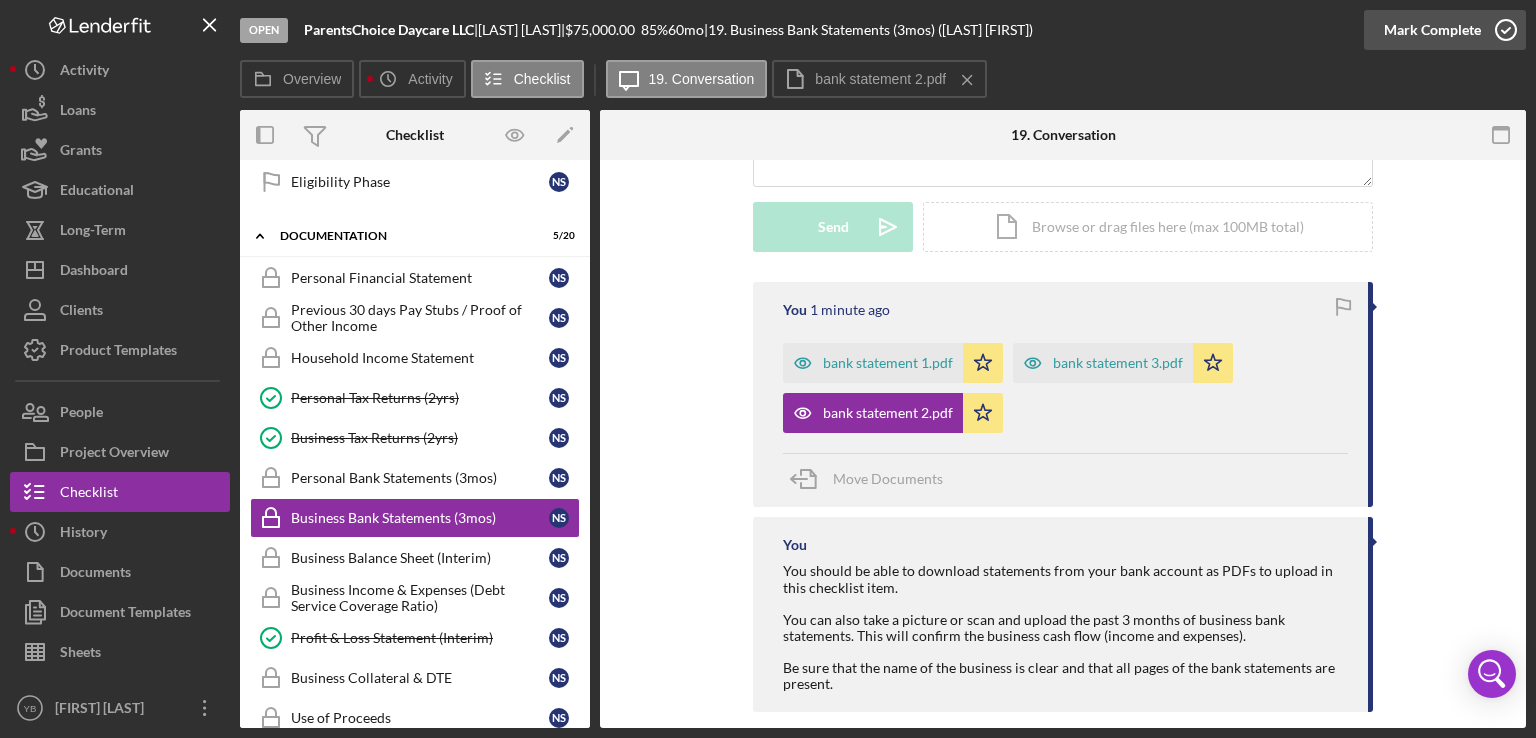 click on "Mark Complete" at bounding box center [1432, 30] 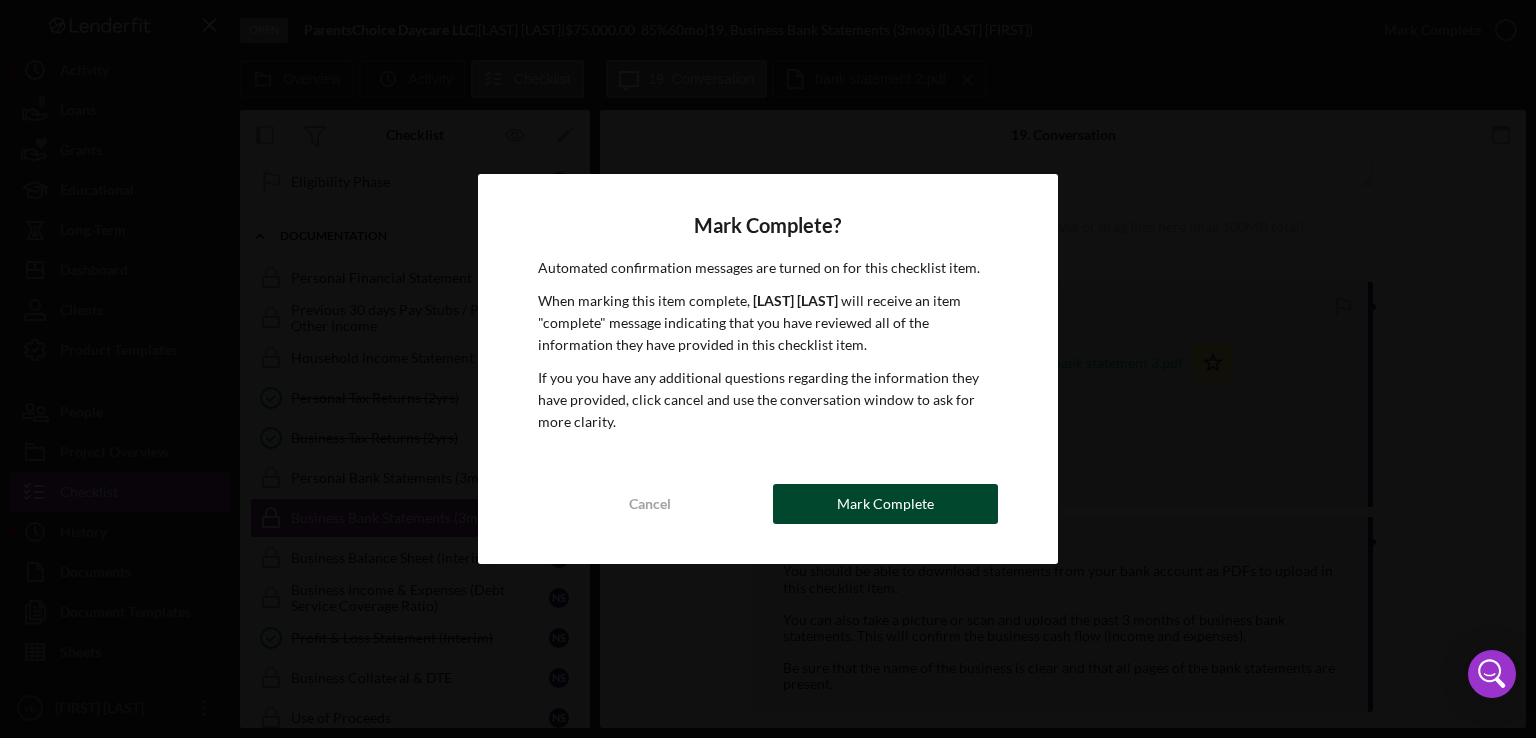click on "Mark Complete" at bounding box center (885, 504) 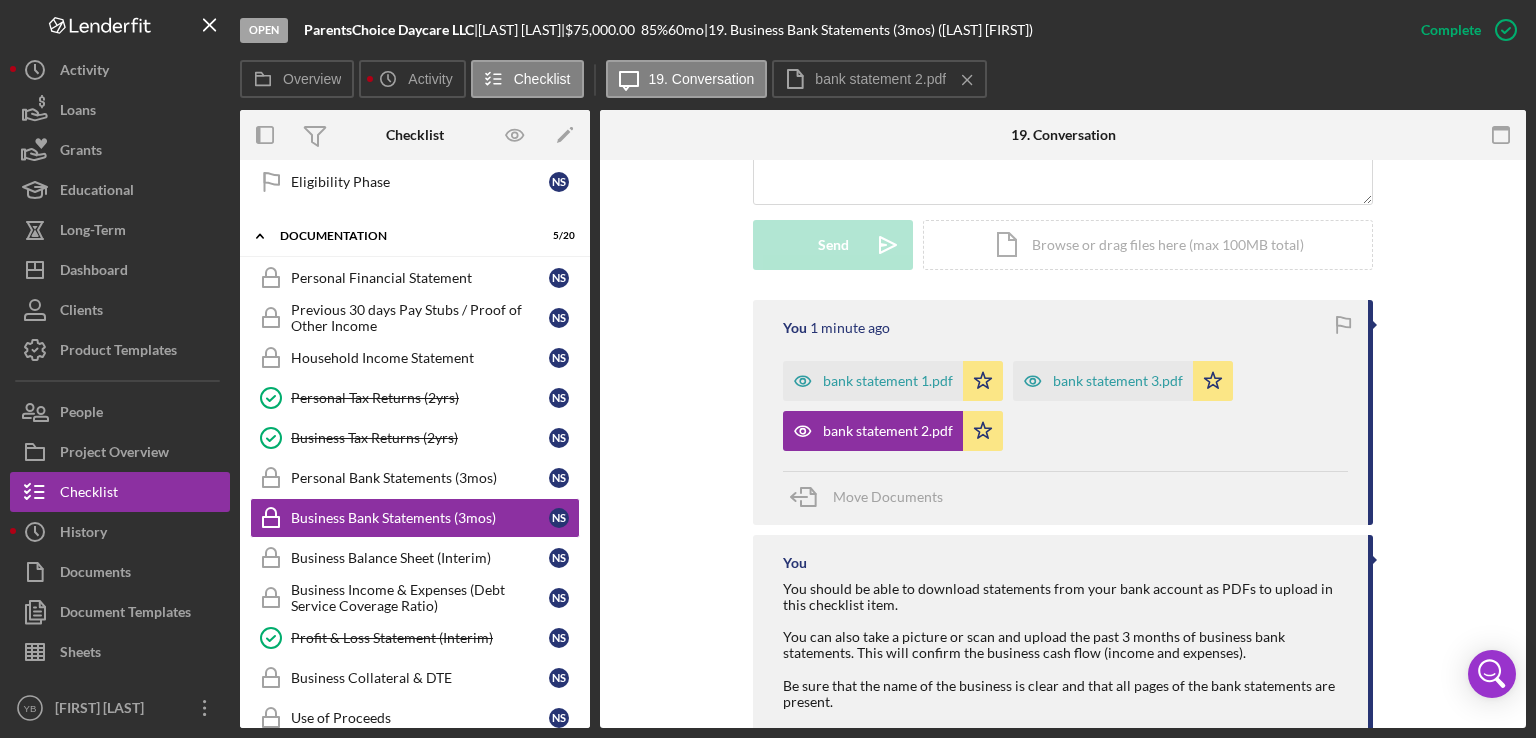 scroll, scrollTop: 544, scrollLeft: 0, axis: vertical 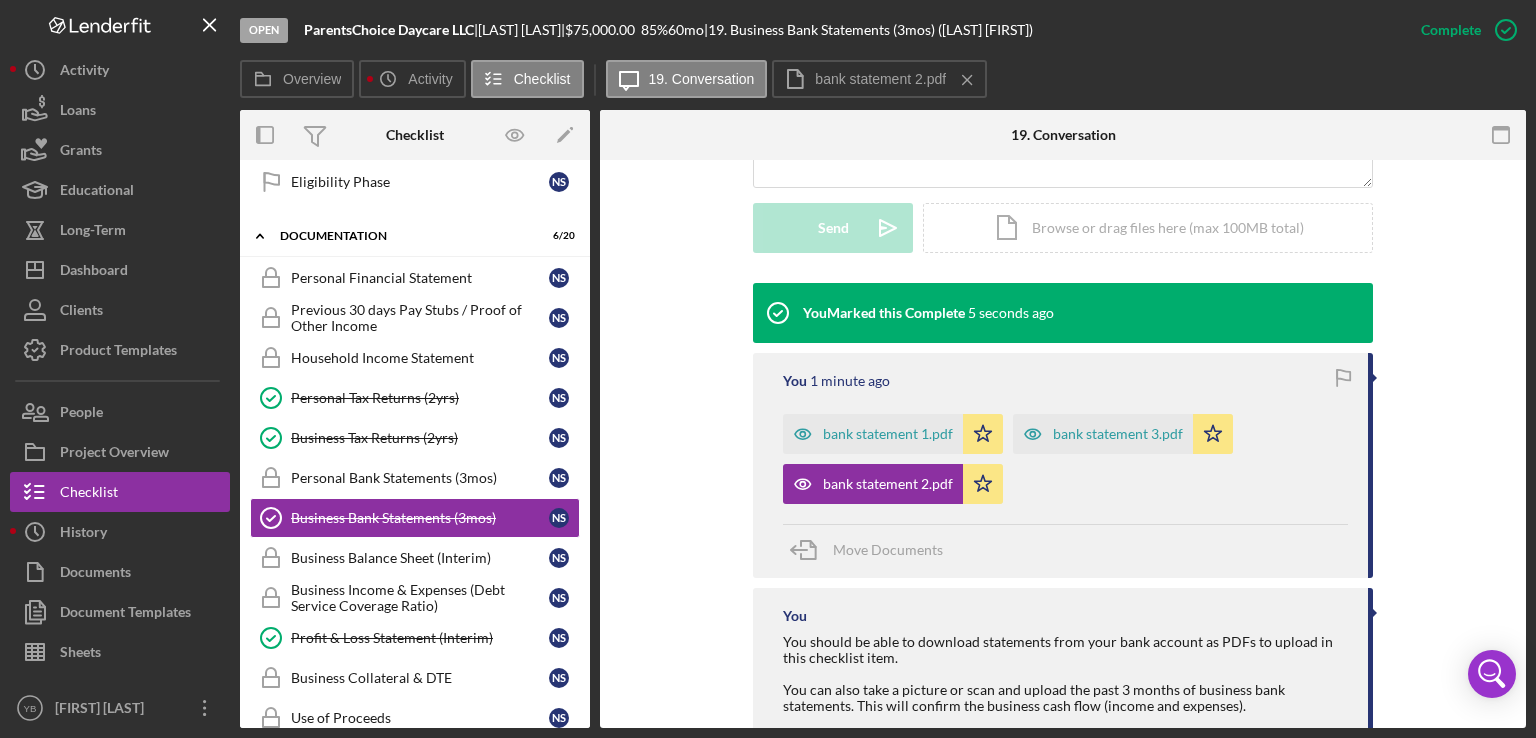 drag, startPoint x: 590, startPoint y: 513, endPoint x: 582, endPoint y: 529, distance: 17.888544 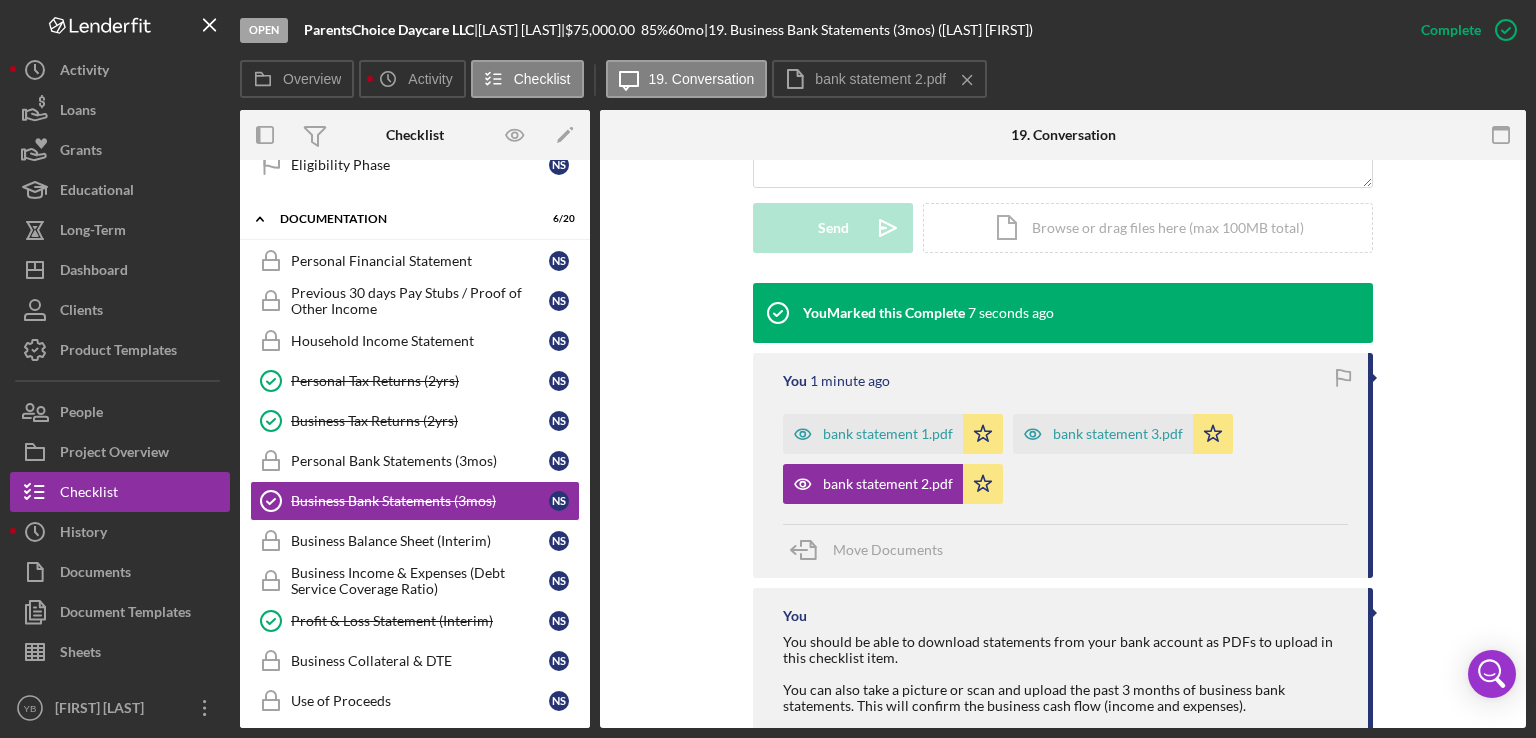 scroll, scrollTop: 675, scrollLeft: 0, axis: vertical 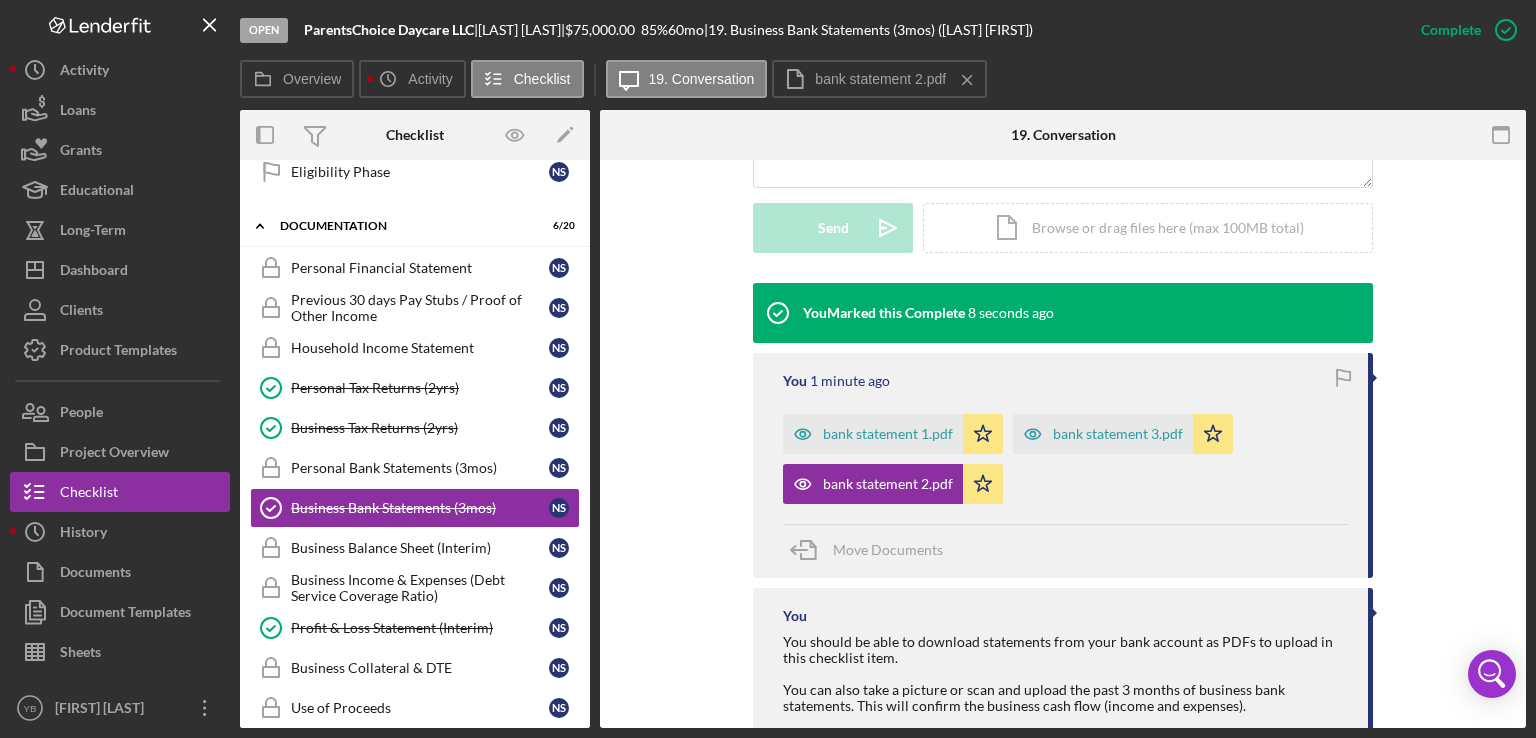 click on "You Marked this Complete 8 seconds ago You 1 minute ago bank statement 1.pdf Icon/Star bank statement 3.pdf Icon/Star bank statement 2.pdf Icon/Star Move Documents You You should be able to download statements from your bank account as PDFs to upload in this checklist item. You can also take a picture or scan and upload the past 3 months of business bank statements. This will confirm the business cash flow (income and expenses). Be sure that the name of the business is clear and that all pages of the bank statements are present. Icon/Edit bank statement 1.pdf Icon/Star Icon/Download Icon/Menu Close" at bounding box center (1063, 538) 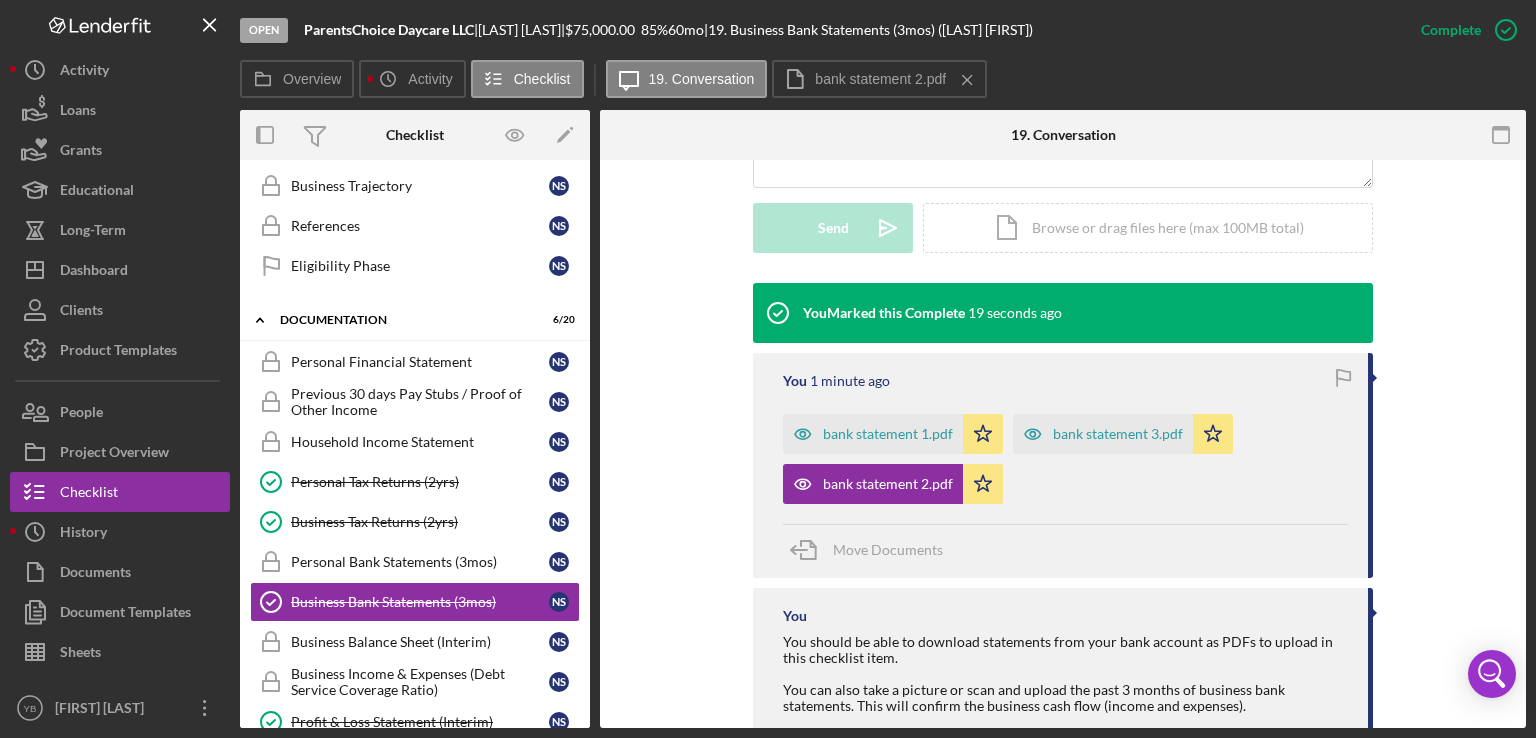 scroll, scrollTop: 576, scrollLeft: 0, axis: vertical 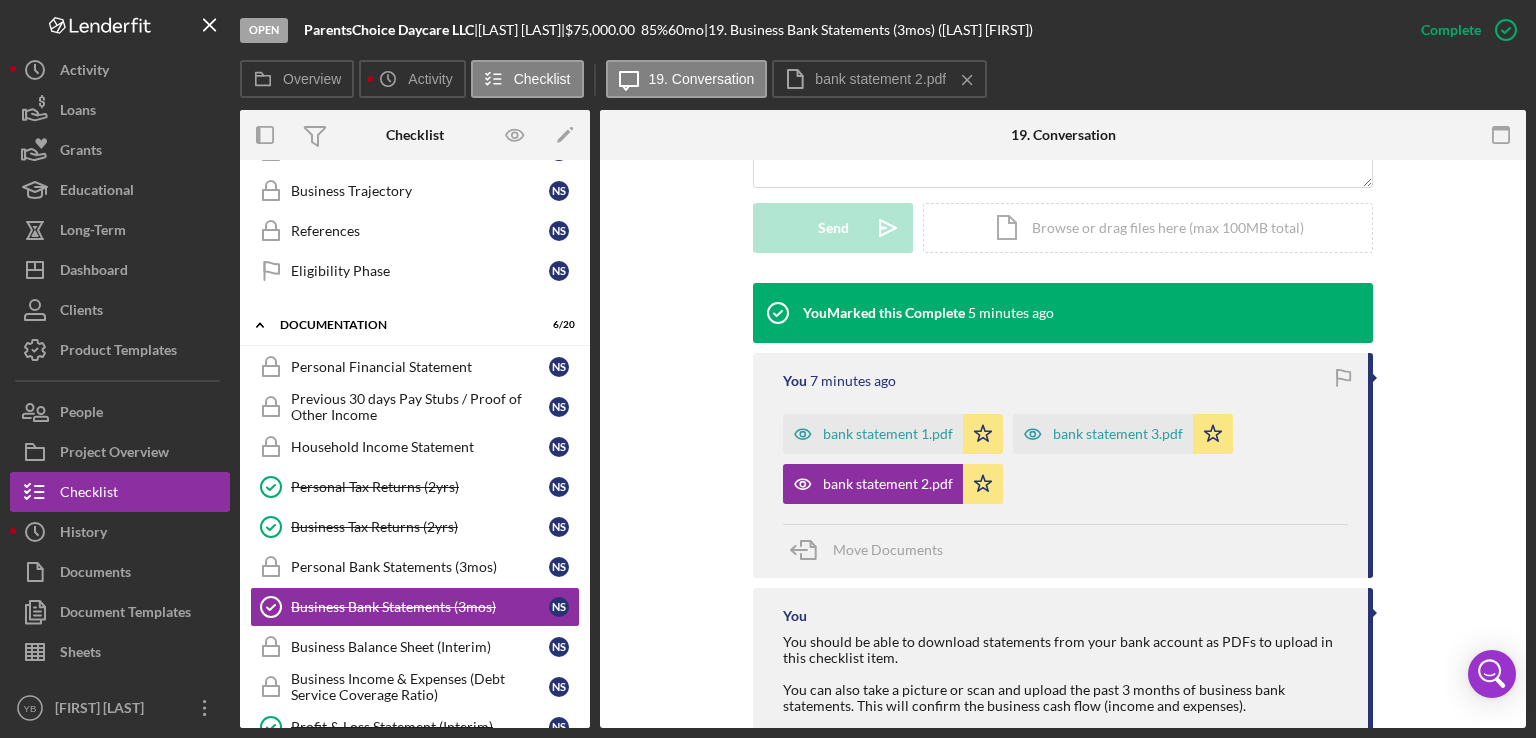 drag, startPoint x: 591, startPoint y: 521, endPoint x: 587, endPoint y: 535, distance: 14.56022 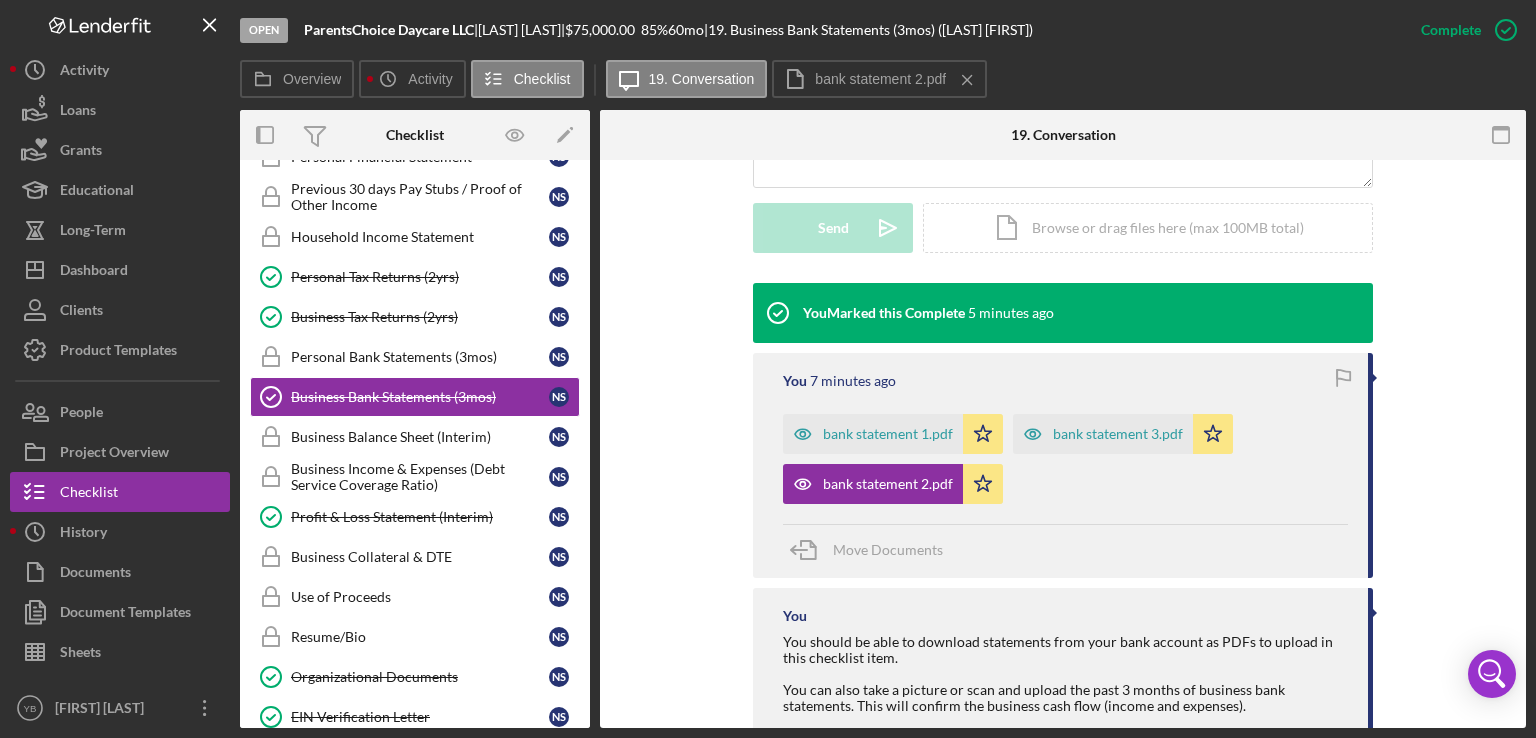 scroll, scrollTop: 791, scrollLeft: 0, axis: vertical 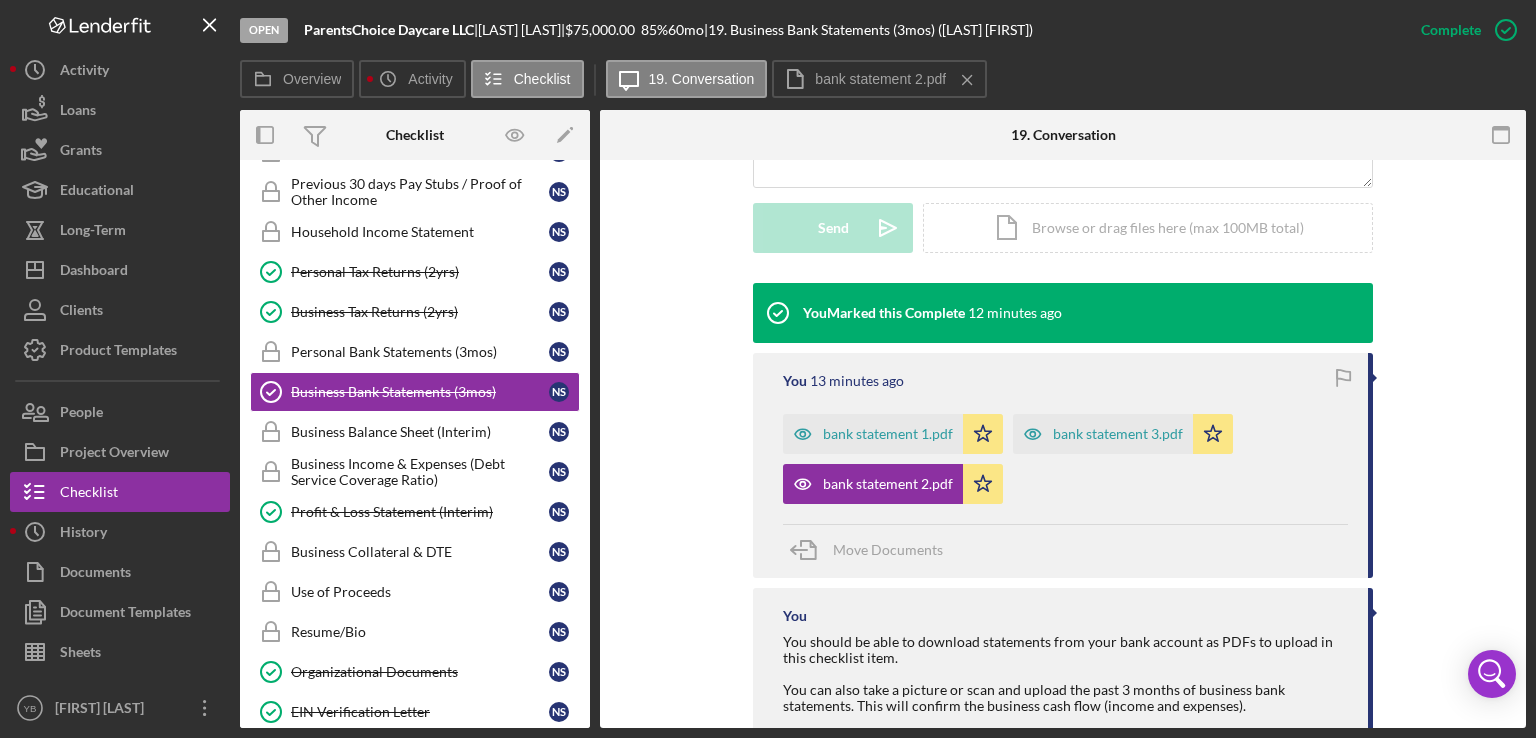 drag, startPoint x: 590, startPoint y: 480, endPoint x: 585, endPoint y: 429, distance: 51.24451 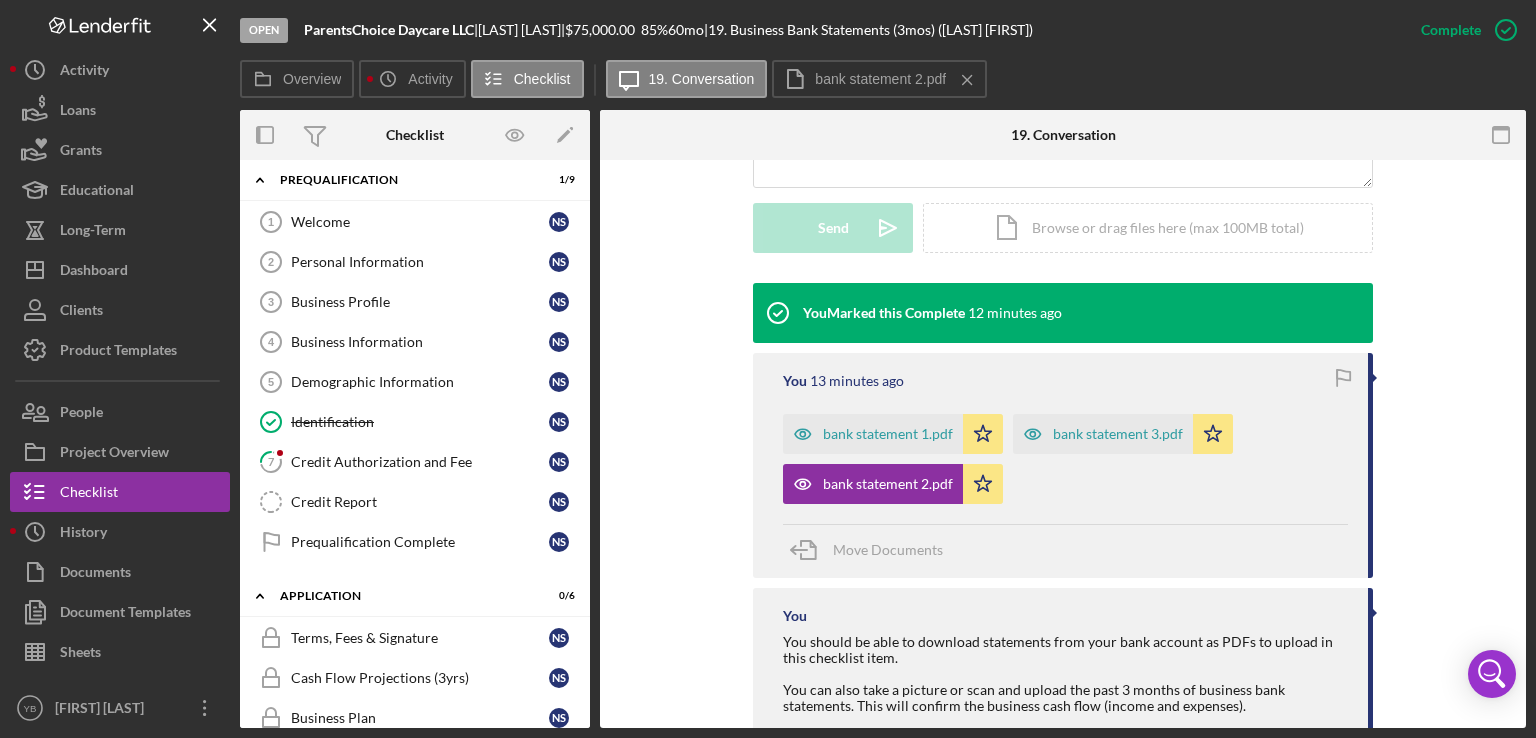 scroll, scrollTop: 0, scrollLeft: 0, axis: both 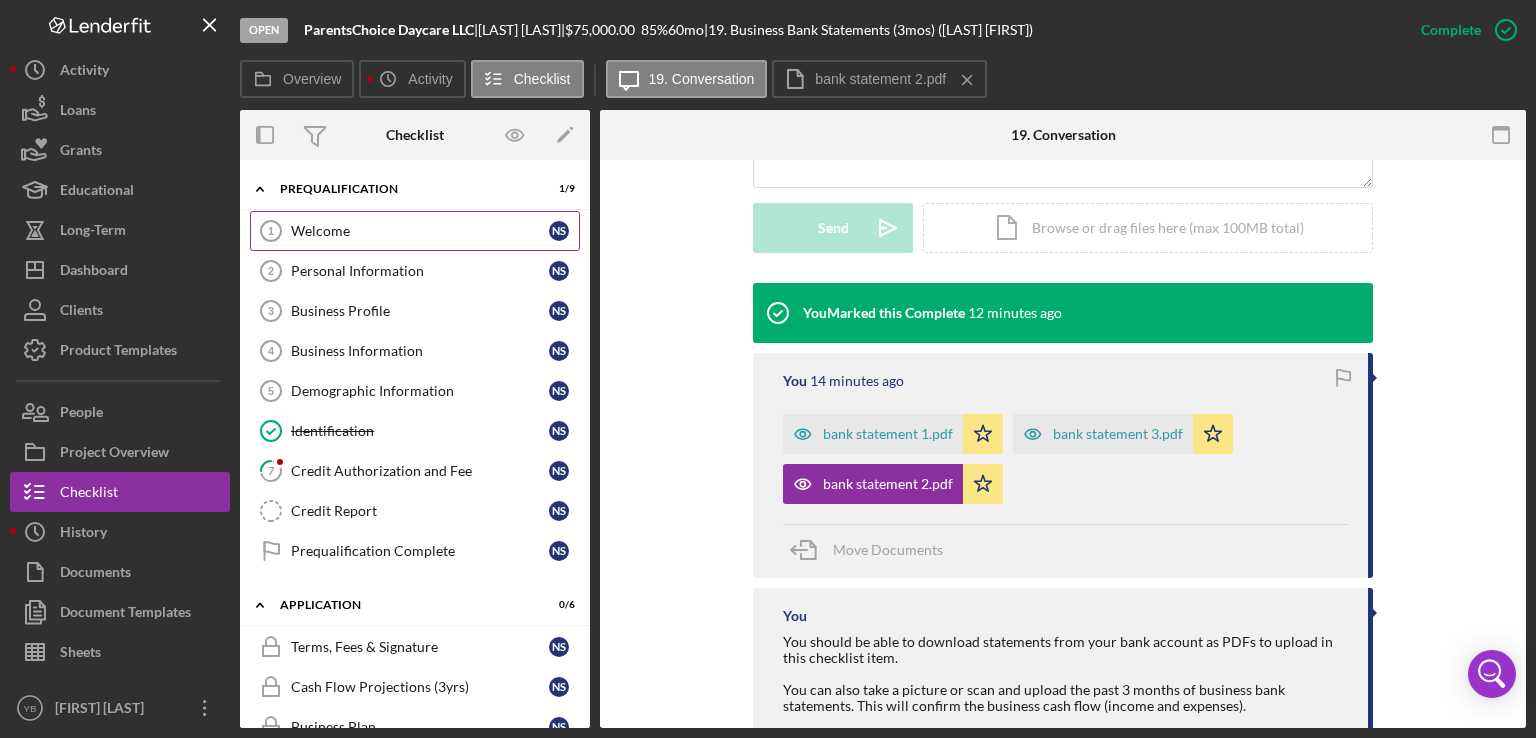 click on "Welcome 1 Welcome N S" at bounding box center (415, 231) 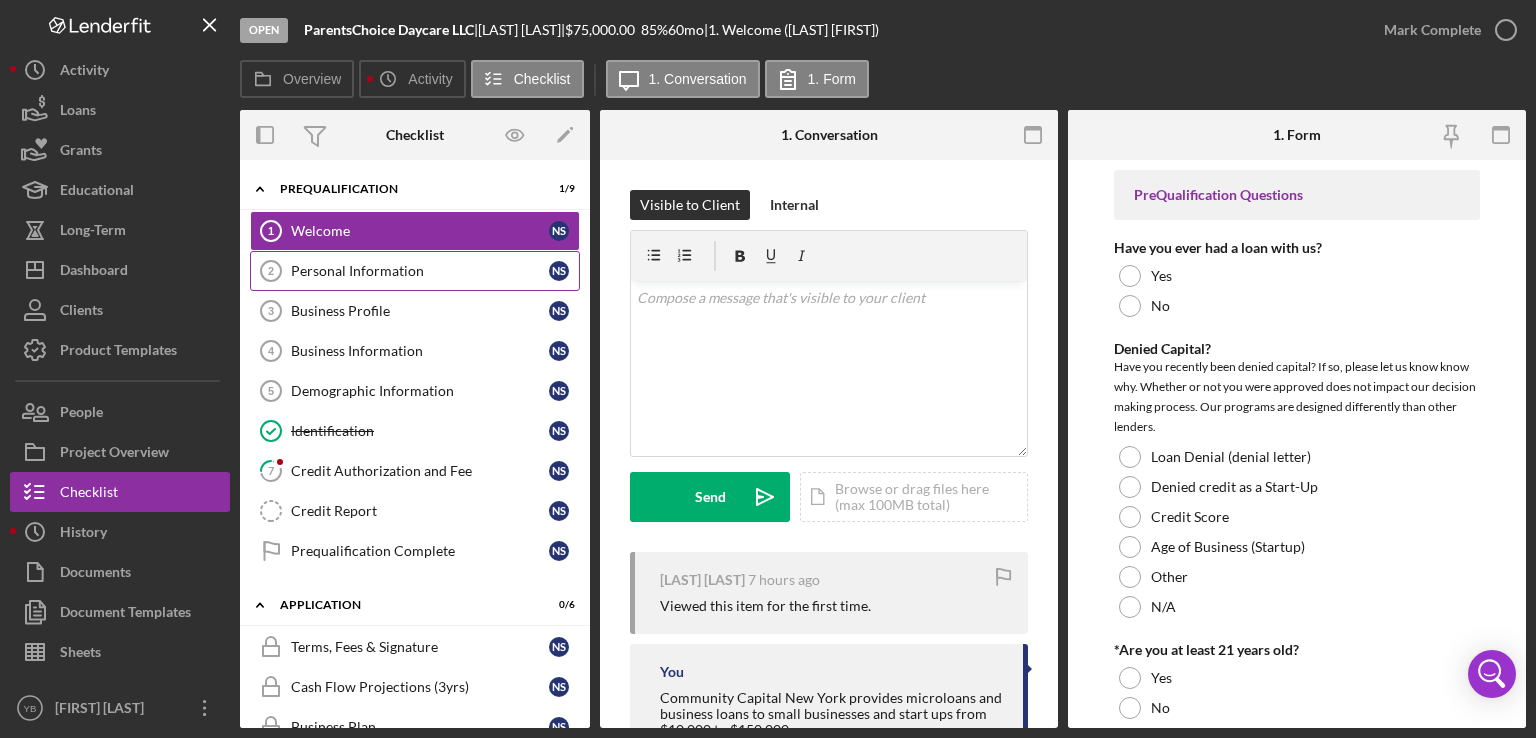click on "Personal Information" at bounding box center (420, 271) 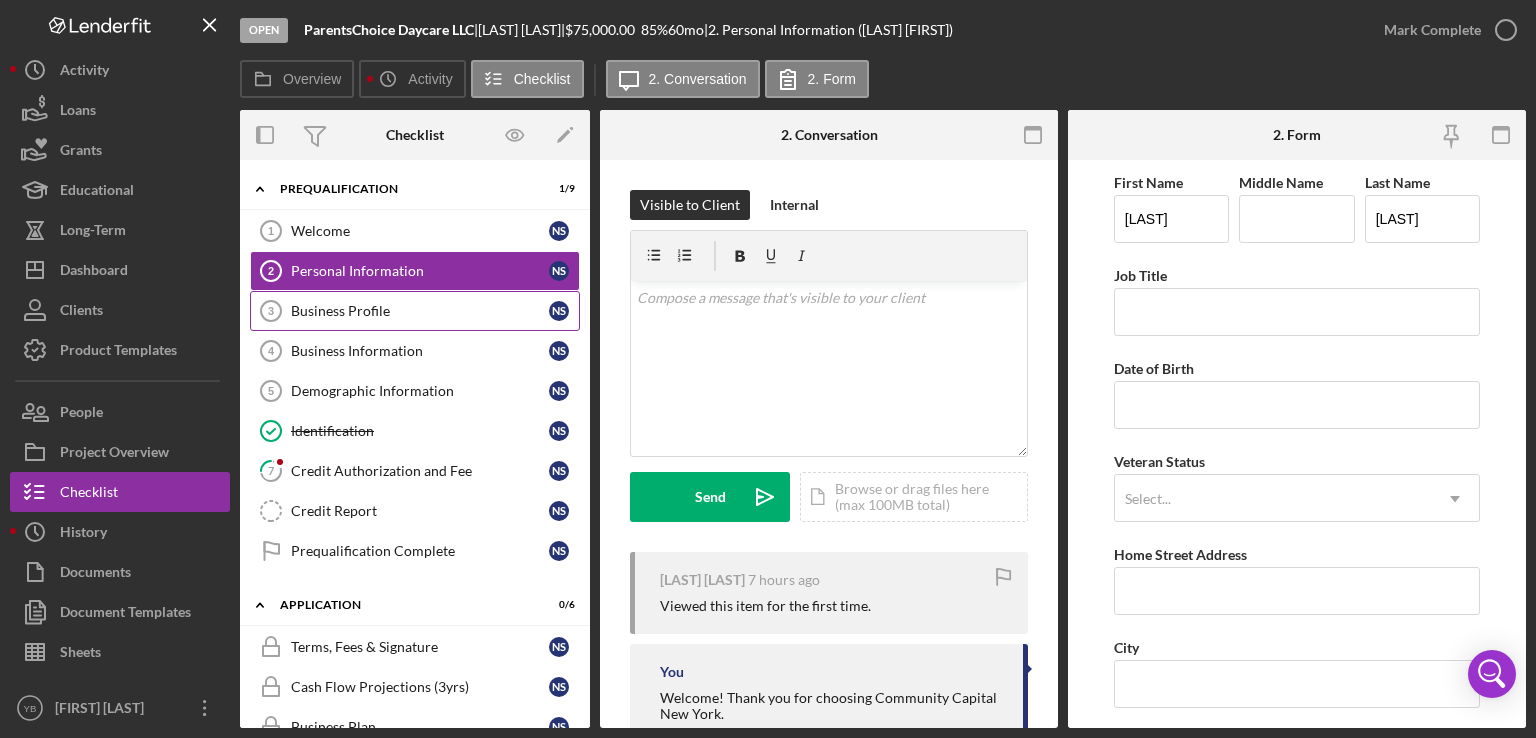 click on "Business Profile" at bounding box center (420, 311) 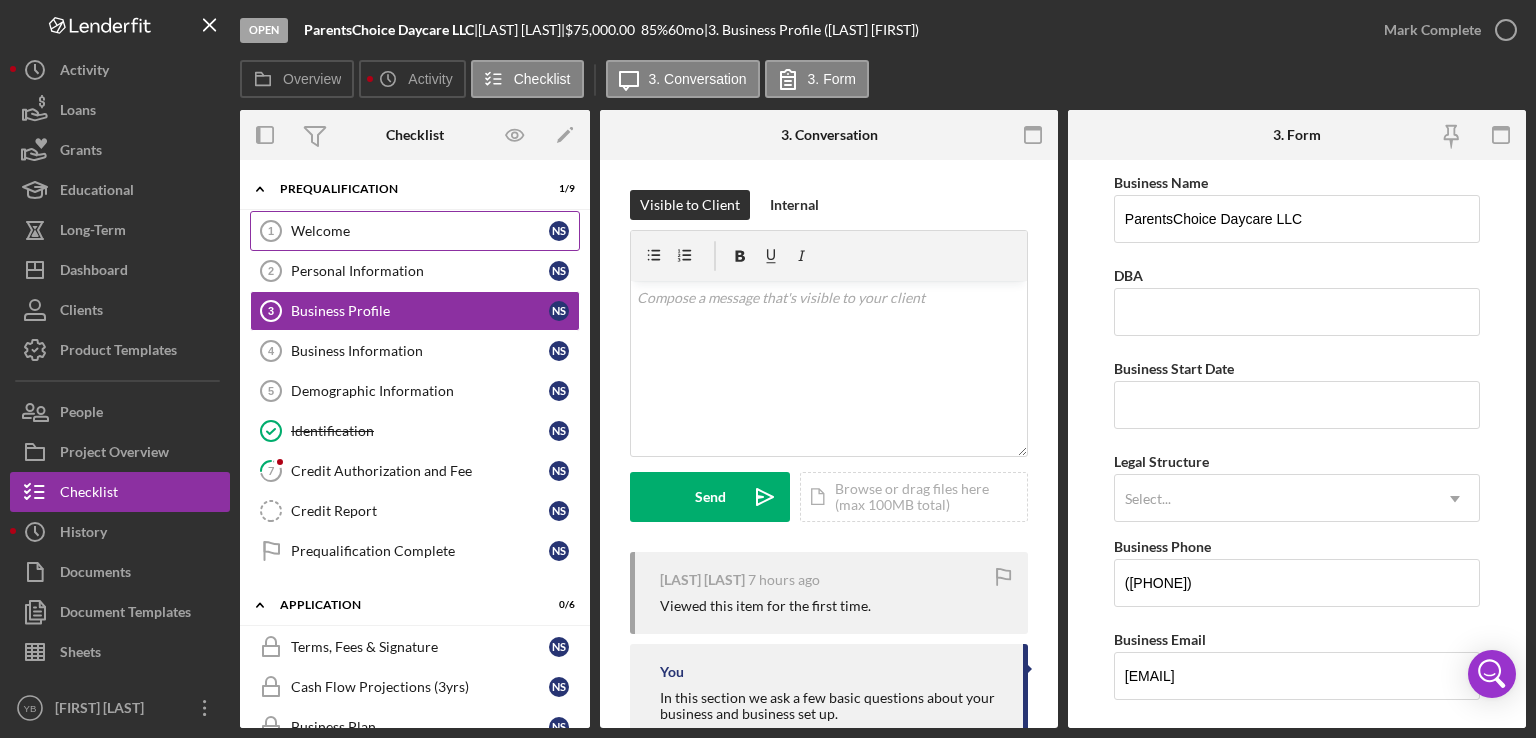 click on "Welcome" at bounding box center (420, 231) 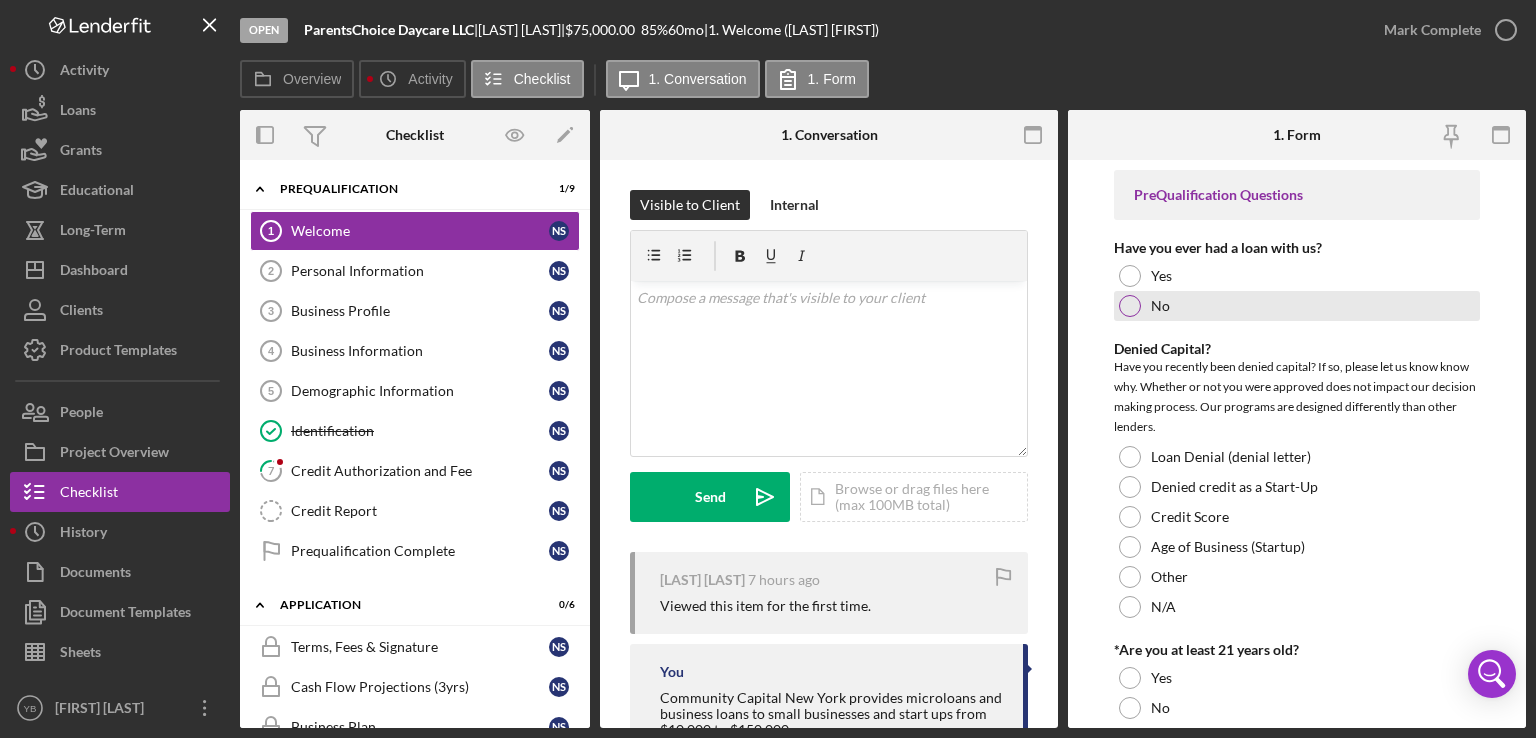 click on "No" at bounding box center [1297, 306] 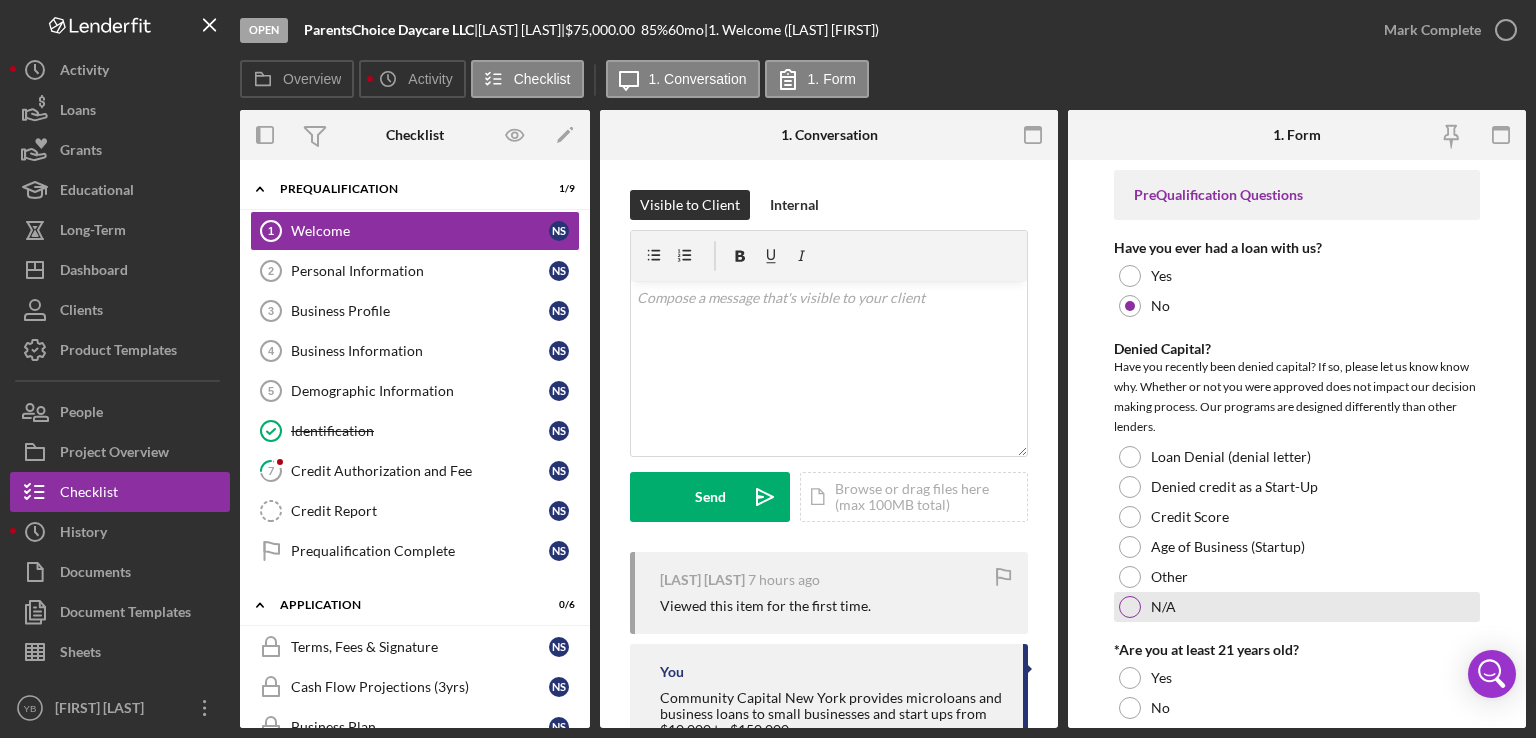 click at bounding box center [1130, 607] 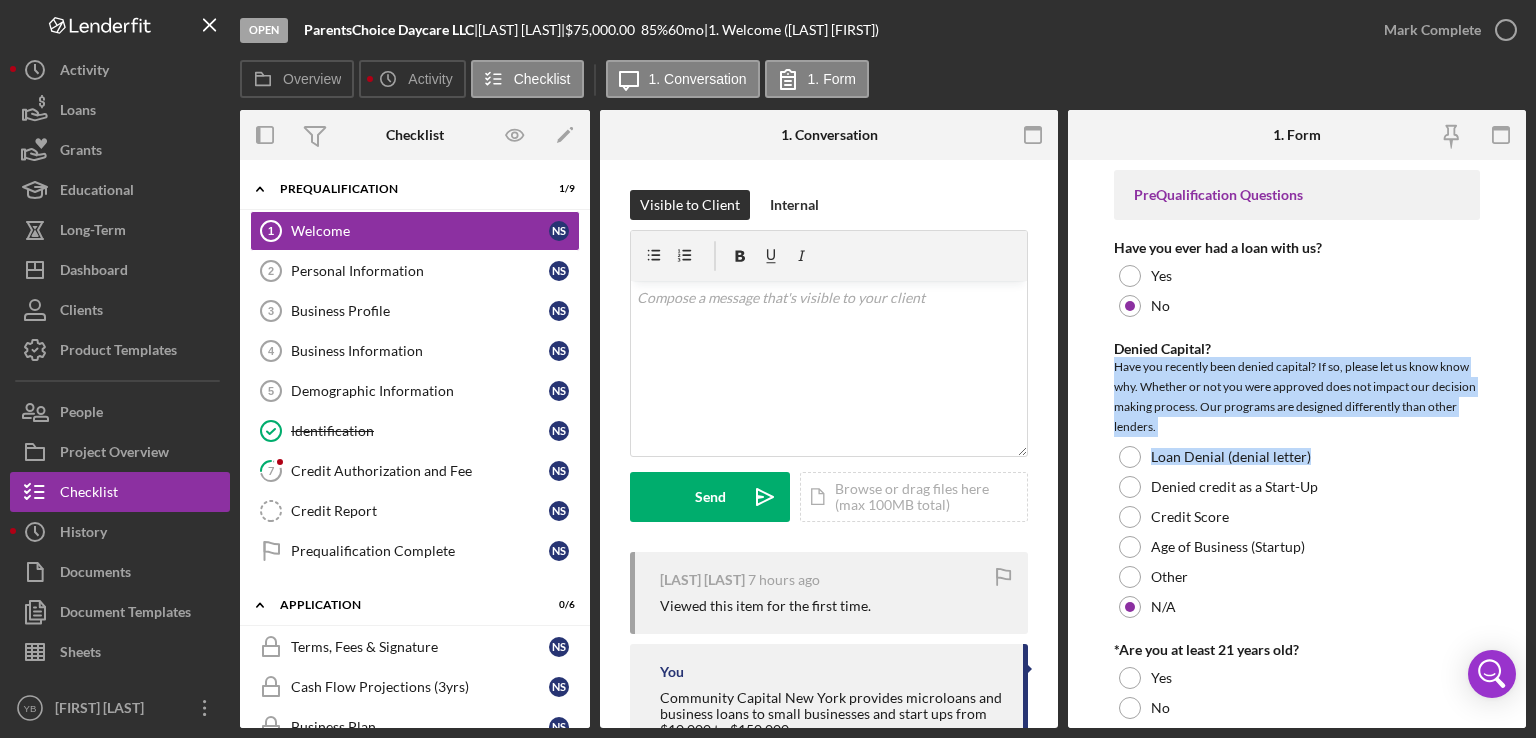drag, startPoint x: 1526, startPoint y: 353, endPoint x: 1512, endPoint y: 471, distance: 118.82761 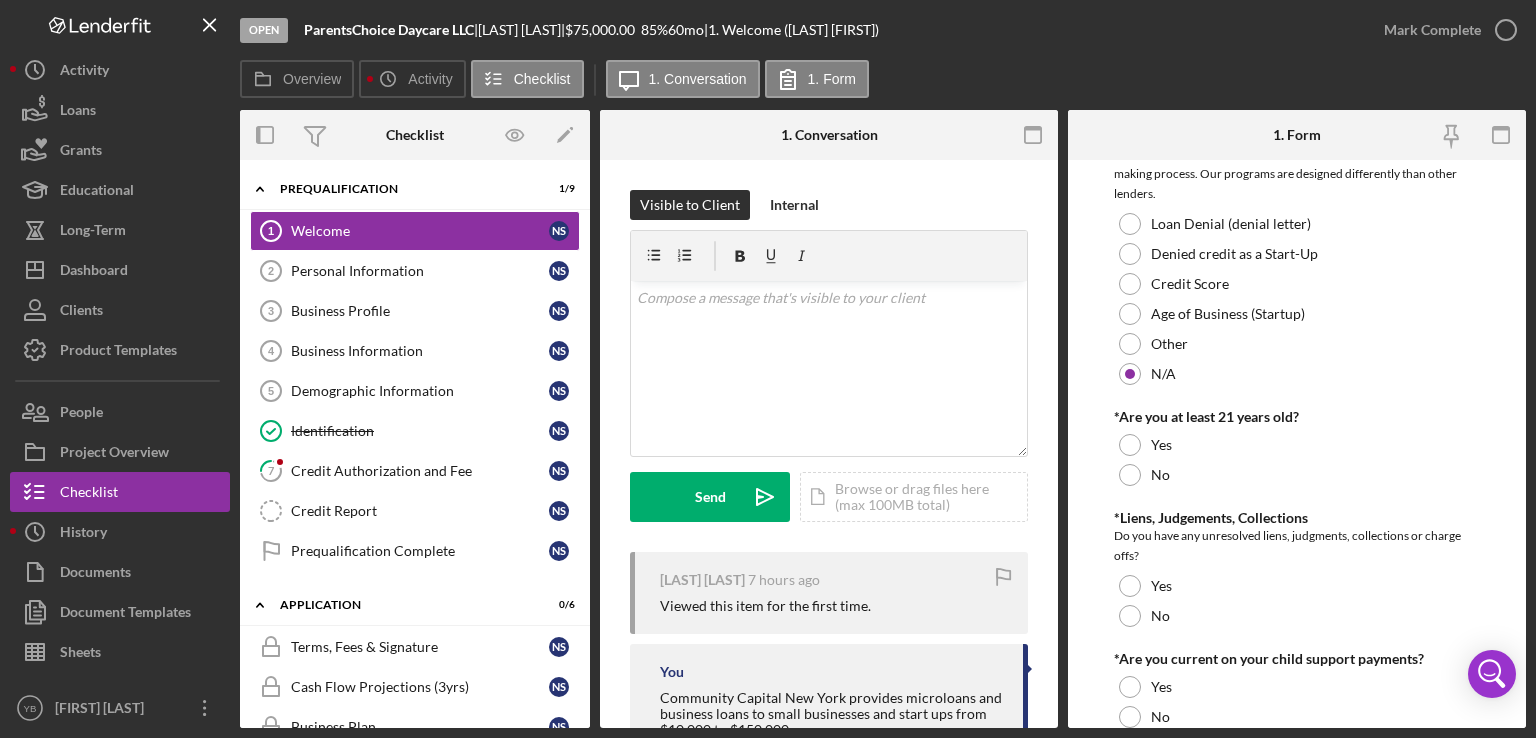 scroll, scrollTop: 320, scrollLeft: 0, axis: vertical 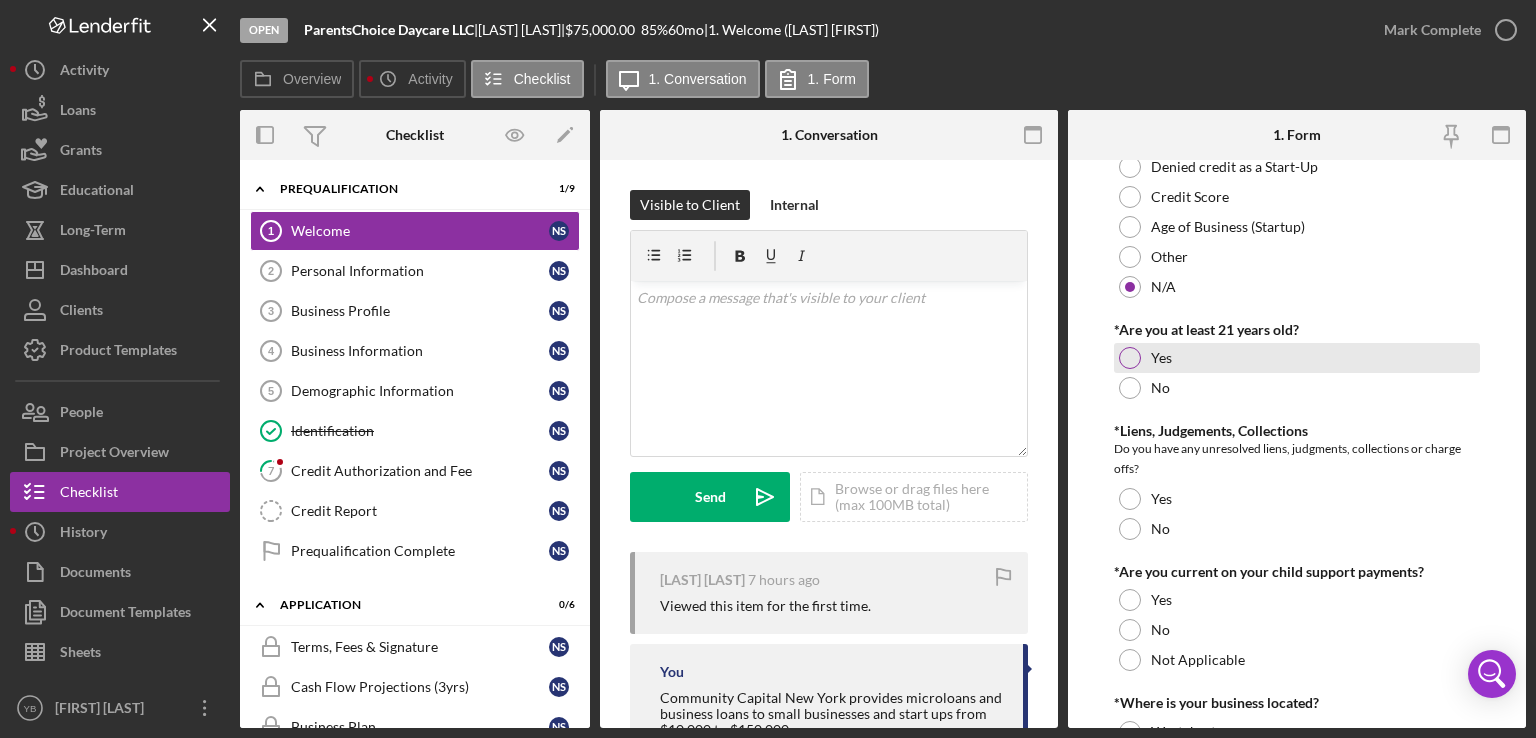 click at bounding box center (1130, 358) 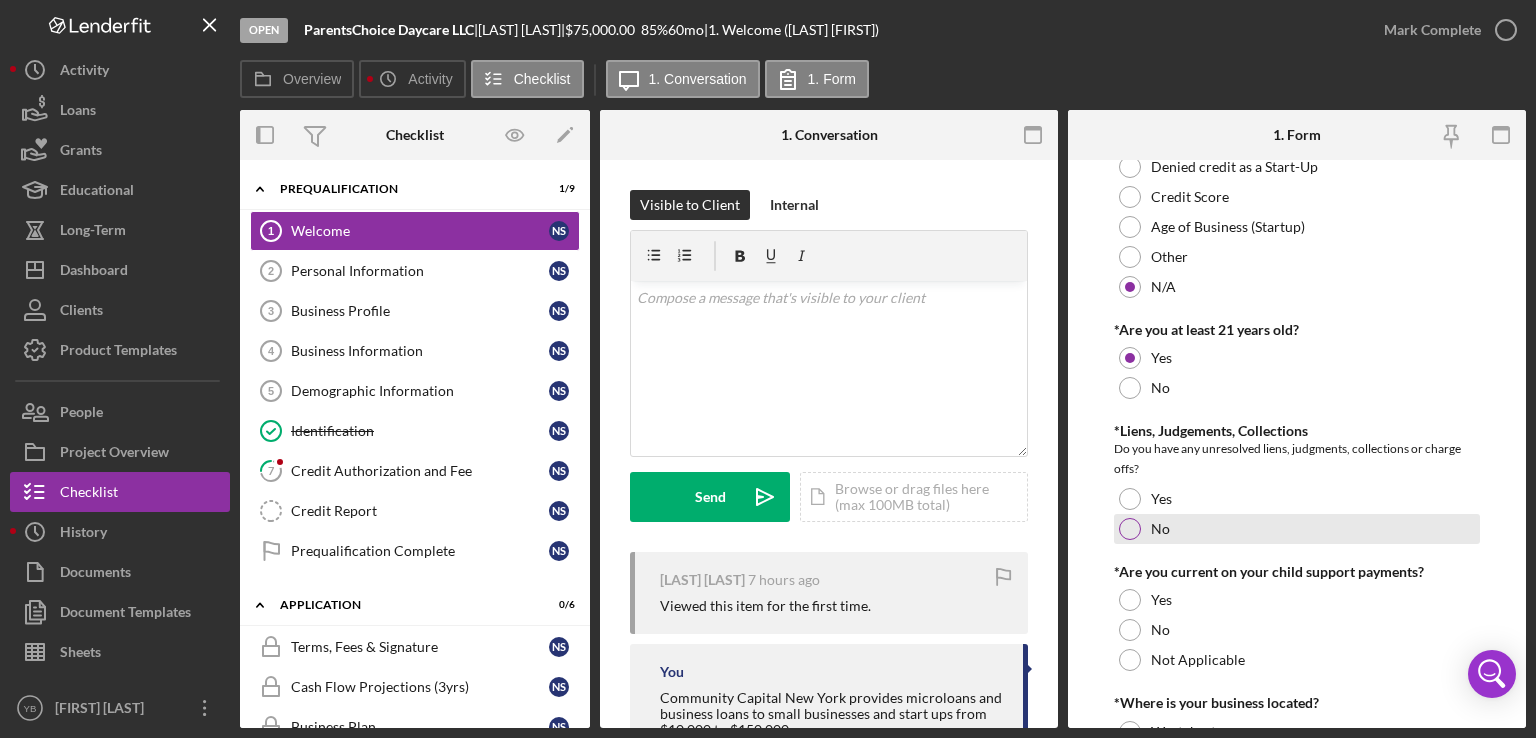 click at bounding box center (1130, 529) 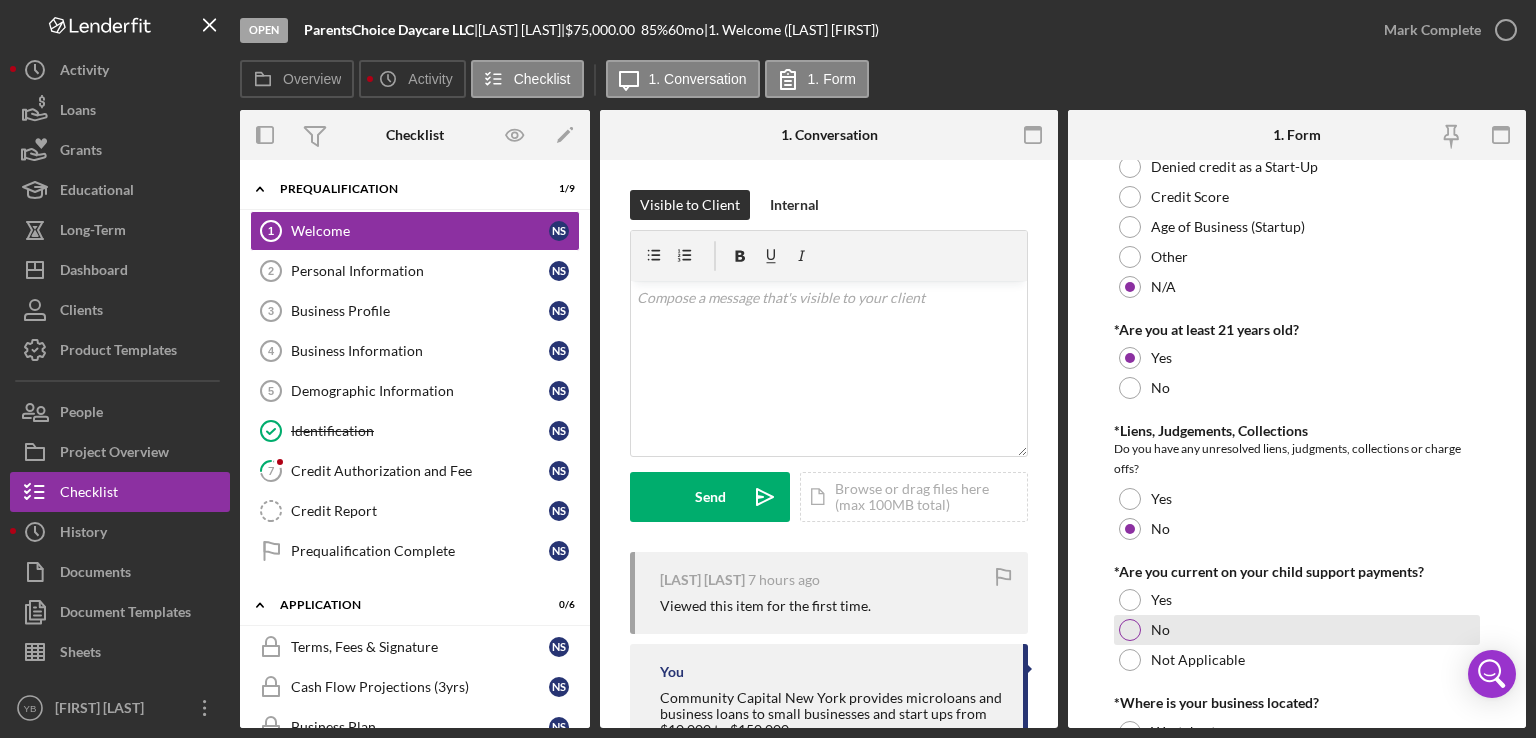 click at bounding box center [1130, 630] 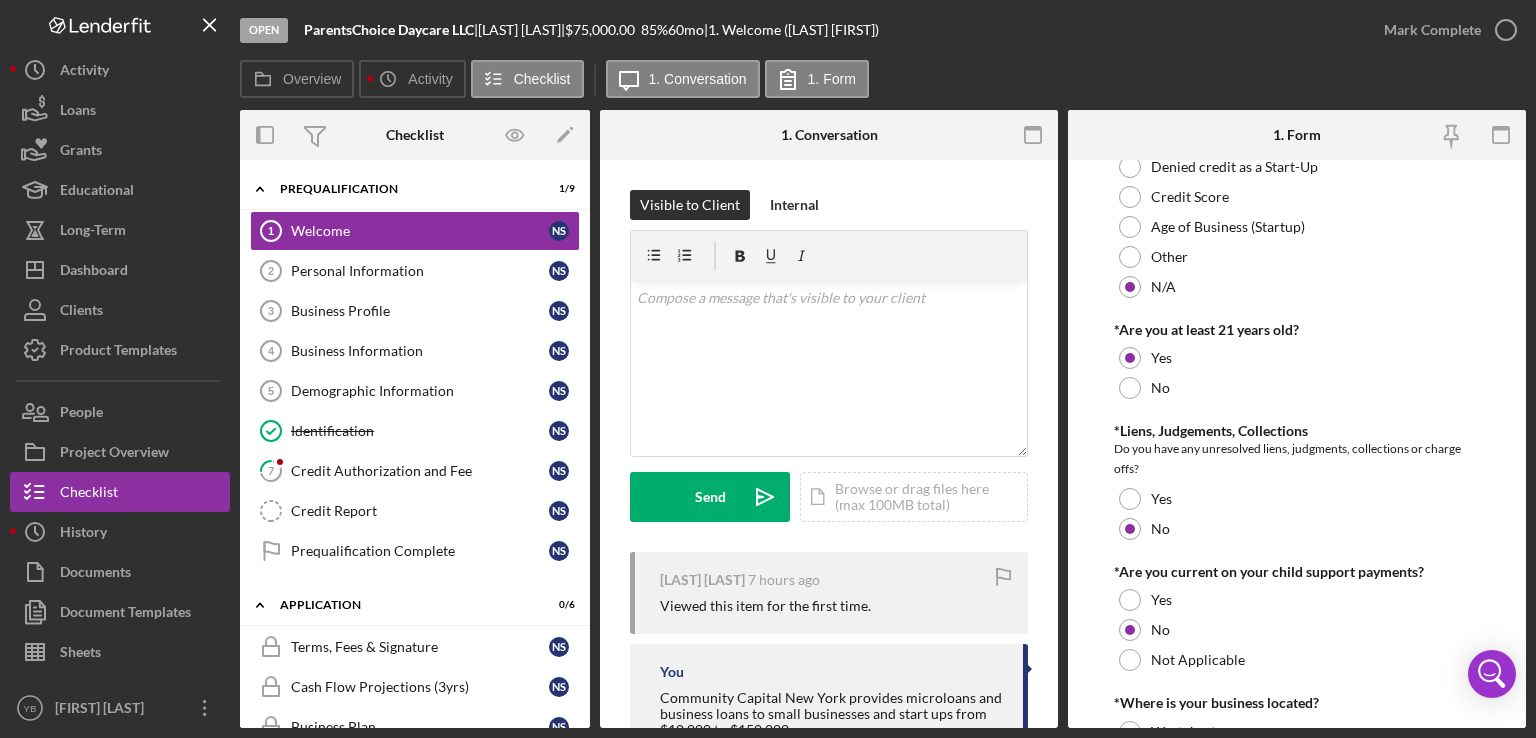 click on "*Are you at least 21 years old?" at bounding box center [1297, 330] 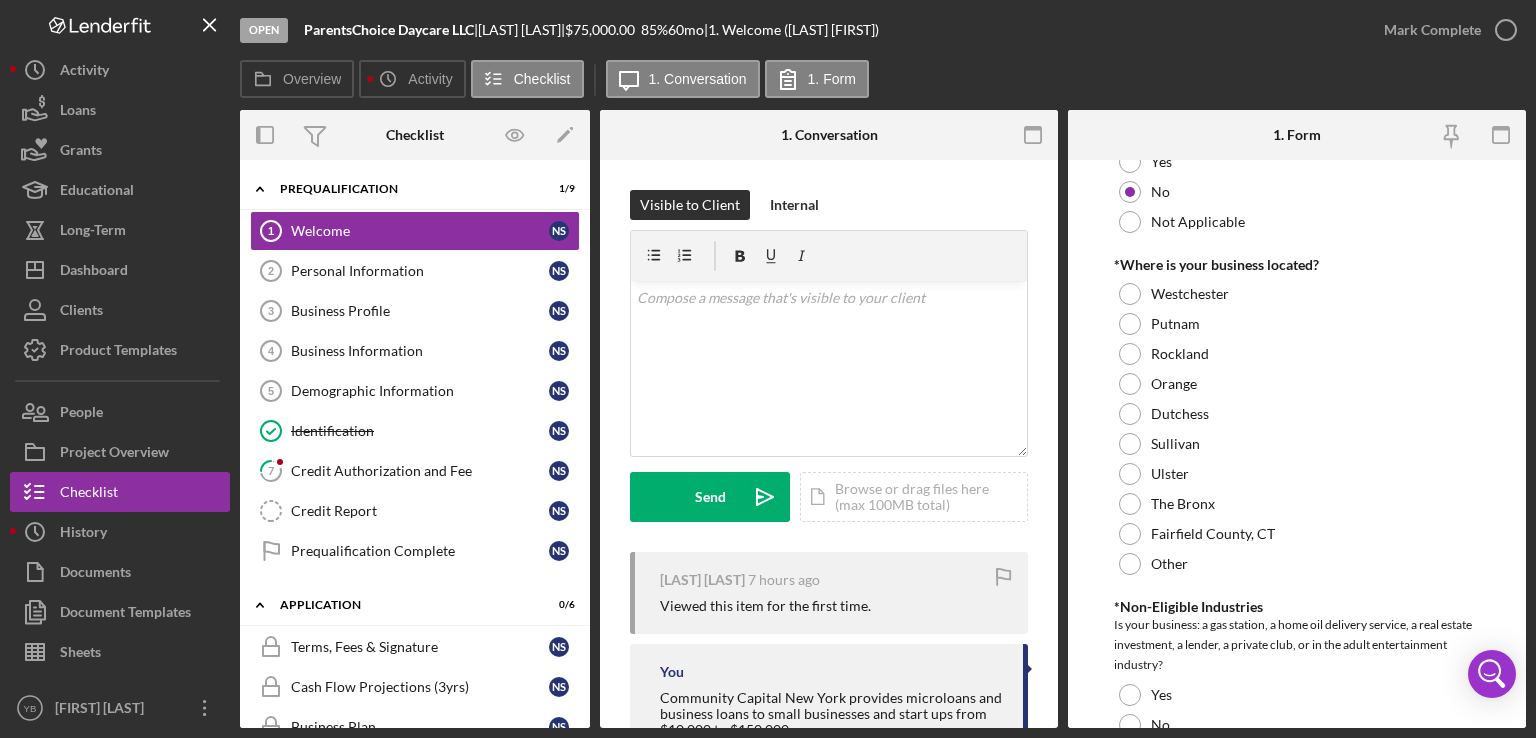 scroll, scrollTop: 760, scrollLeft: 0, axis: vertical 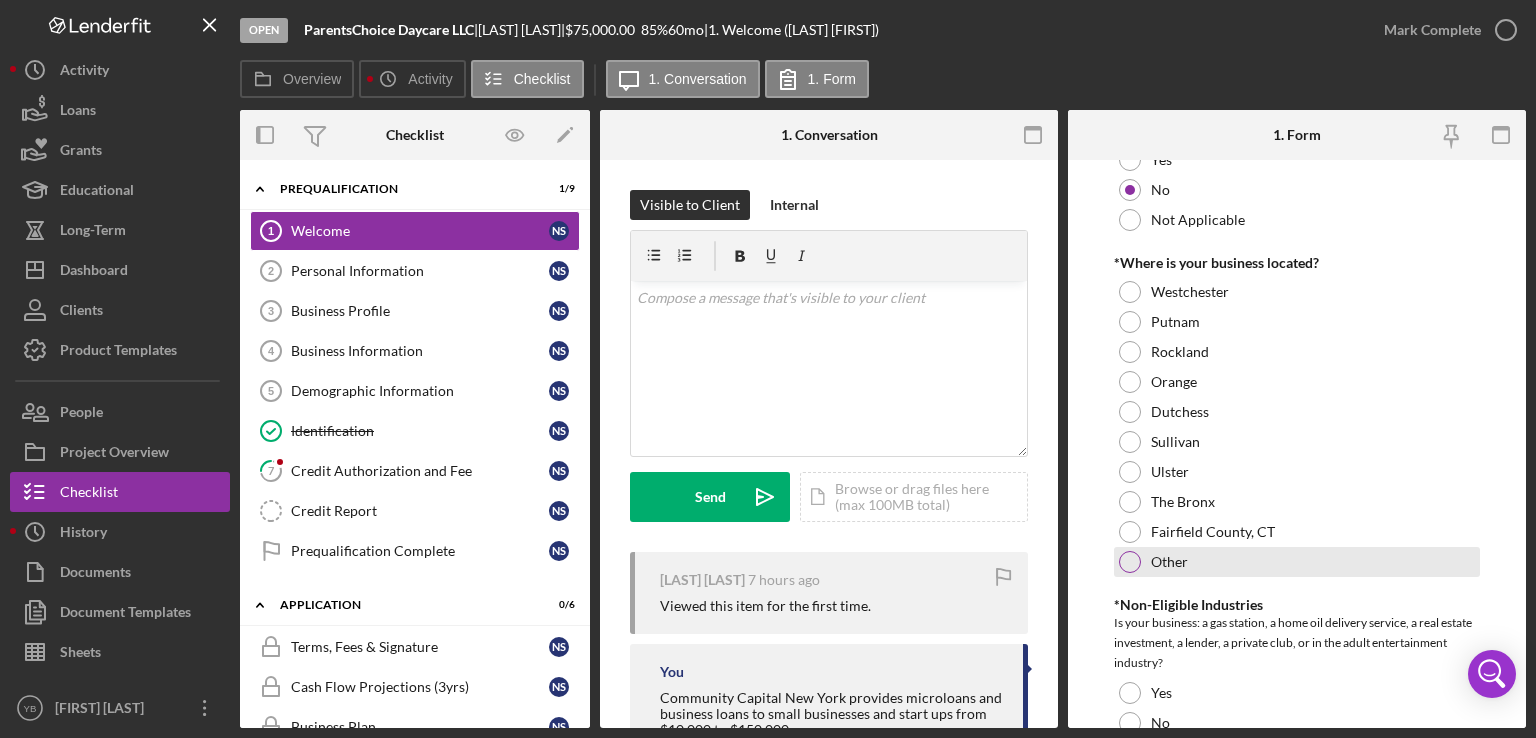 click at bounding box center (1130, 562) 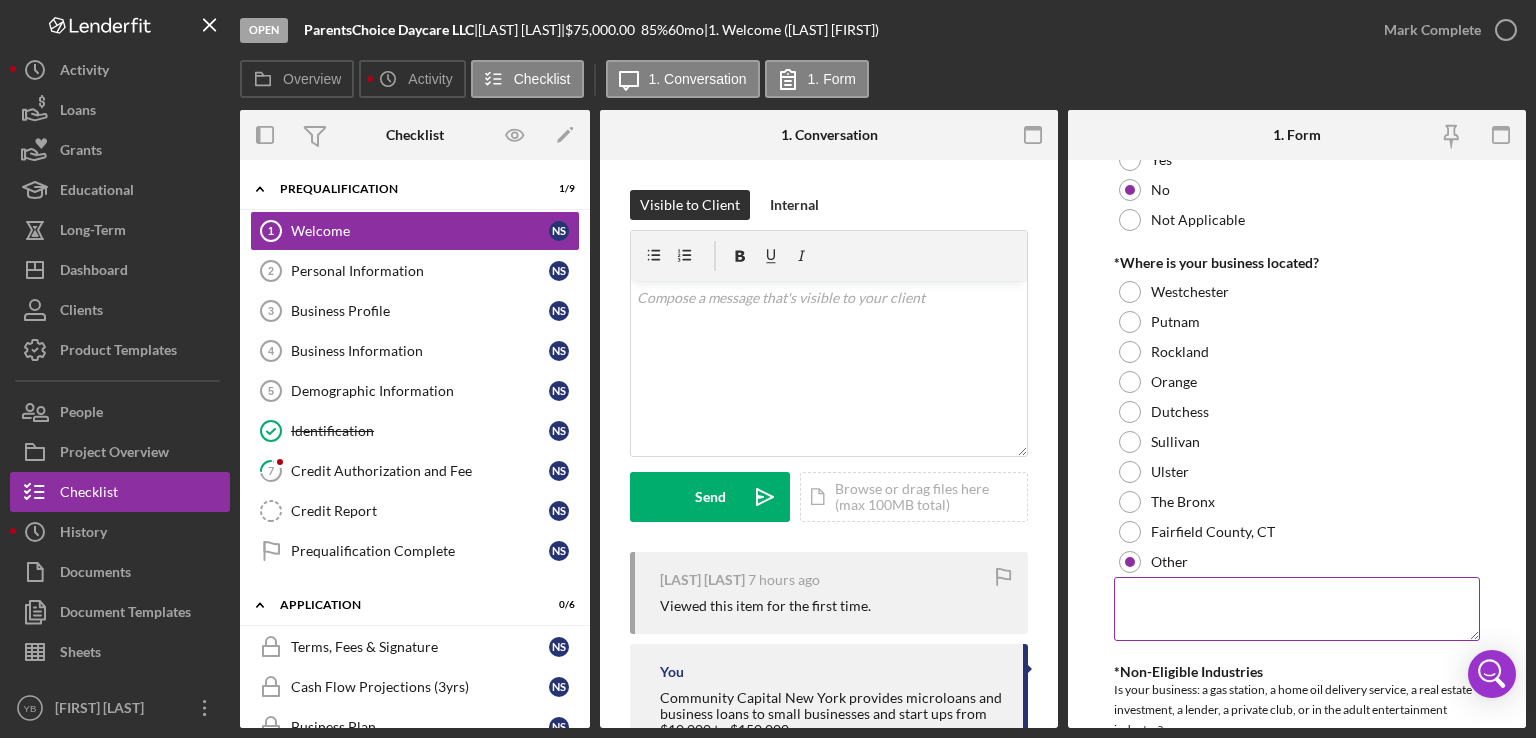click at bounding box center [1297, 609] 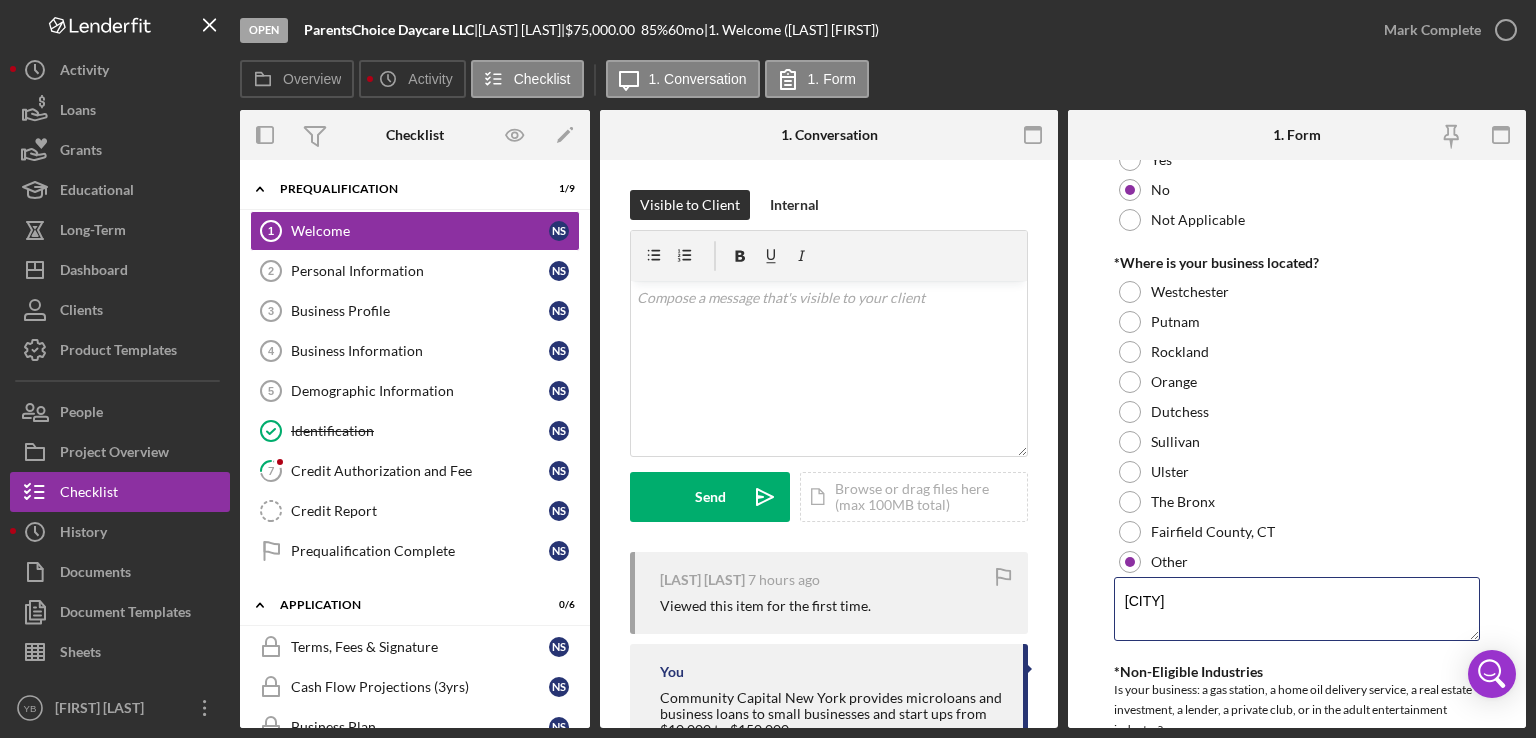 type on "[CITY]" 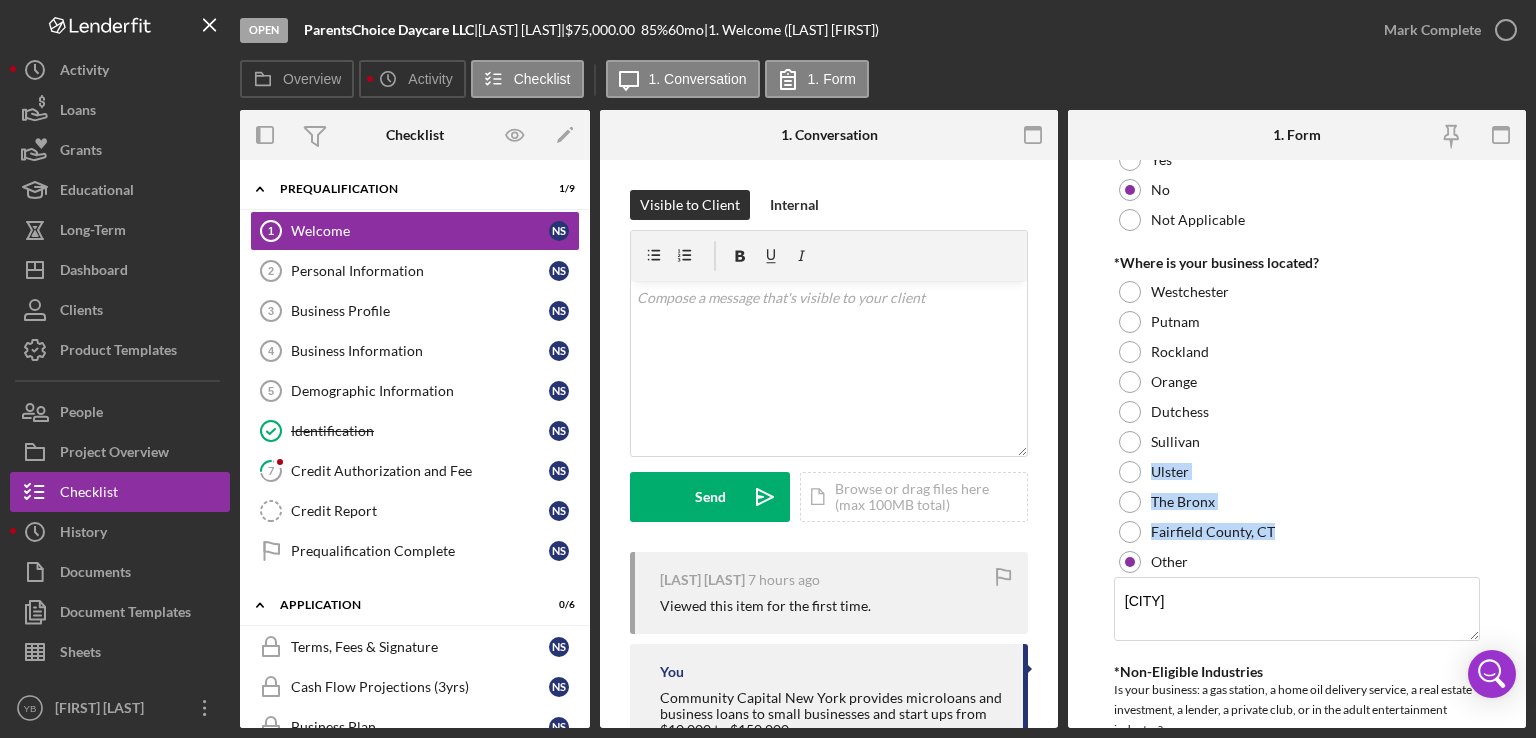 drag, startPoint x: 1531, startPoint y: 449, endPoint x: 1526, endPoint y: 533, distance: 84.14868 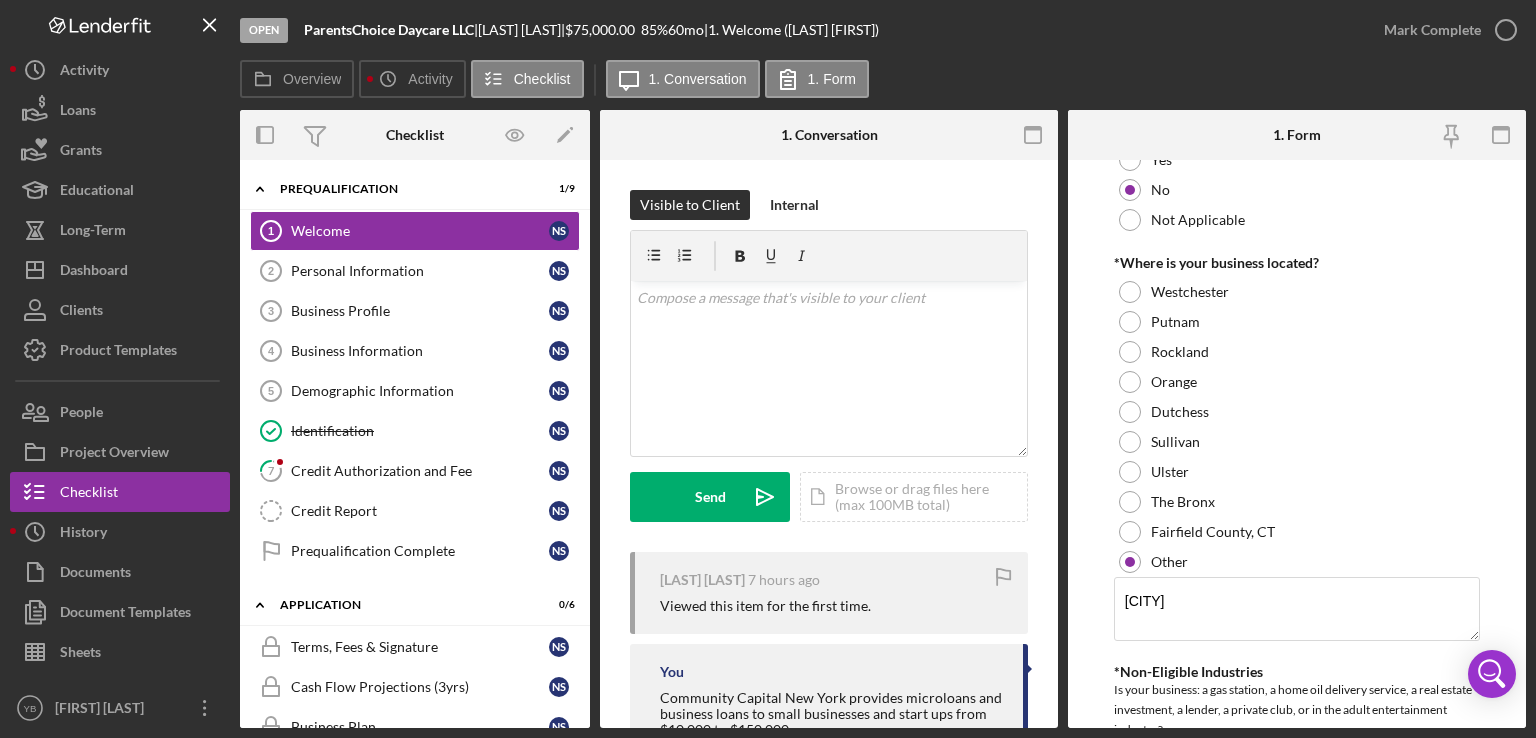 drag, startPoint x: 1529, startPoint y: 556, endPoint x: 1520, endPoint y: 600, distance: 44.911022 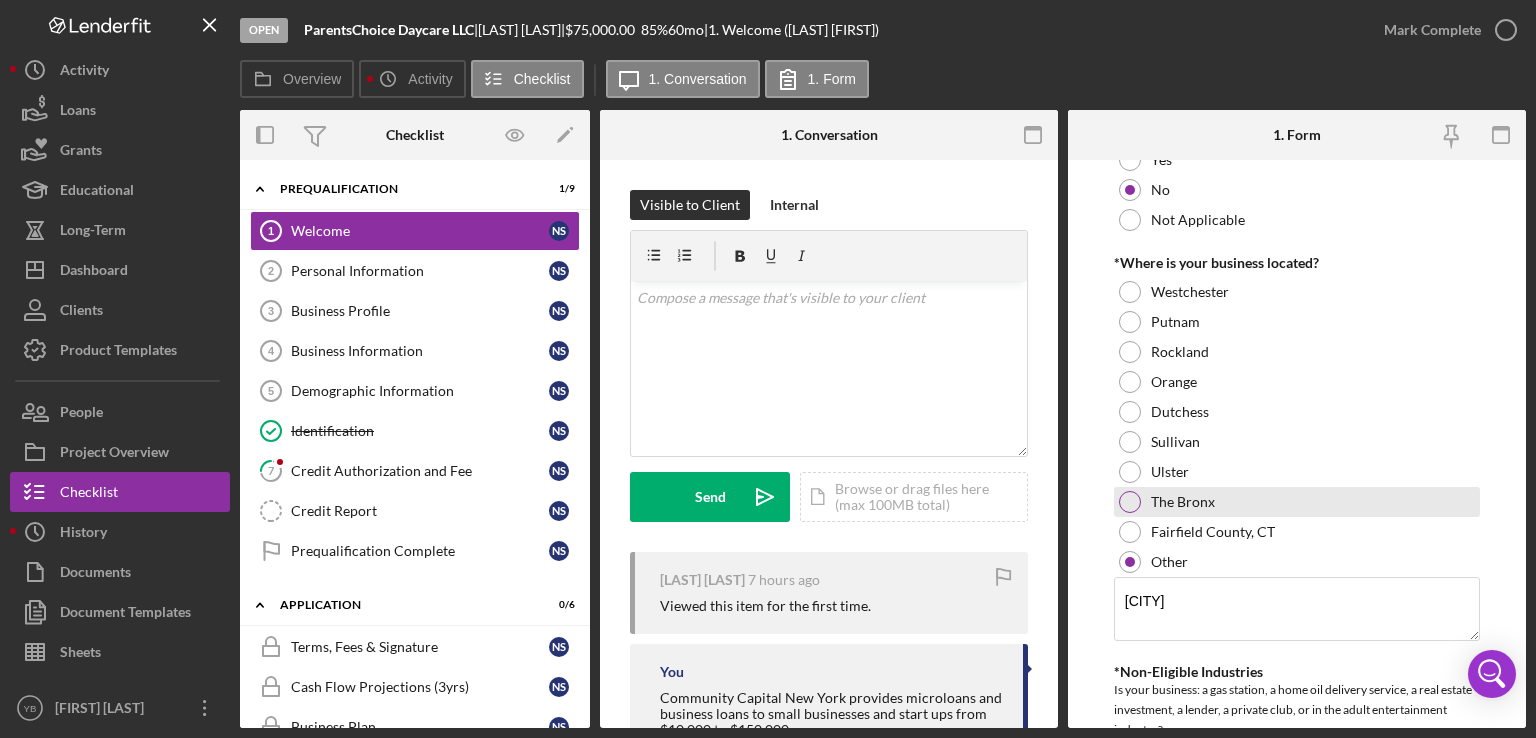 click on "The Bronx" at bounding box center (1297, 502) 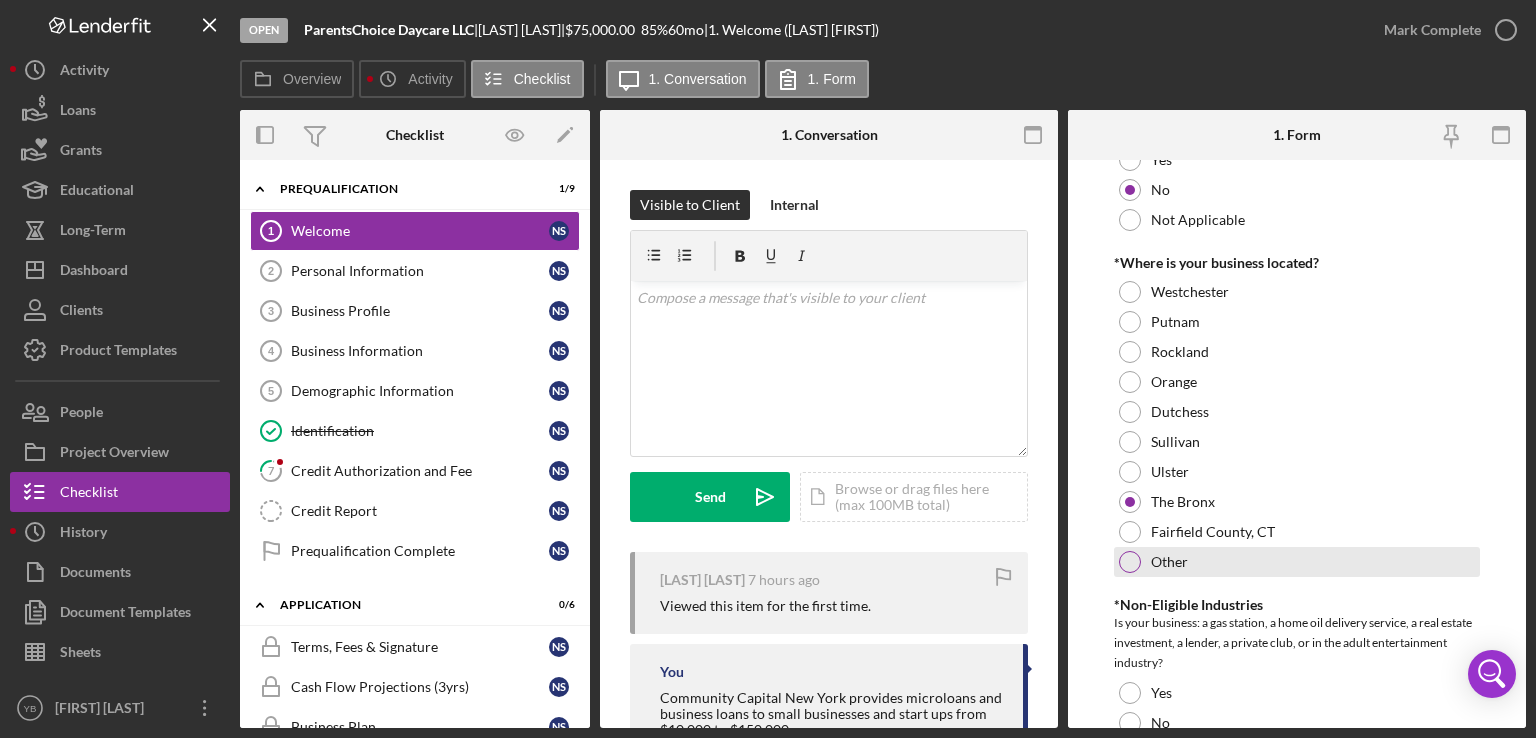 click at bounding box center (1130, 562) 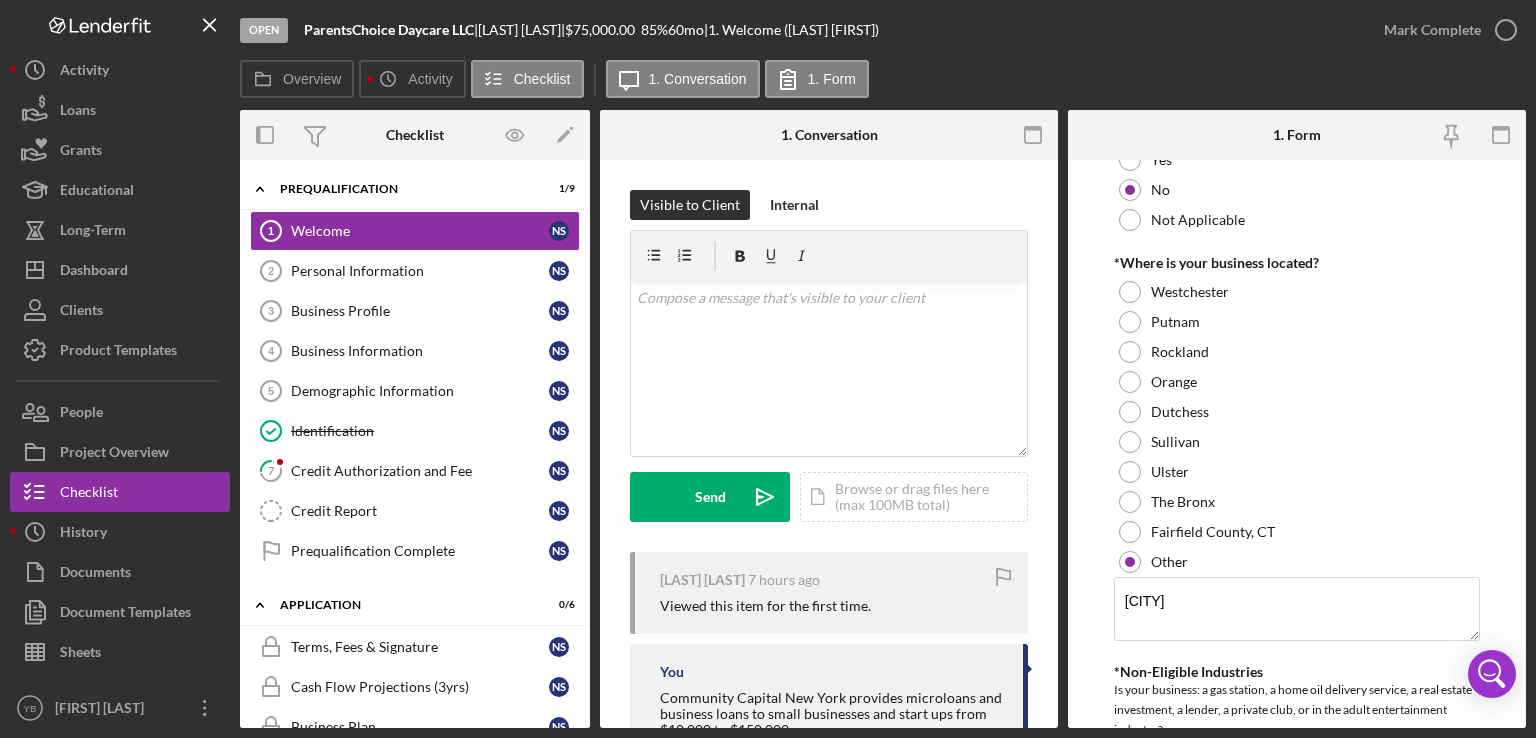 click on "Open ParentsChoice Daycare LLC | [LAST] [LAST] | $75,000.00 85 % 60 mo | 1. Welcome ([LAST] [FIRST]) Mark Complete Overview Icon/History Activity Checklist Icon/Message 1. Conversation 1. Form Overview Overview Edit Icon/Edit Status Ongoing Risk Rating Sentiment Rating 5 Product Microloan Application Created Date 8/1/2025 Started Date 8/1/2025 Closing Goal 9/30/2025 Amount $75,000.00 Rate 85.000% Term 60 months Contact Icon/User Photo YB [FIRST] [LAST] Account Executive Stage Open Weekly Status Update Yes Inactivity Alerts Yes Key Ratios Edit Icon/Edit DSCR Collateral Coverage DTI LTV Global DSCR Global Collateral Coverage Global DTI NOI Recommendation Edit Icon/Edit Payment Type Rate Term Amount Down Payment Closing Fee Include closing fee in amount financed? No Origination Fee Include origination fee in amount financed? No Amount Financed Closing Date First Payment Date Maturity Date Resolution Edit Icon/Edit Resolved On Resolution New Activity 8/4/2025 at 12:40pm 1 / 9" at bounding box center [768, 369] 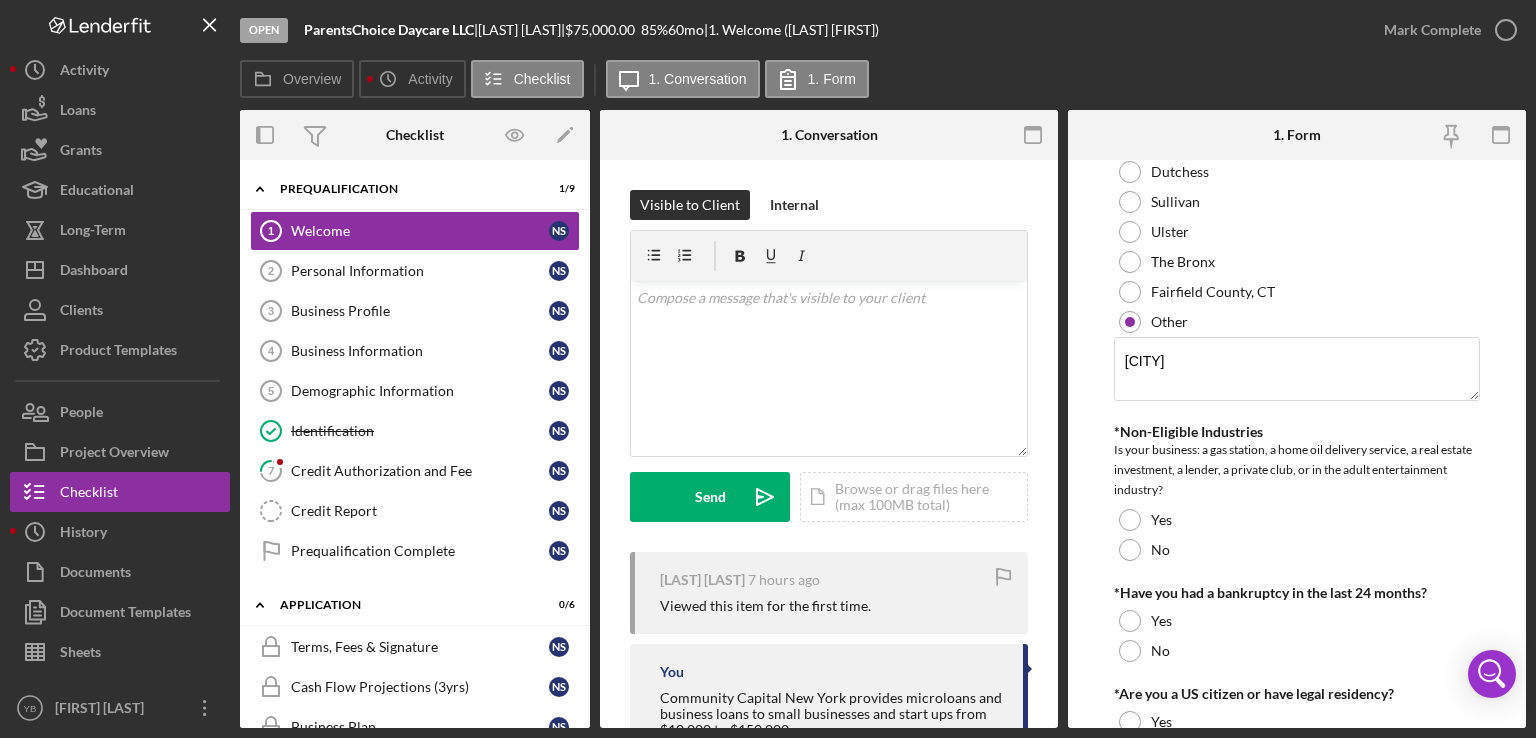 scroll, scrollTop: 1112, scrollLeft: 0, axis: vertical 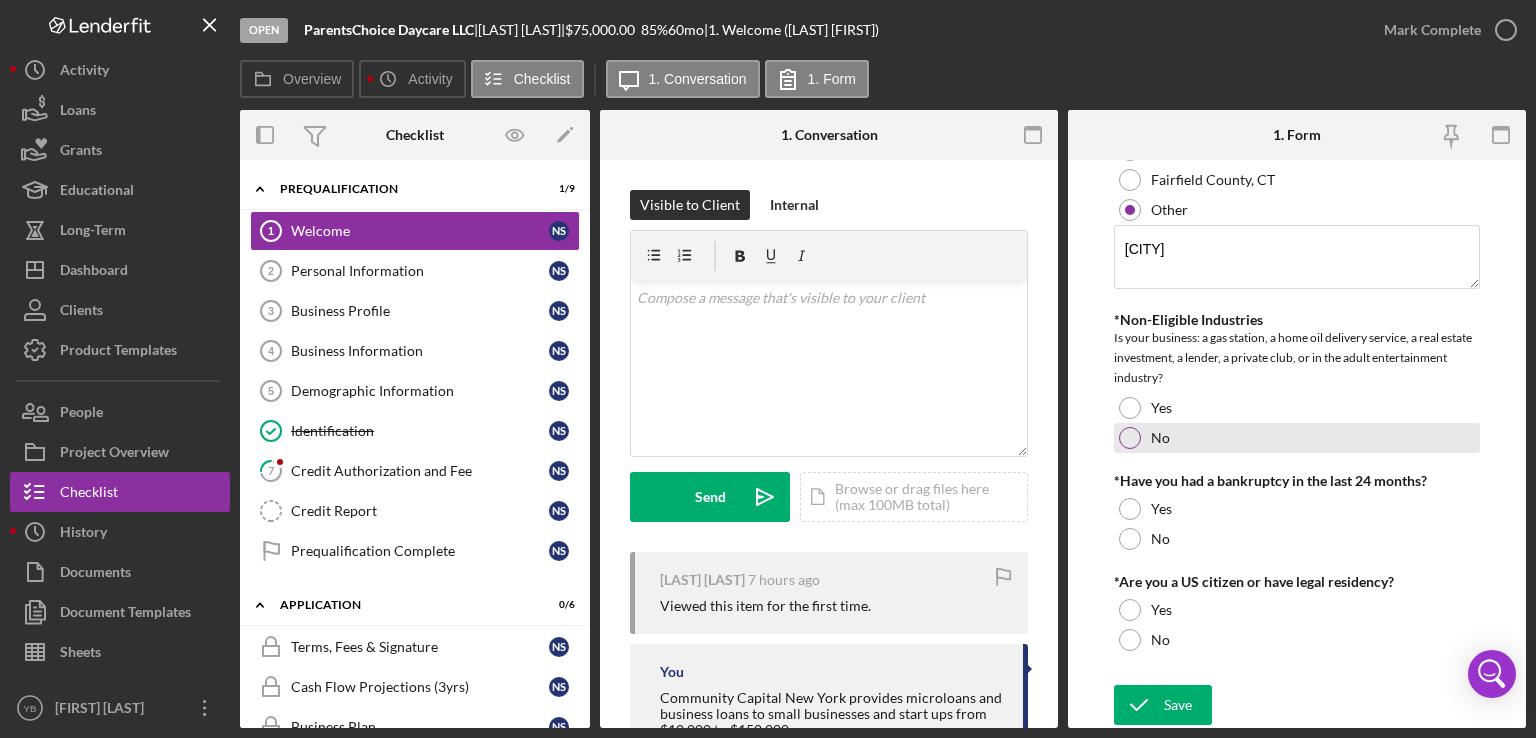 click at bounding box center [1130, 438] 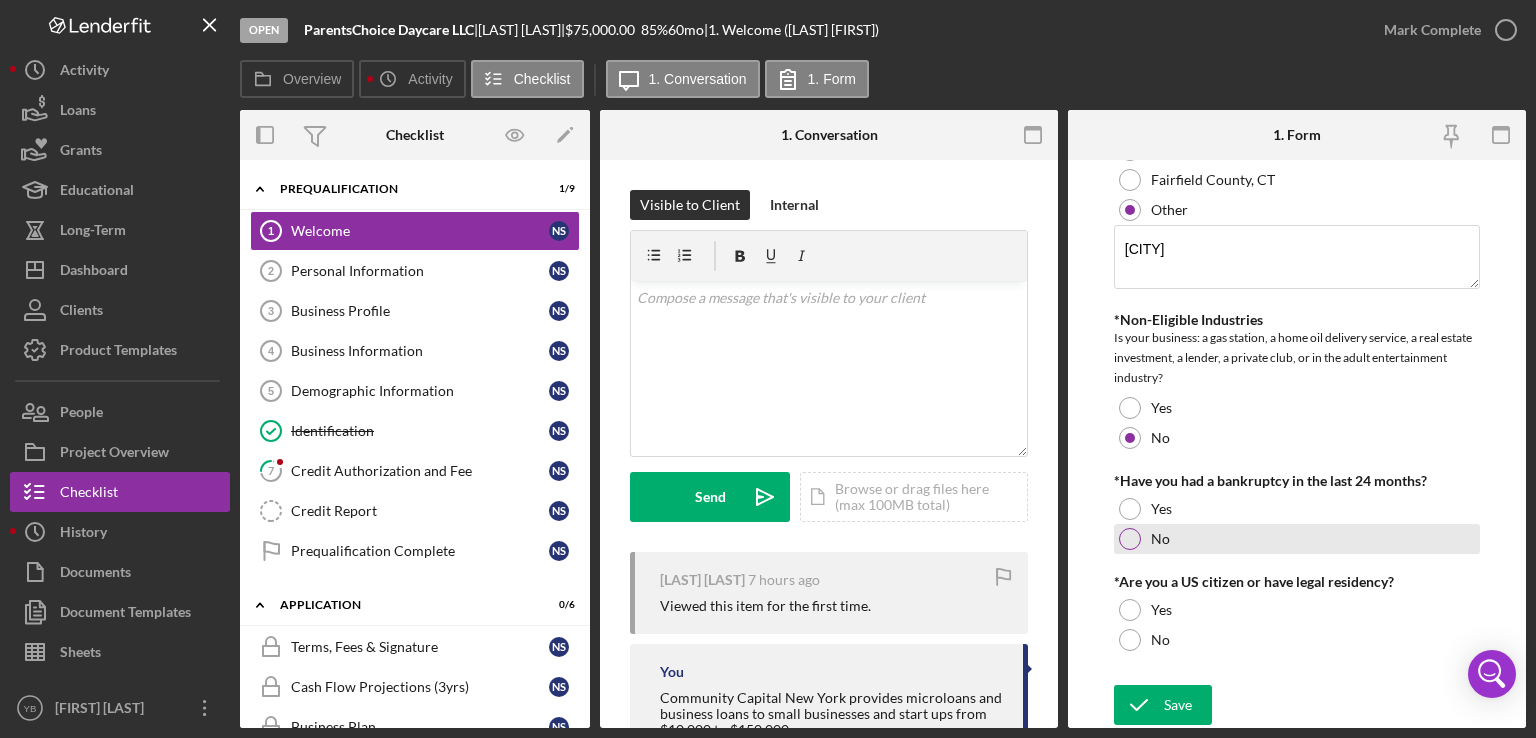 click at bounding box center (1130, 539) 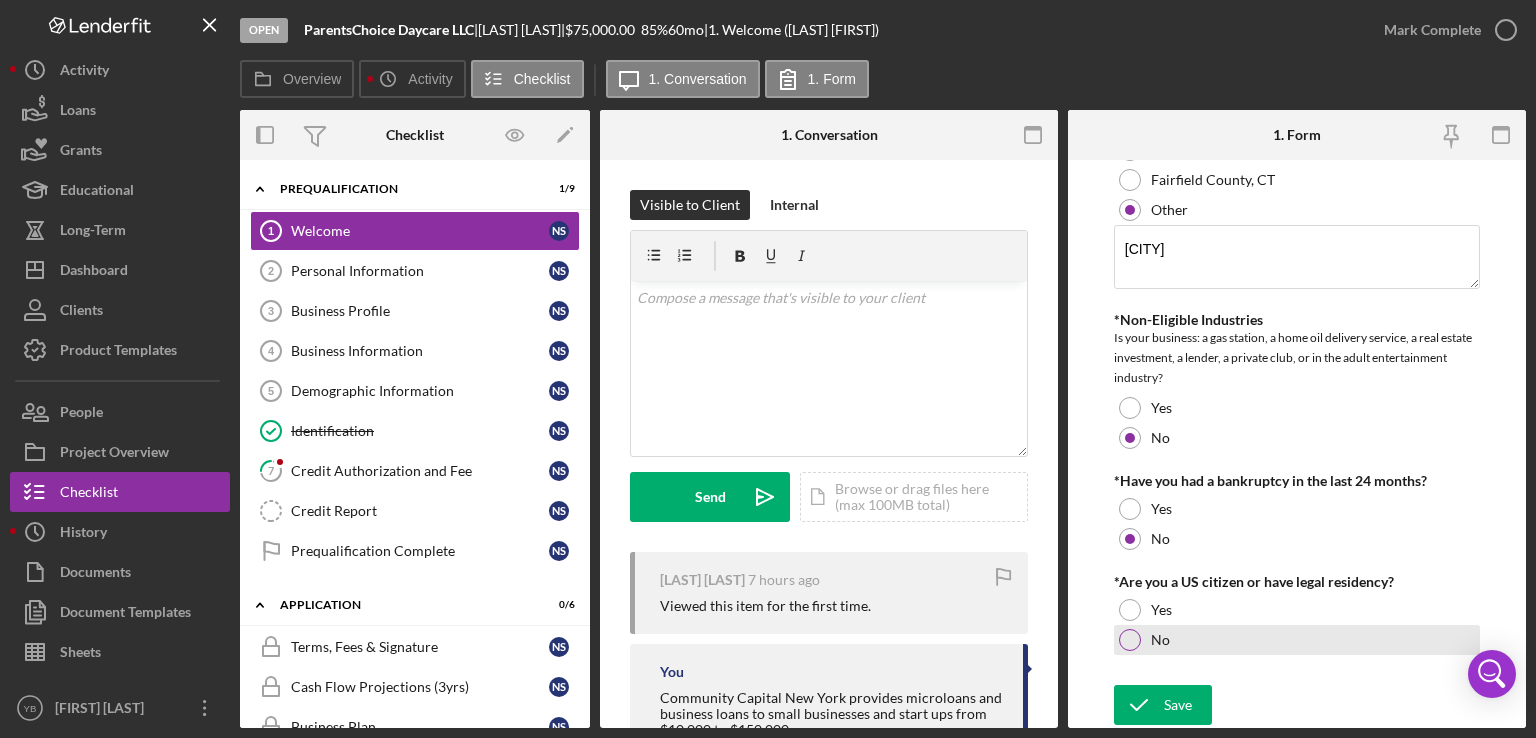 click at bounding box center (1130, 640) 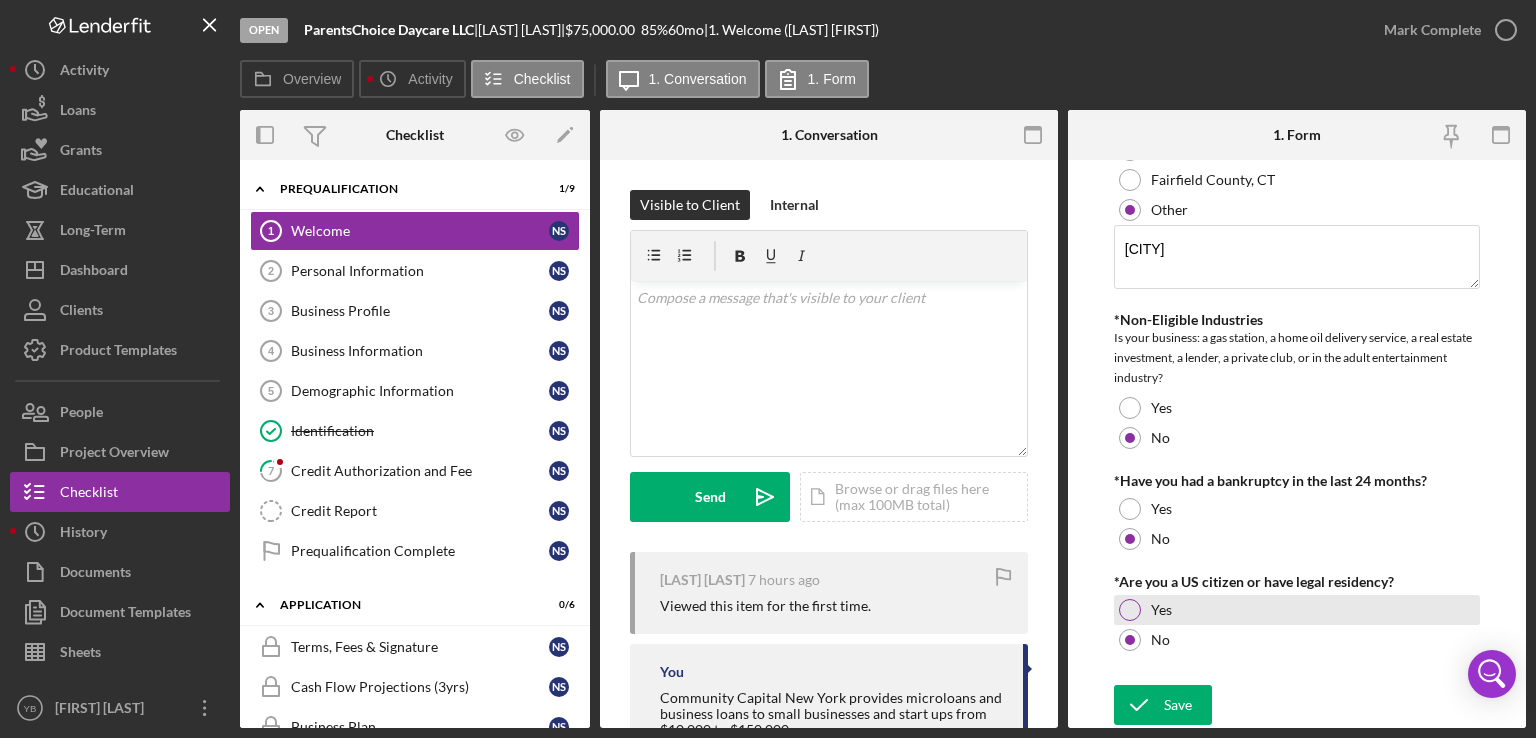 click at bounding box center (1130, 610) 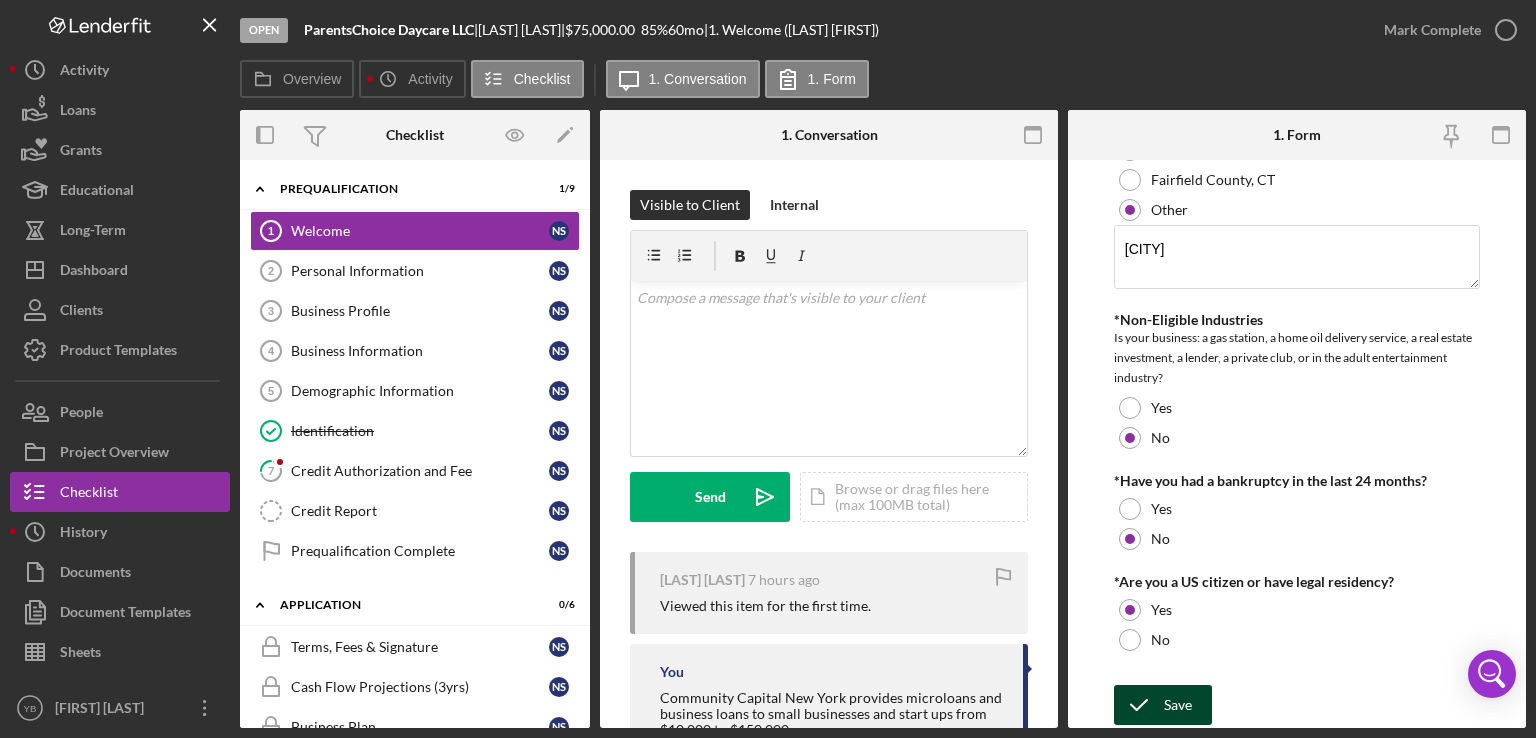click on "Save" at bounding box center [1178, 705] 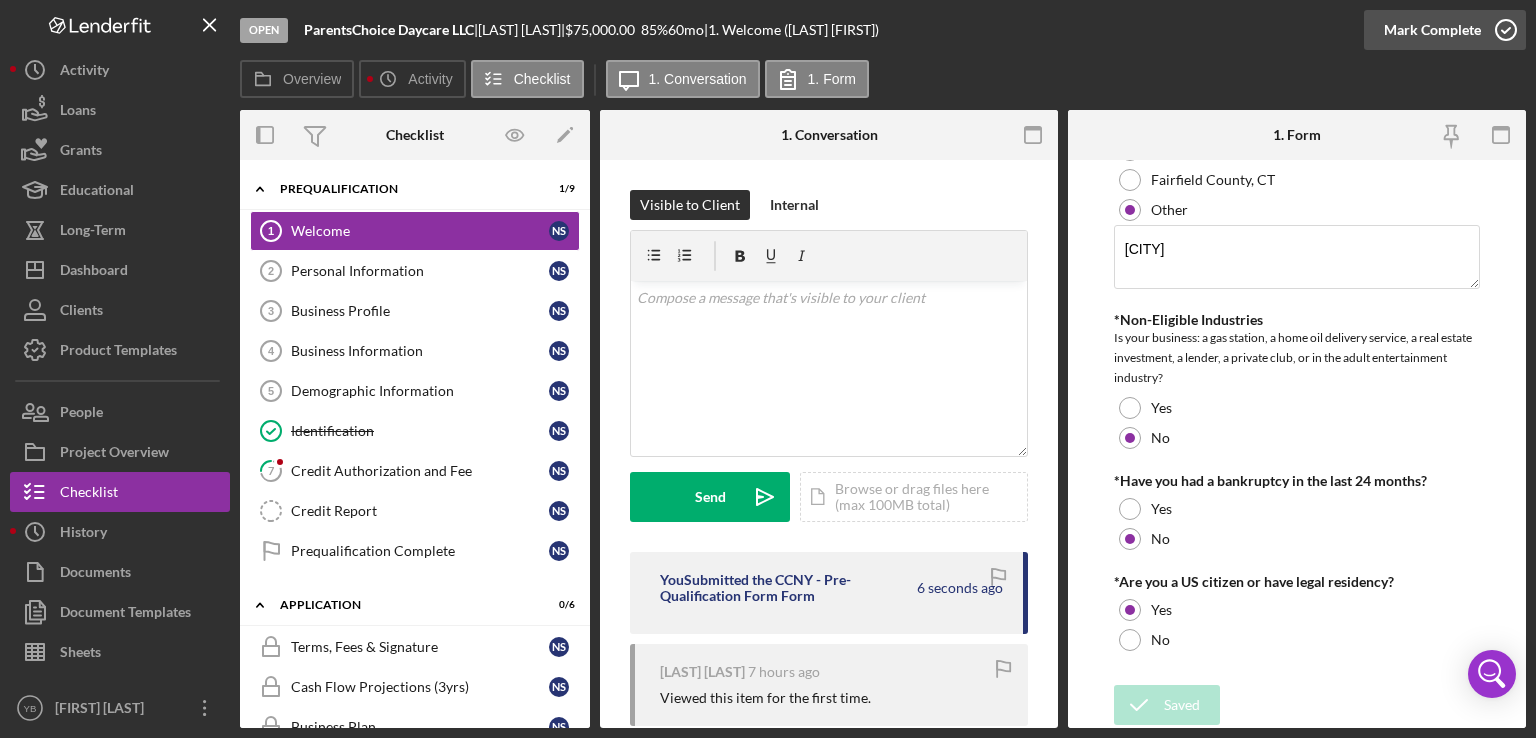click on "Mark Complete" at bounding box center [1432, 30] 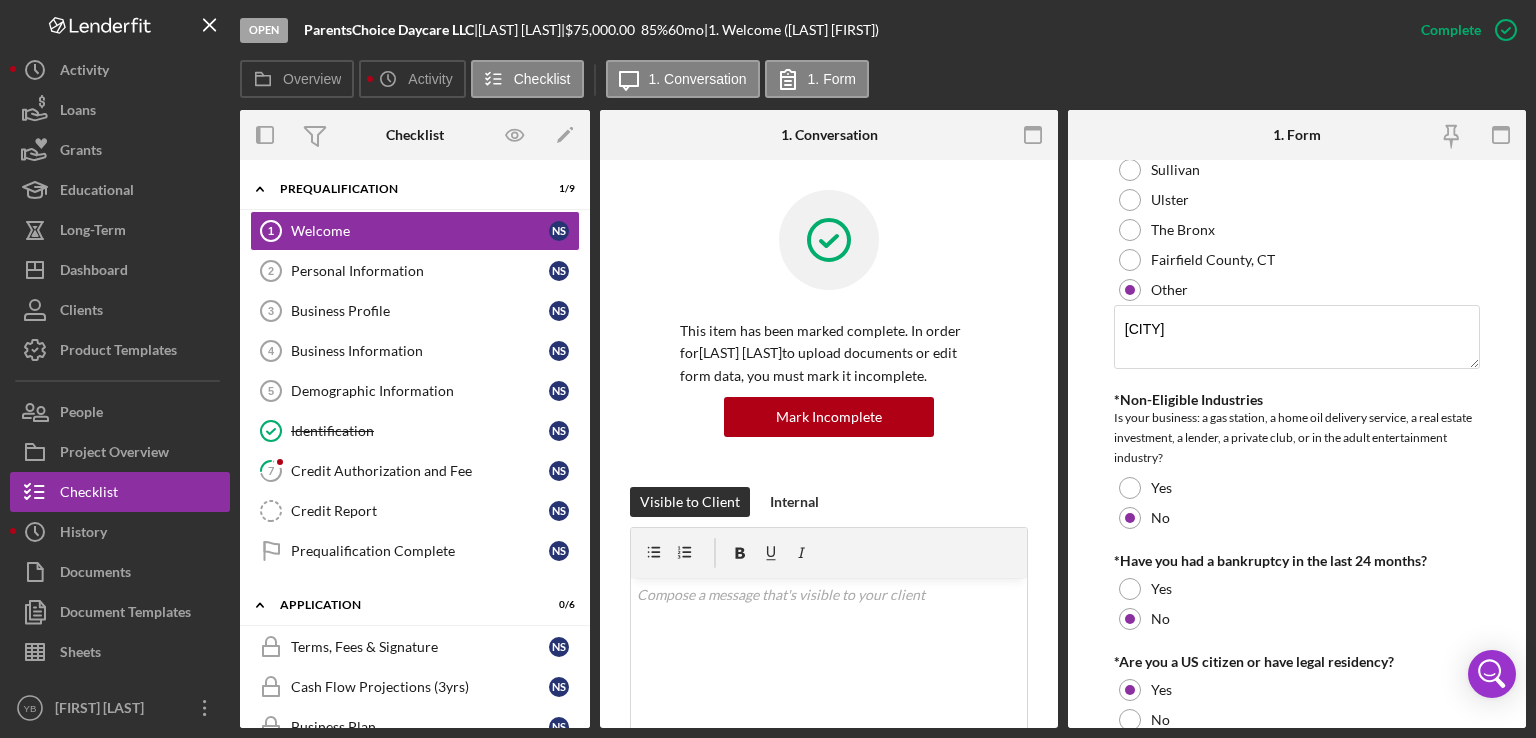 scroll, scrollTop: 1192, scrollLeft: 0, axis: vertical 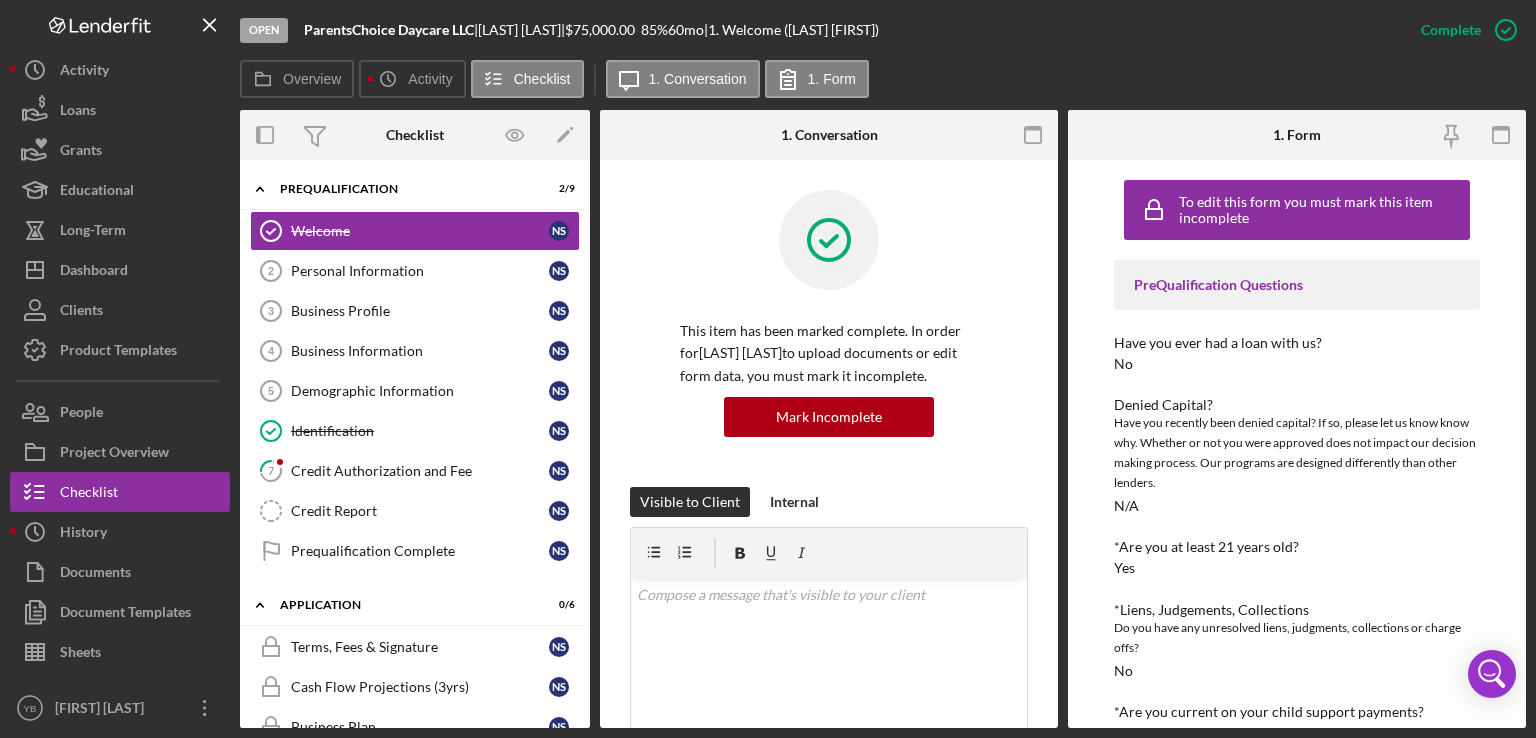 drag, startPoint x: 1052, startPoint y: 423, endPoint x: 1049, endPoint y: 439, distance: 16.27882 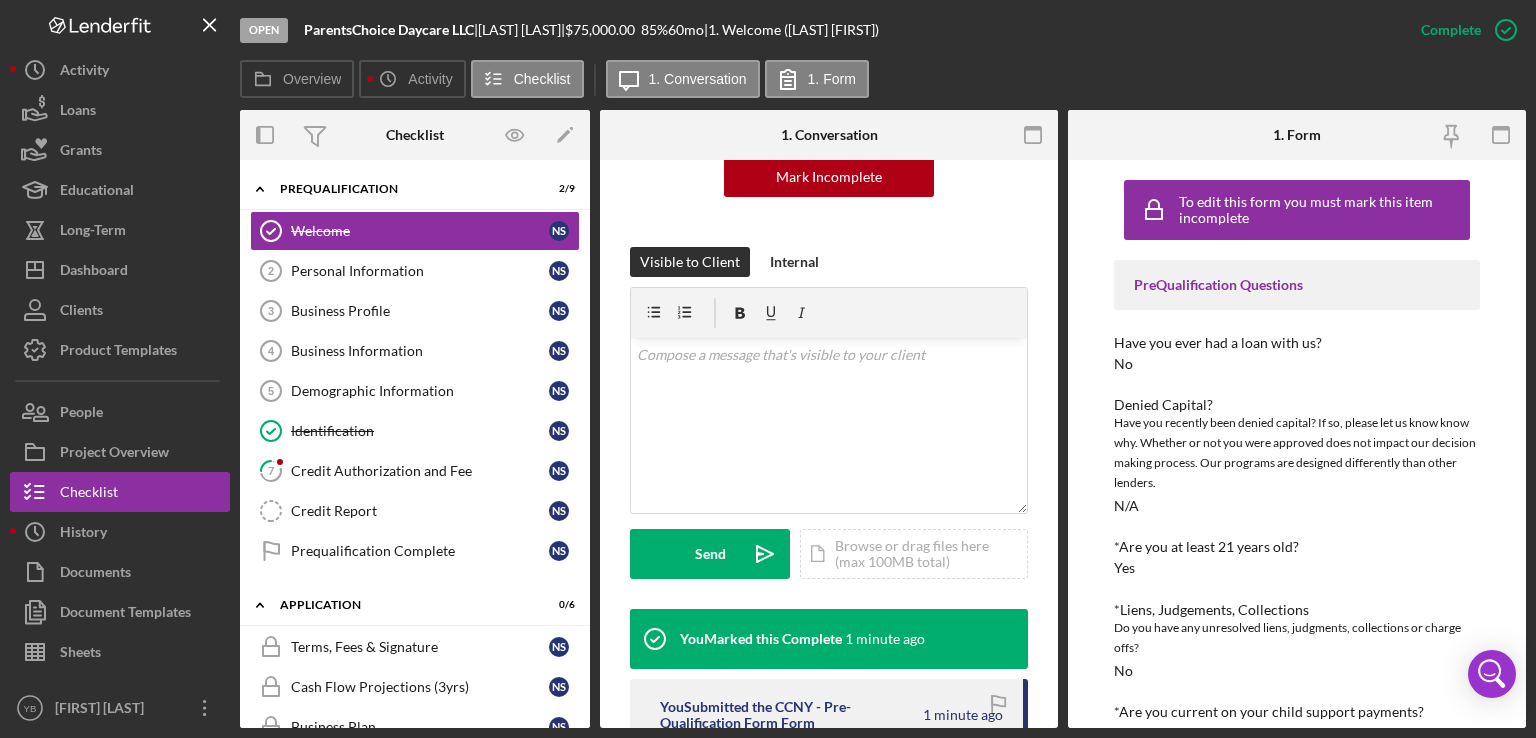 scroll, scrollTop: 211, scrollLeft: 0, axis: vertical 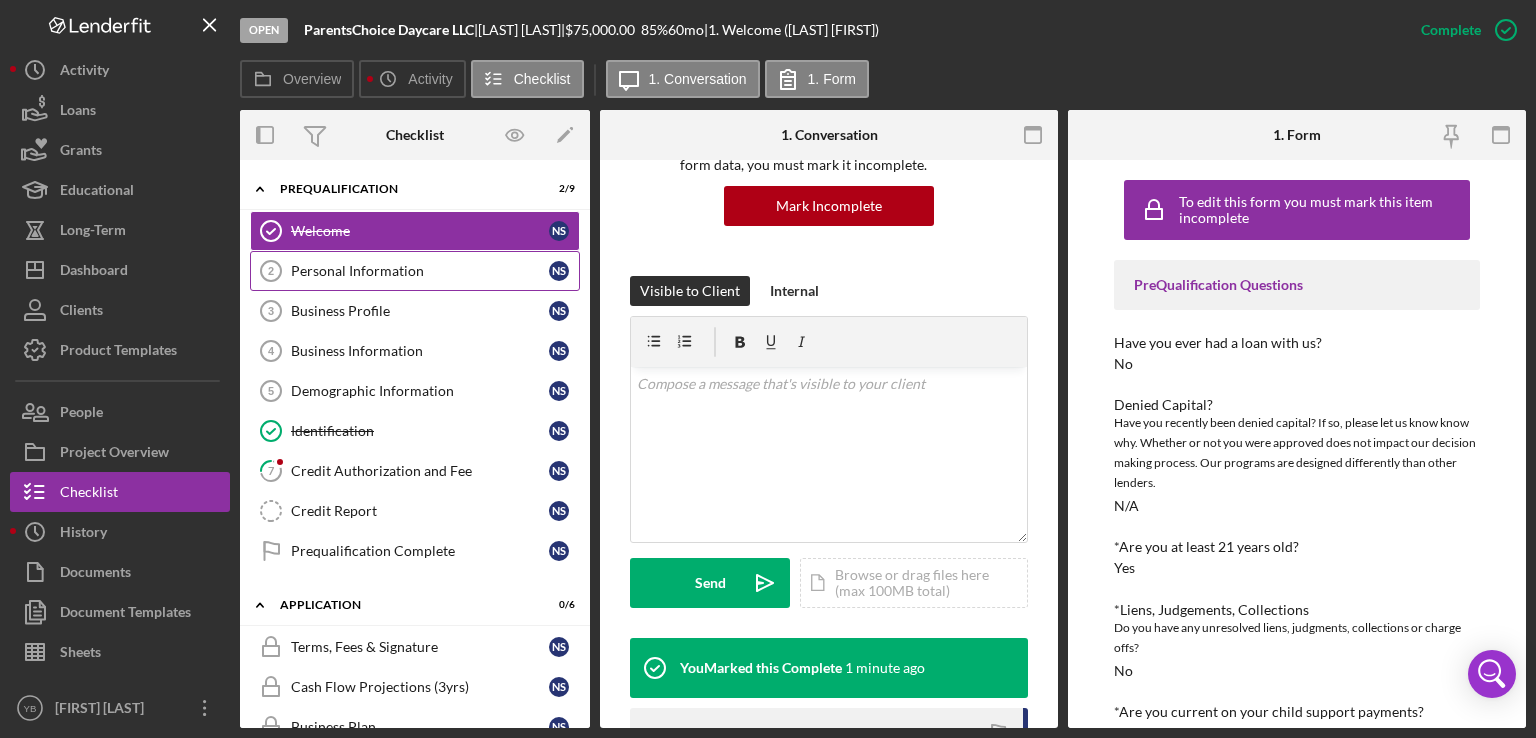 click on "Personal Information 2 Personal Information N S" at bounding box center [415, 271] 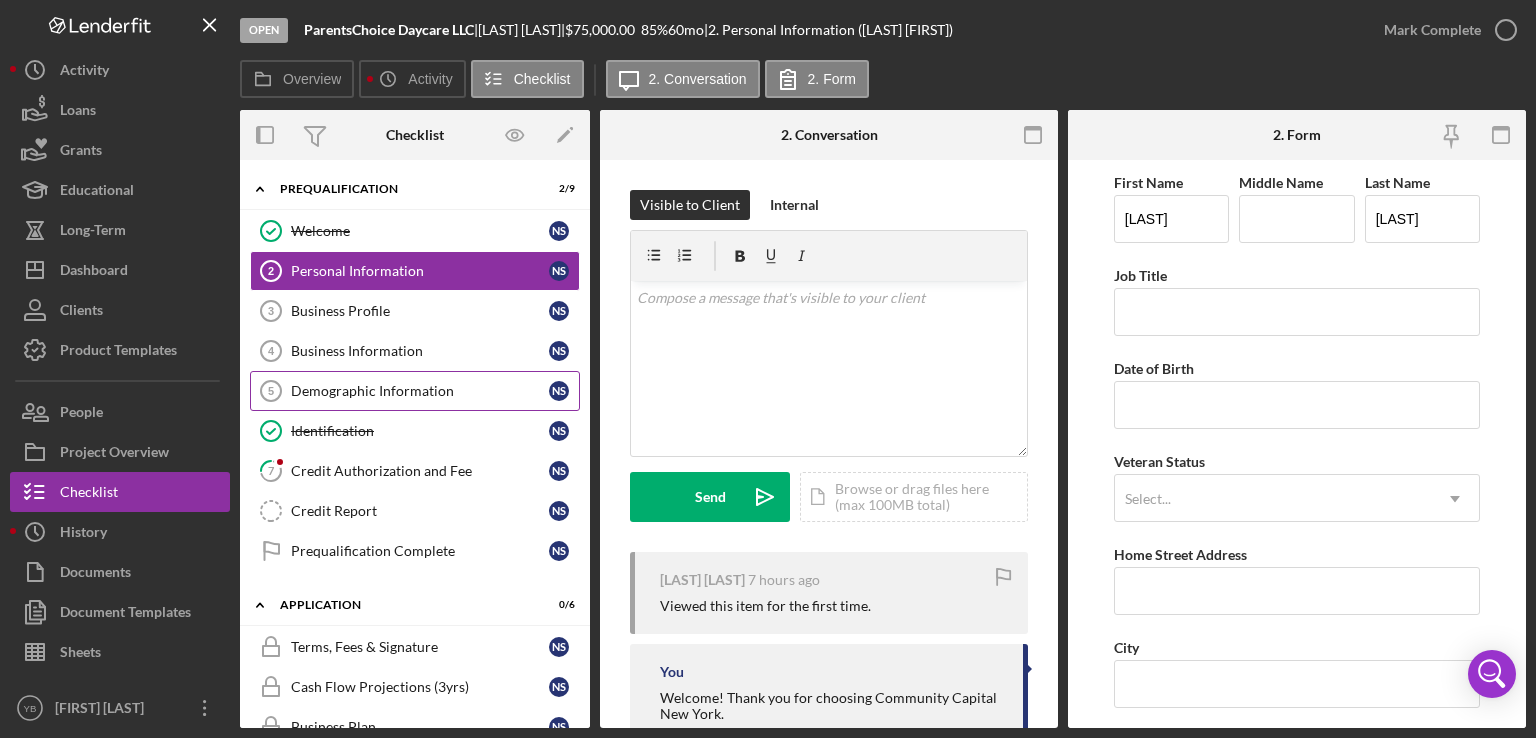 click on "Demographic Information" at bounding box center [420, 391] 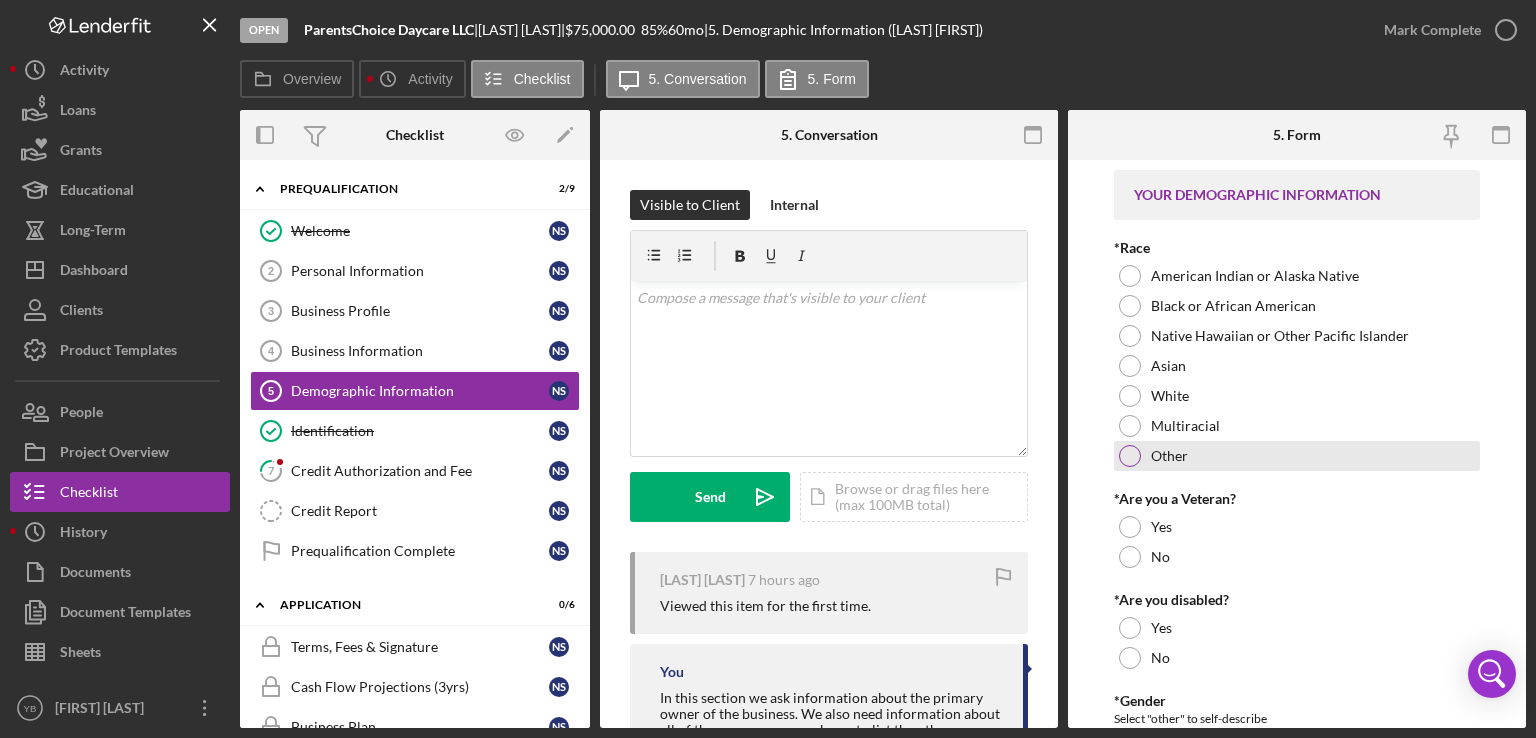 click at bounding box center (1130, 456) 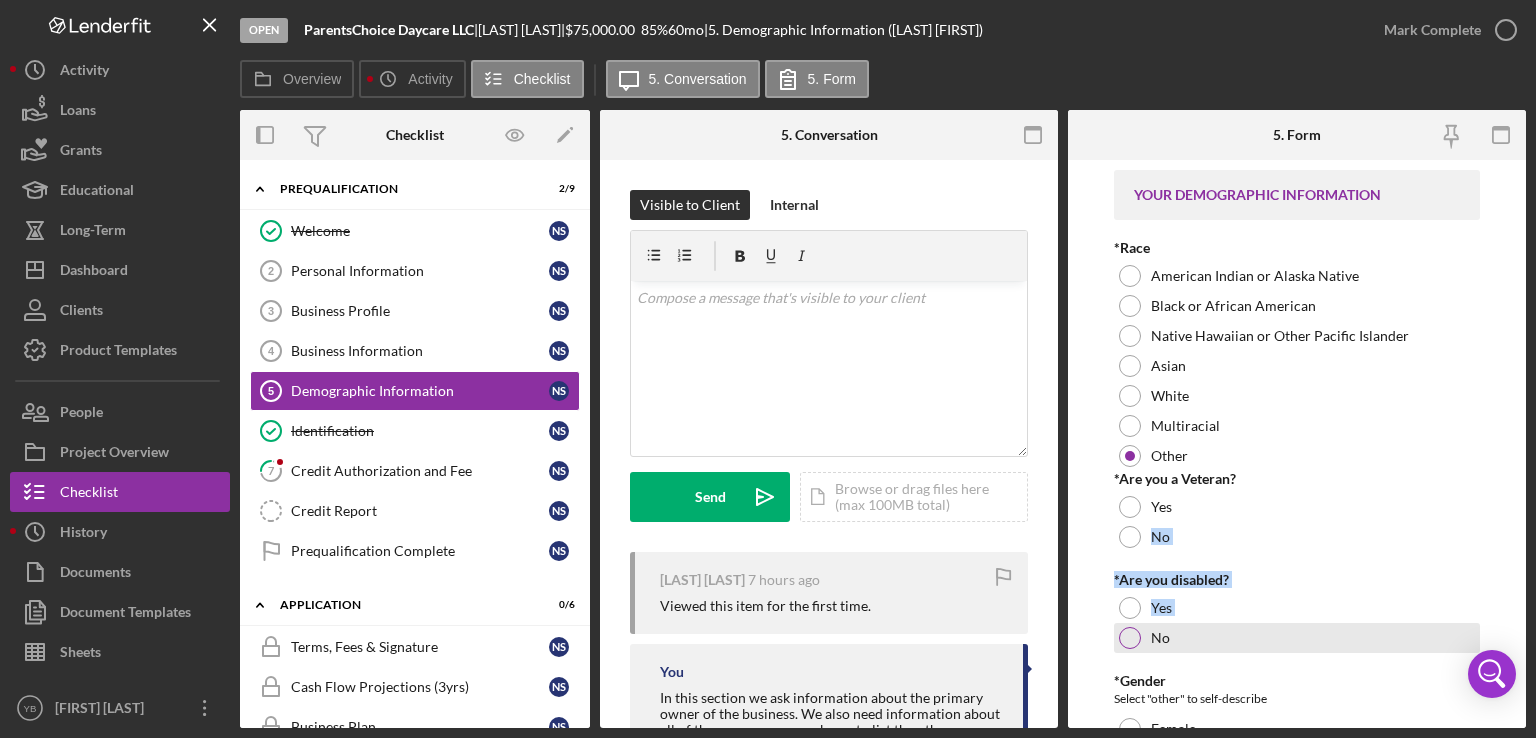drag, startPoint x: 1131, startPoint y: 534, endPoint x: 1132, endPoint y: 645, distance: 111.0045 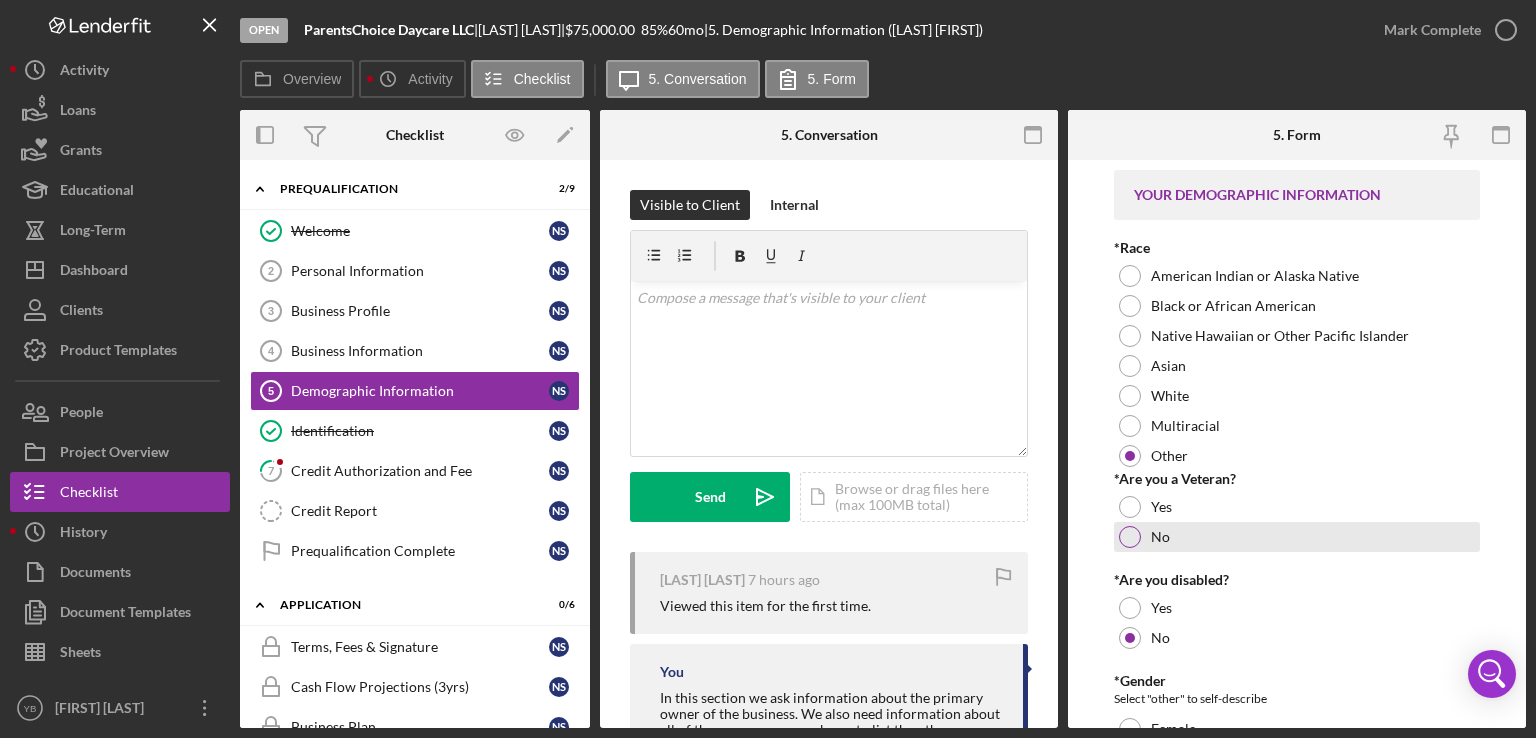 click at bounding box center (1130, 537) 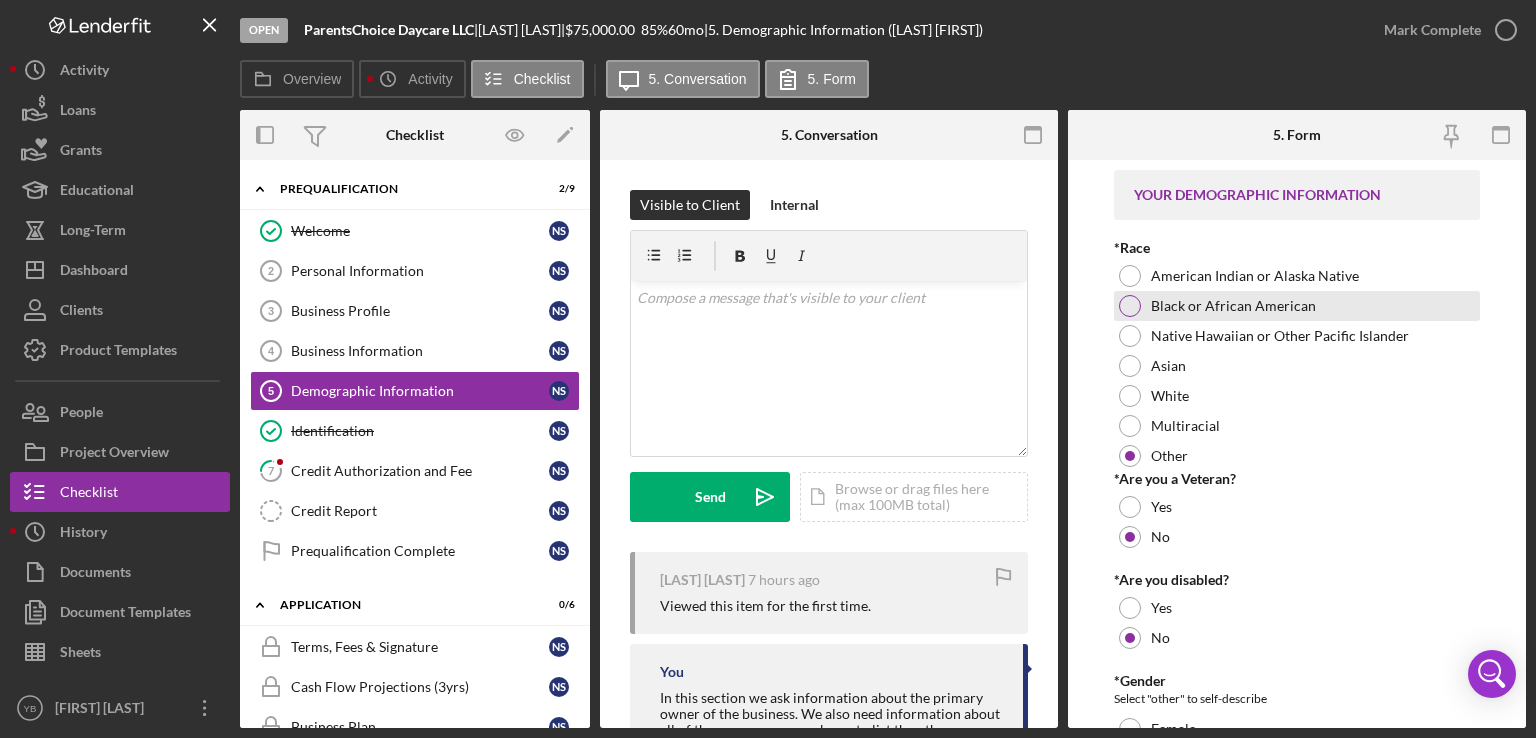 click at bounding box center (1130, 306) 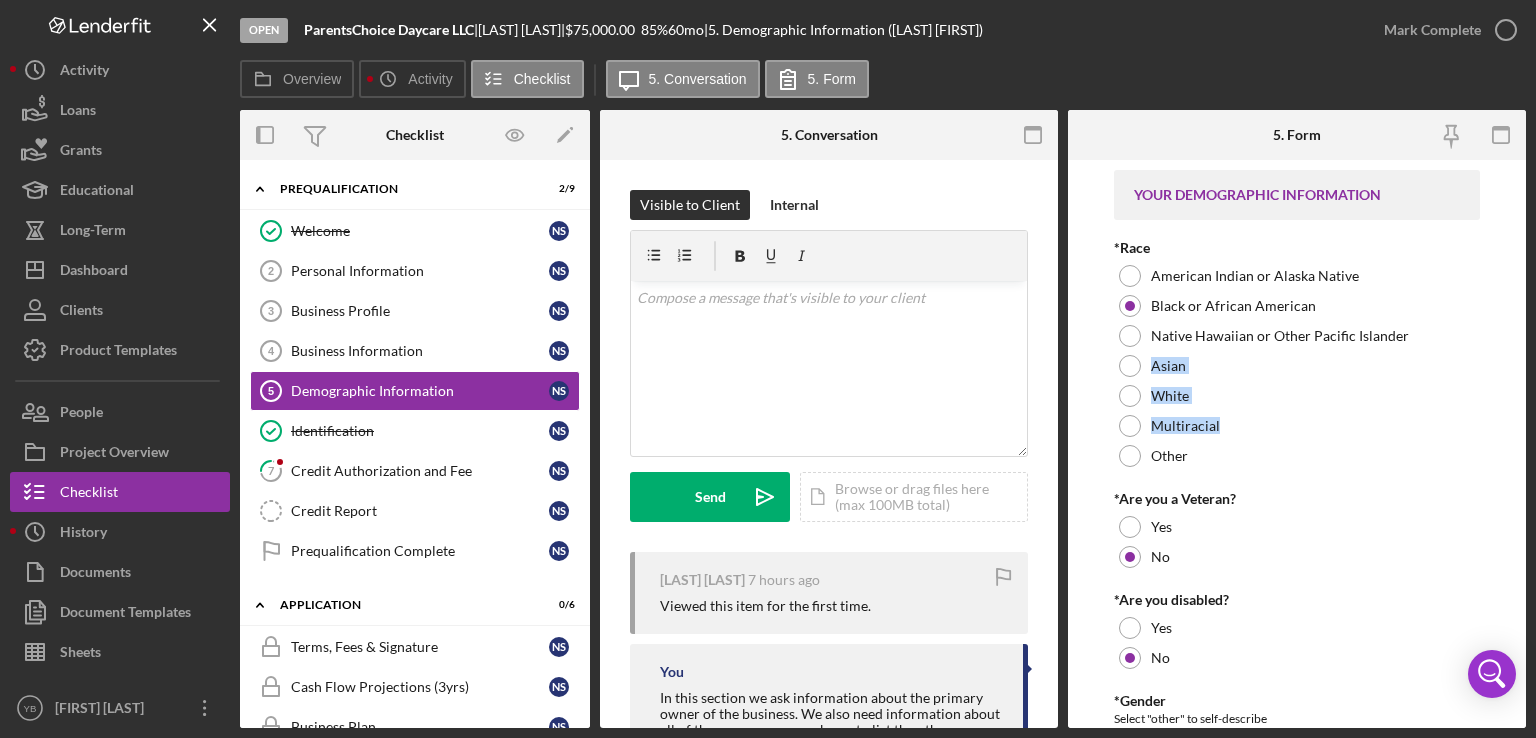 drag, startPoint x: 1527, startPoint y: 331, endPoint x: 1493, endPoint y: 413, distance: 88.76936 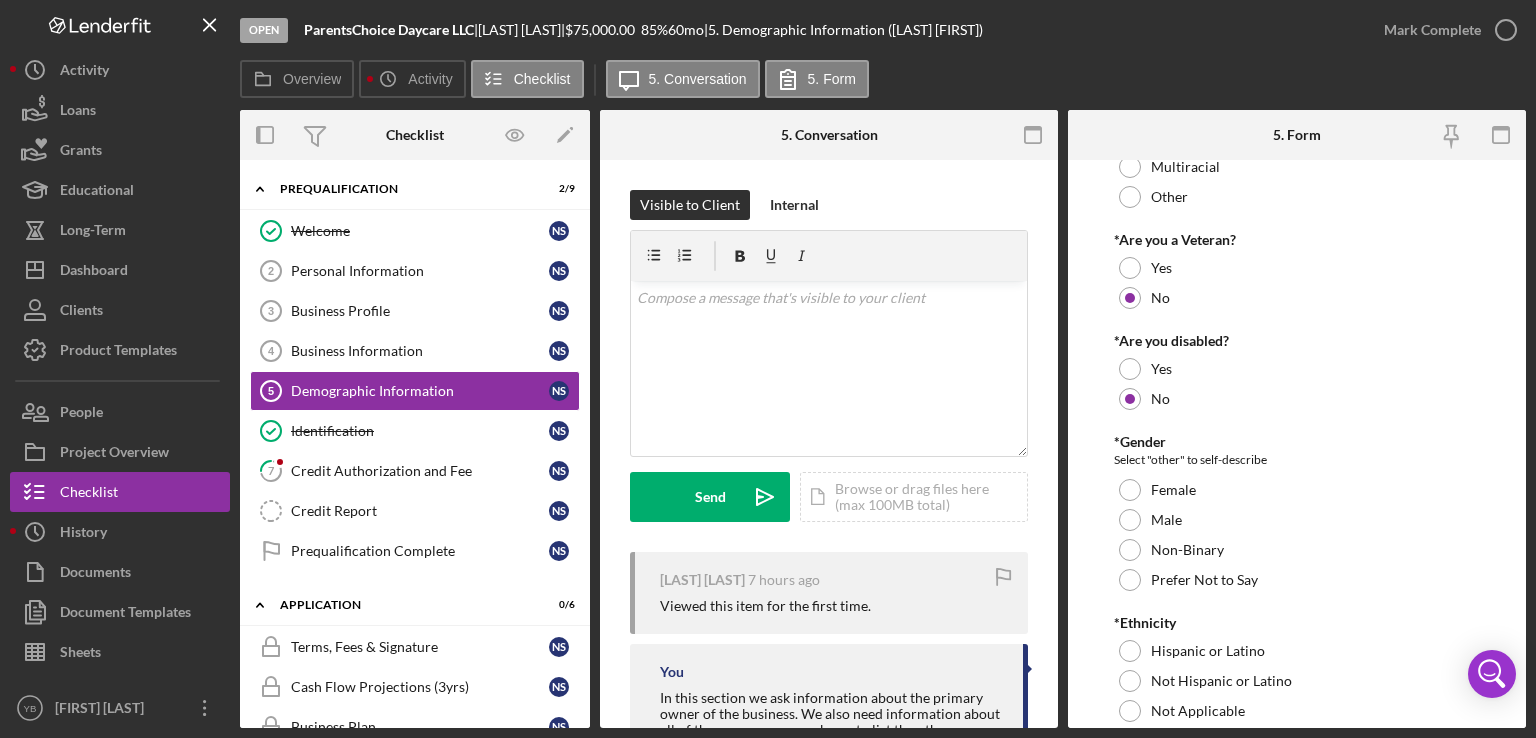 scroll, scrollTop: 280, scrollLeft: 0, axis: vertical 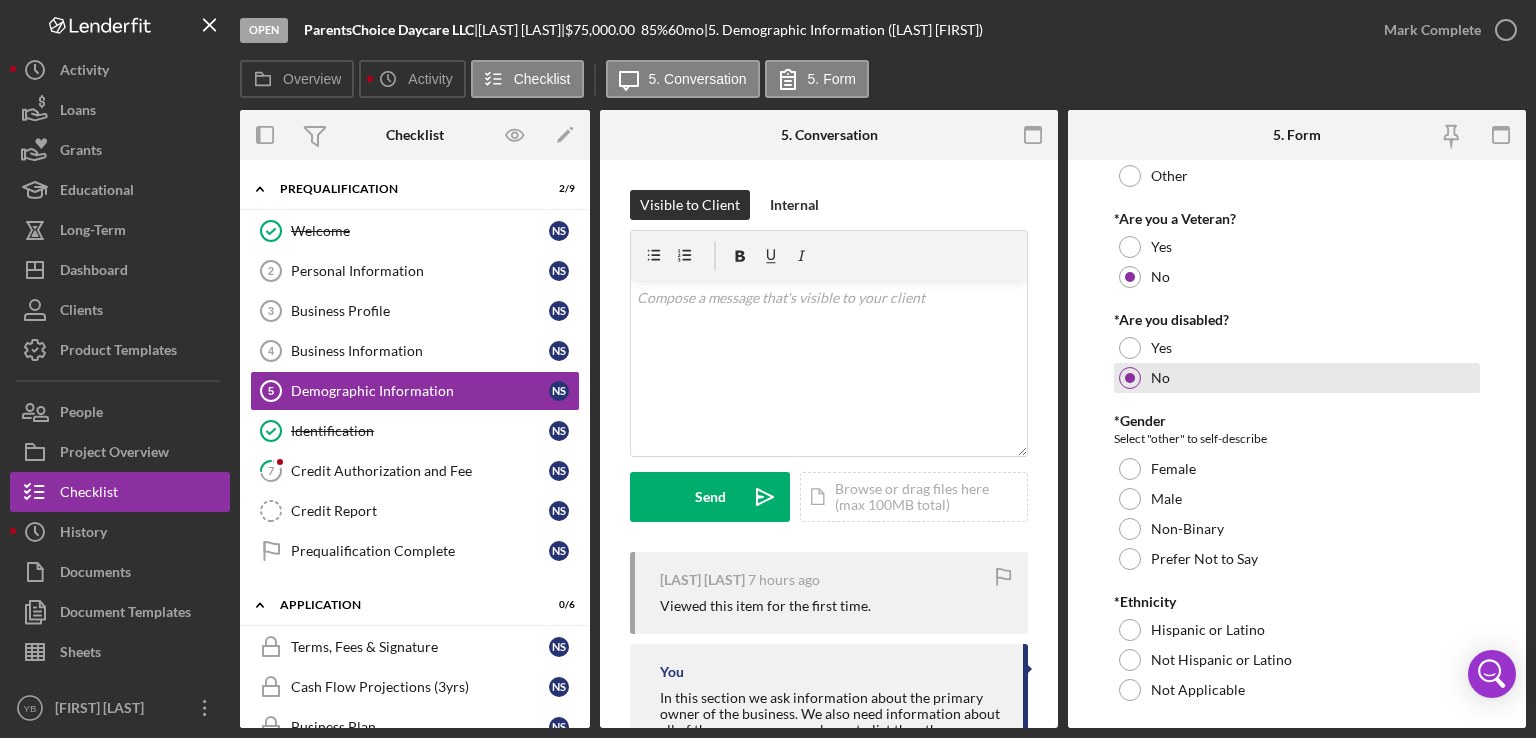 click at bounding box center (1130, 378) 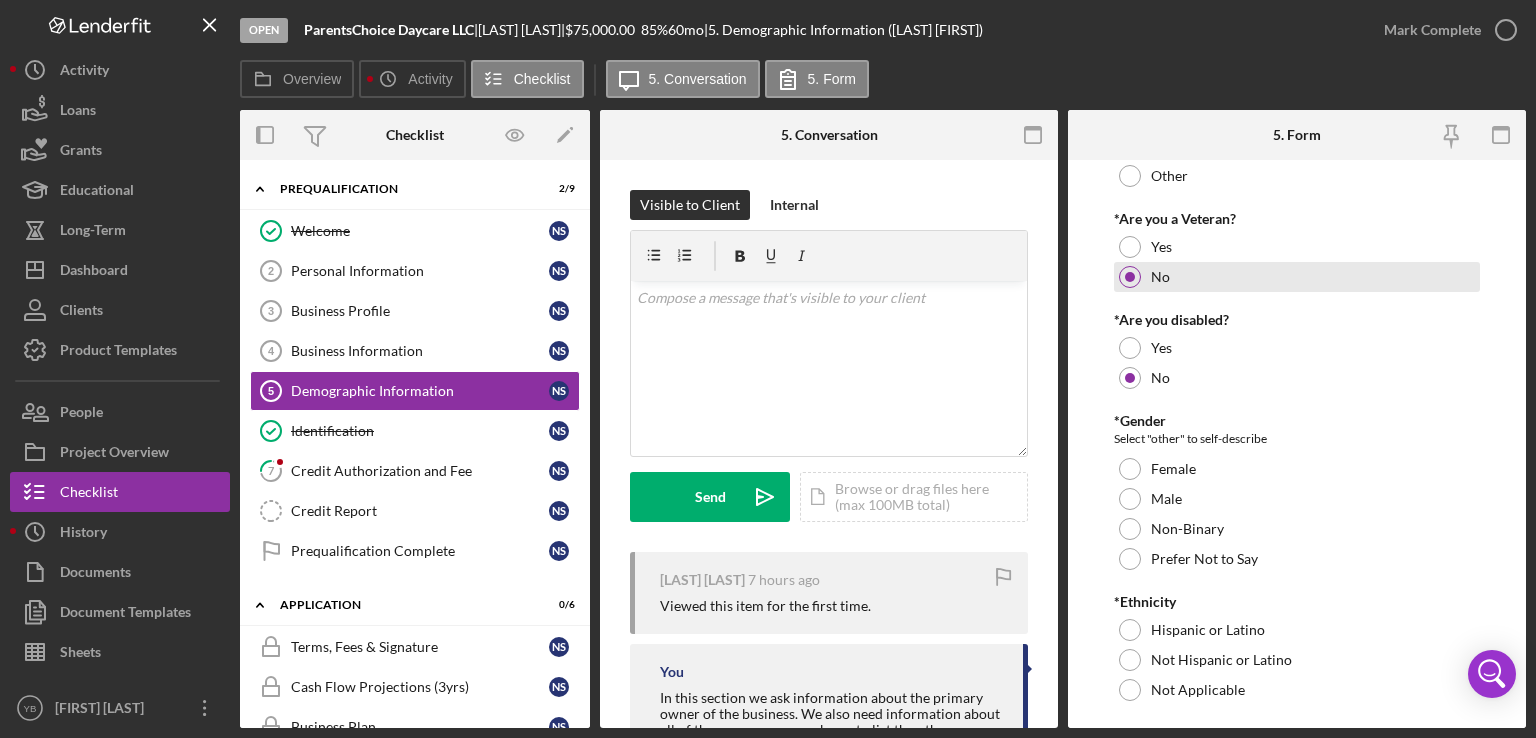 click at bounding box center [1130, 277] 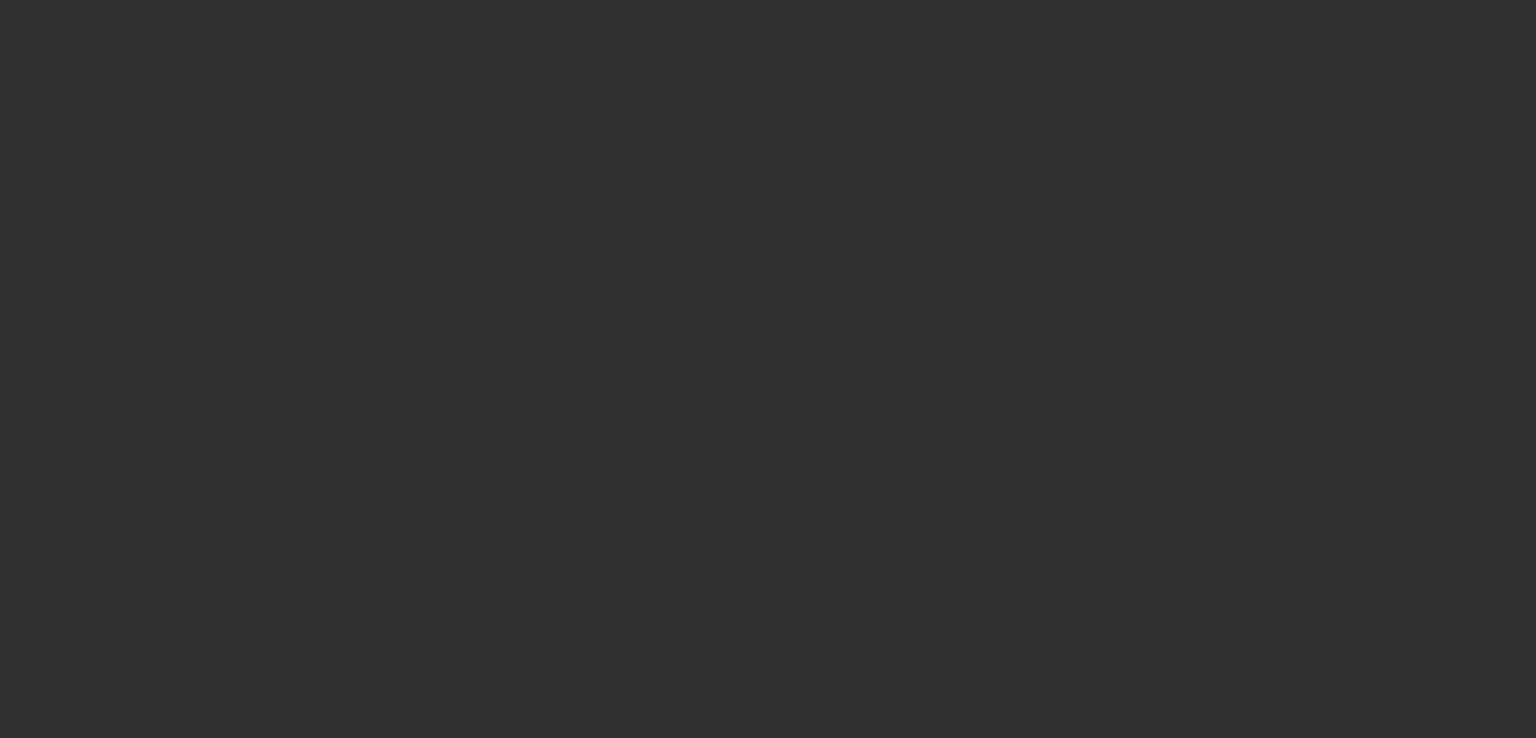 scroll, scrollTop: 0, scrollLeft: 0, axis: both 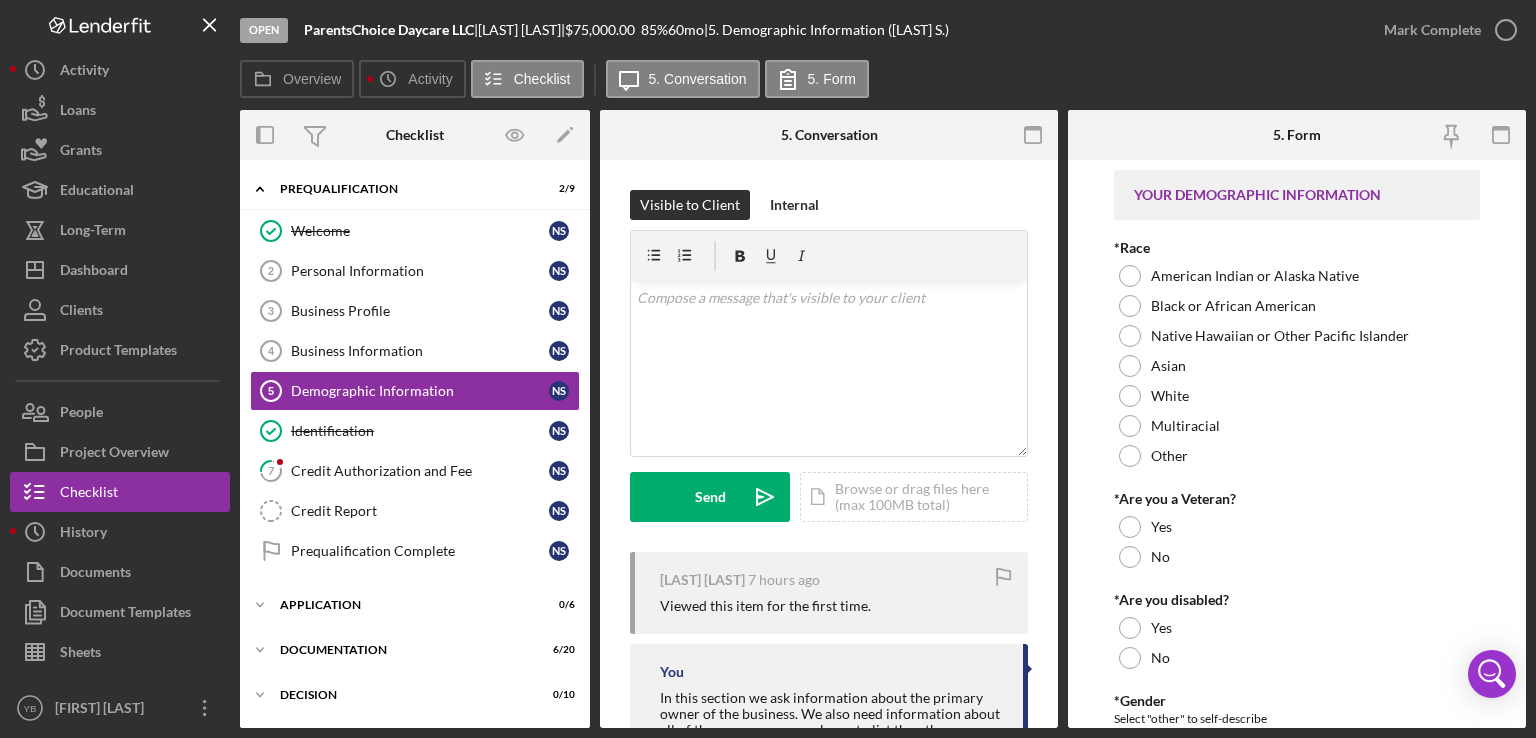 drag, startPoint x: 590, startPoint y: 500, endPoint x: 580, endPoint y: 526, distance: 27.856777 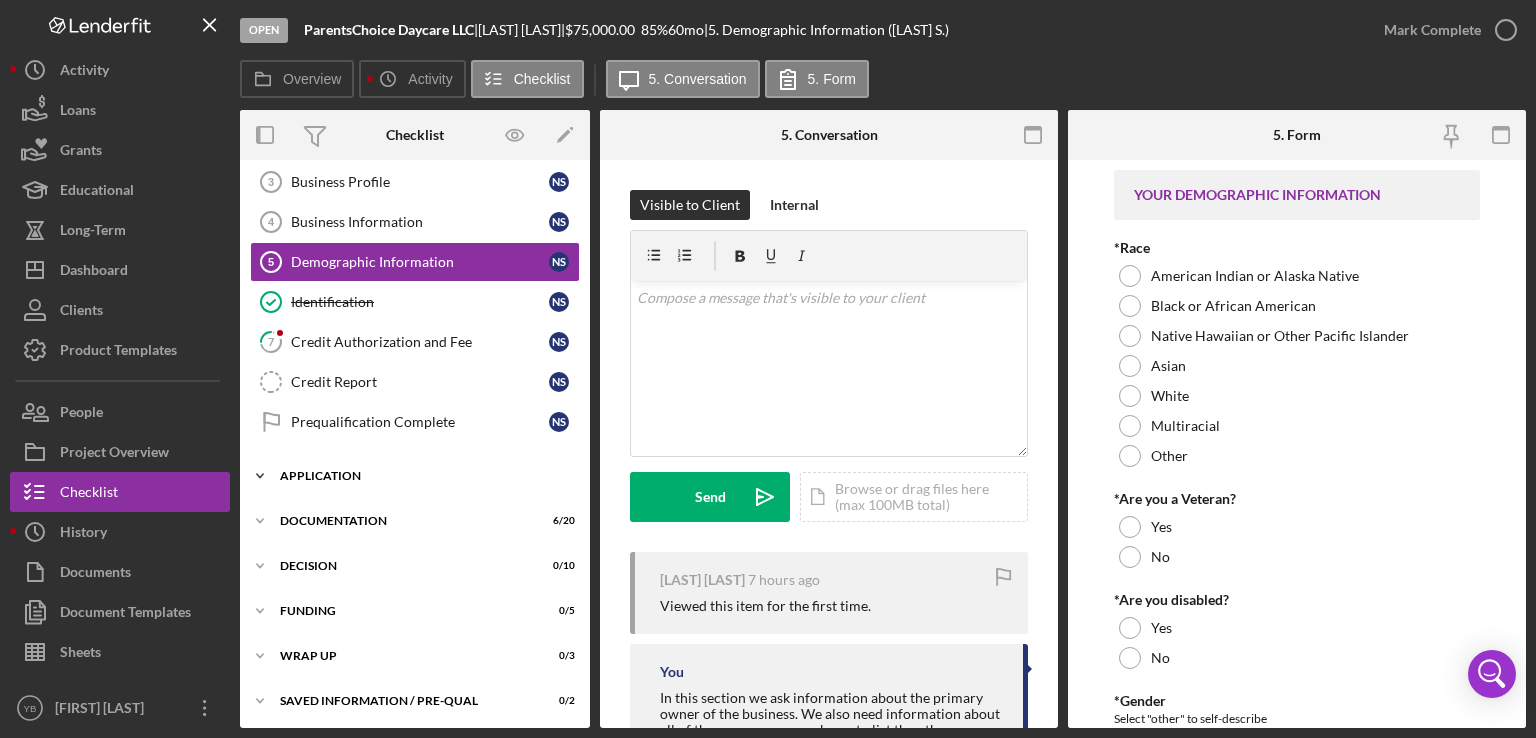 click on "Application" at bounding box center [422, 476] 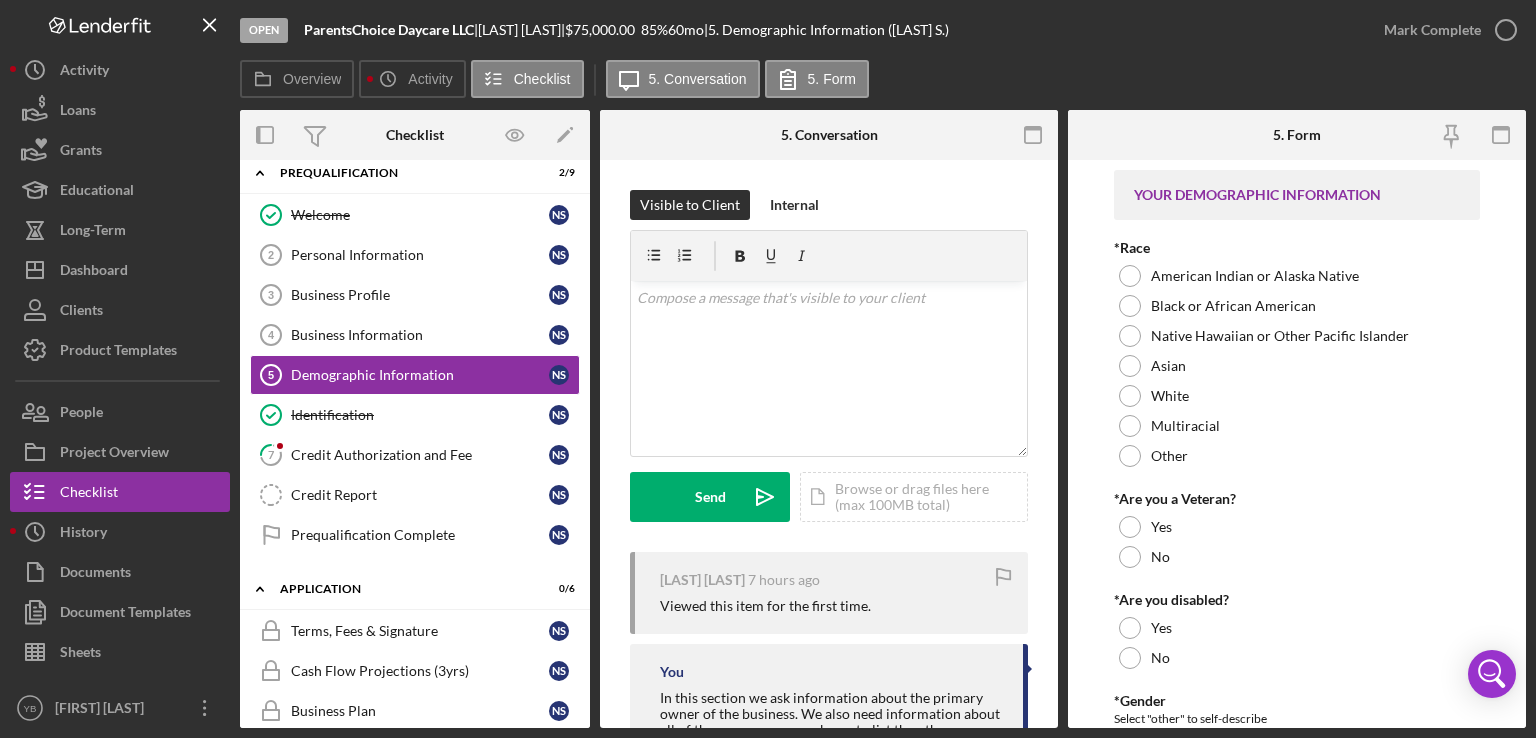 scroll, scrollTop: 0, scrollLeft: 0, axis: both 